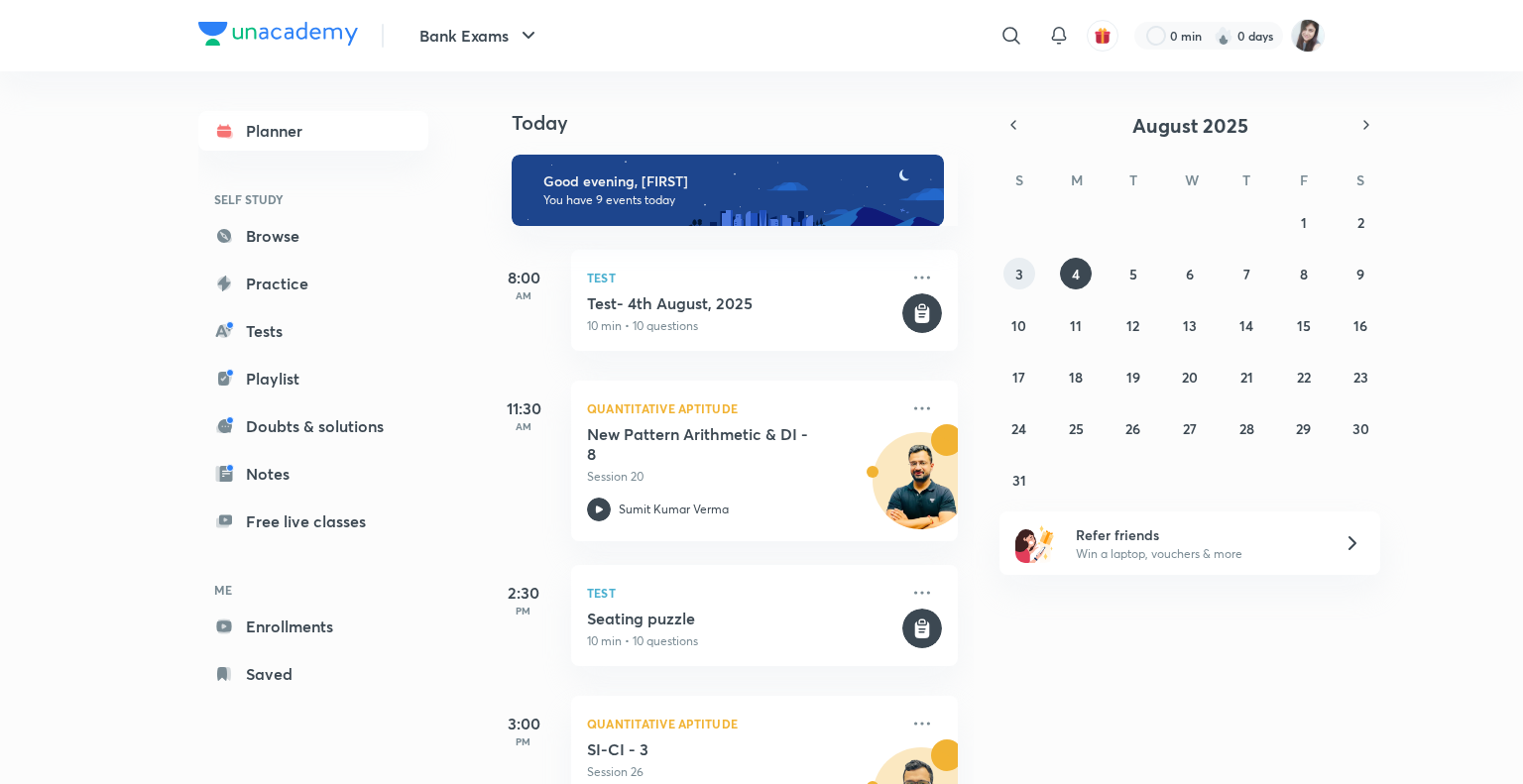 scroll, scrollTop: 0, scrollLeft: 0, axis: both 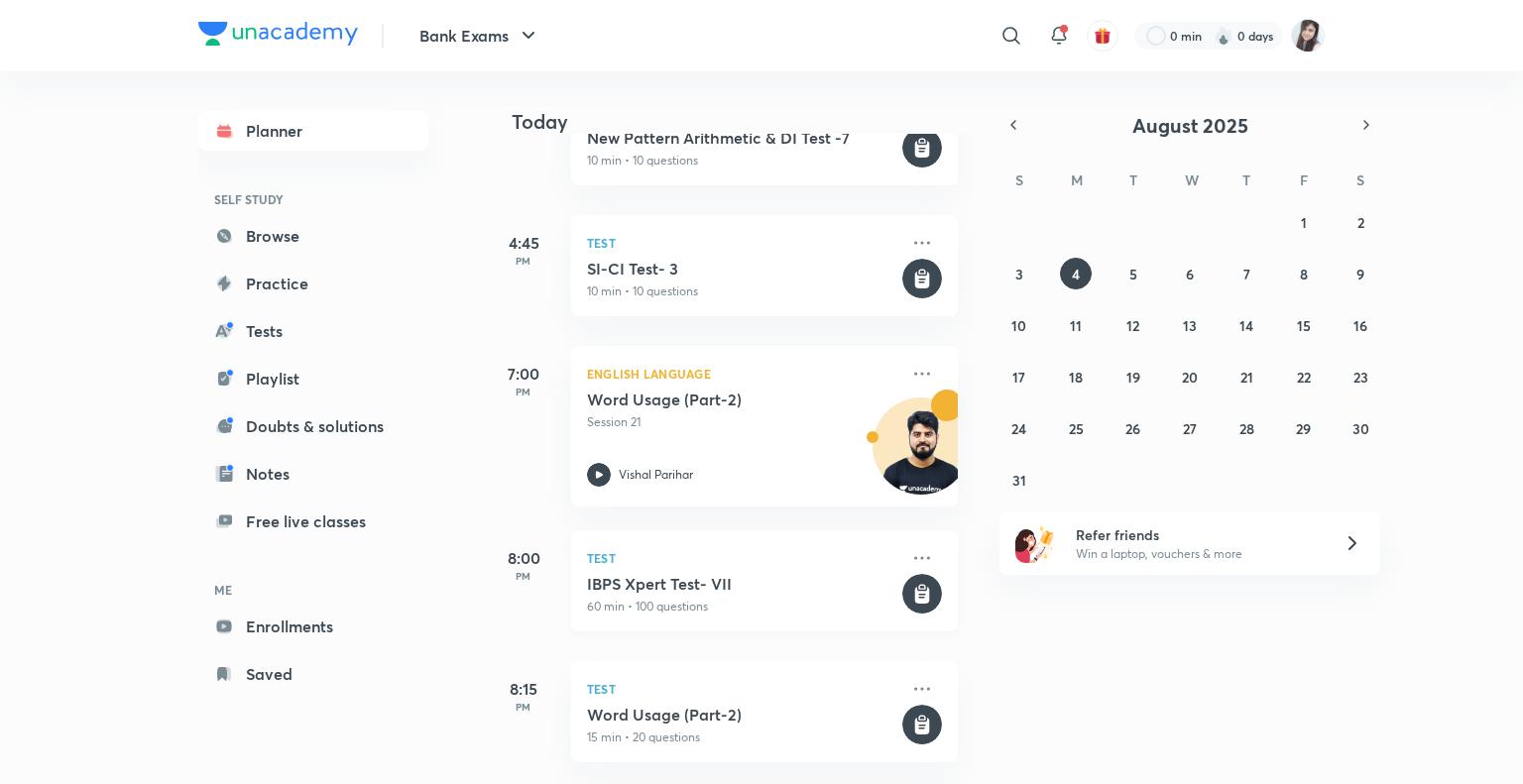 click on "60 min • 100 questions" at bounding box center (743, 607) 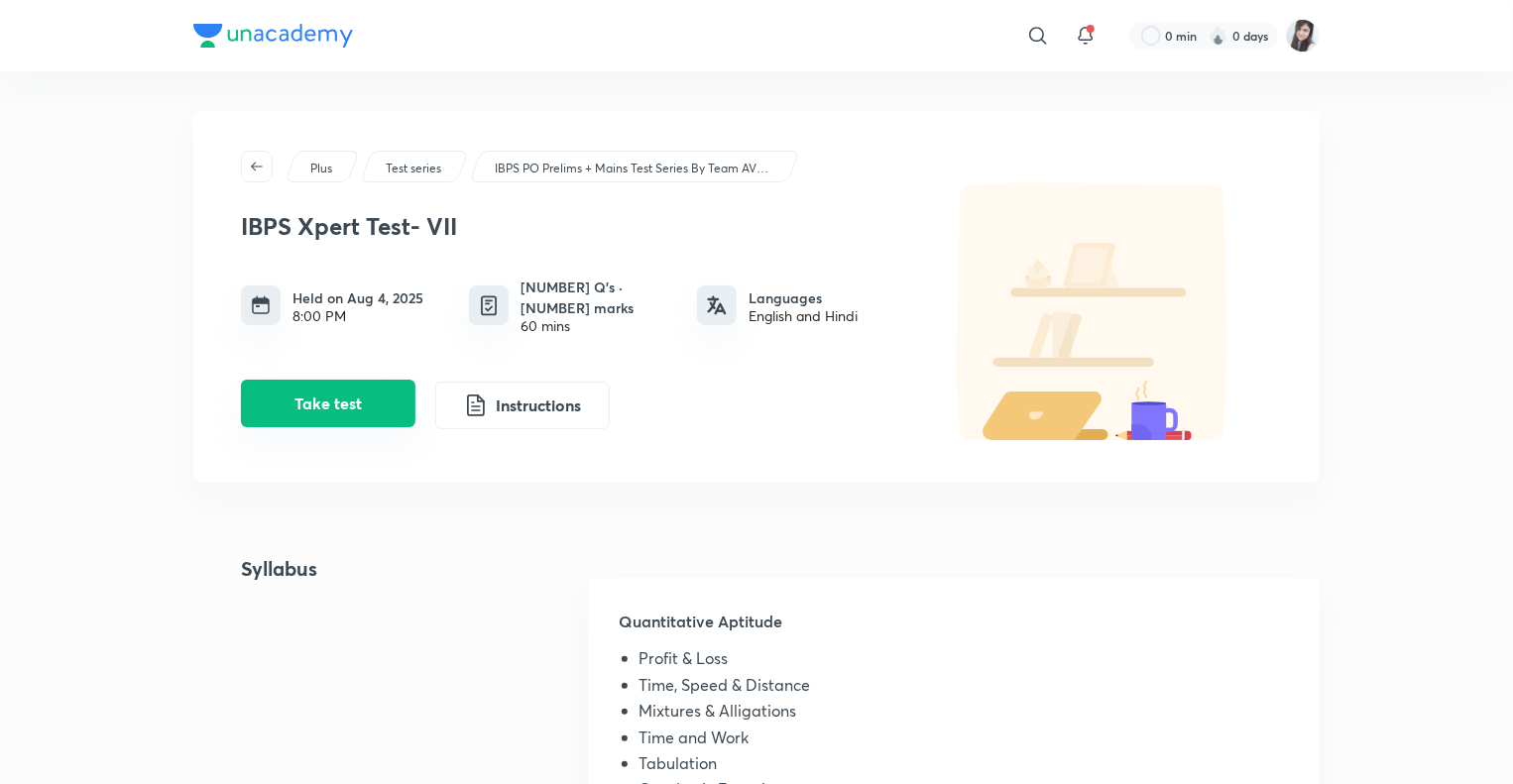 click on "Take test" at bounding box center (328, 403) 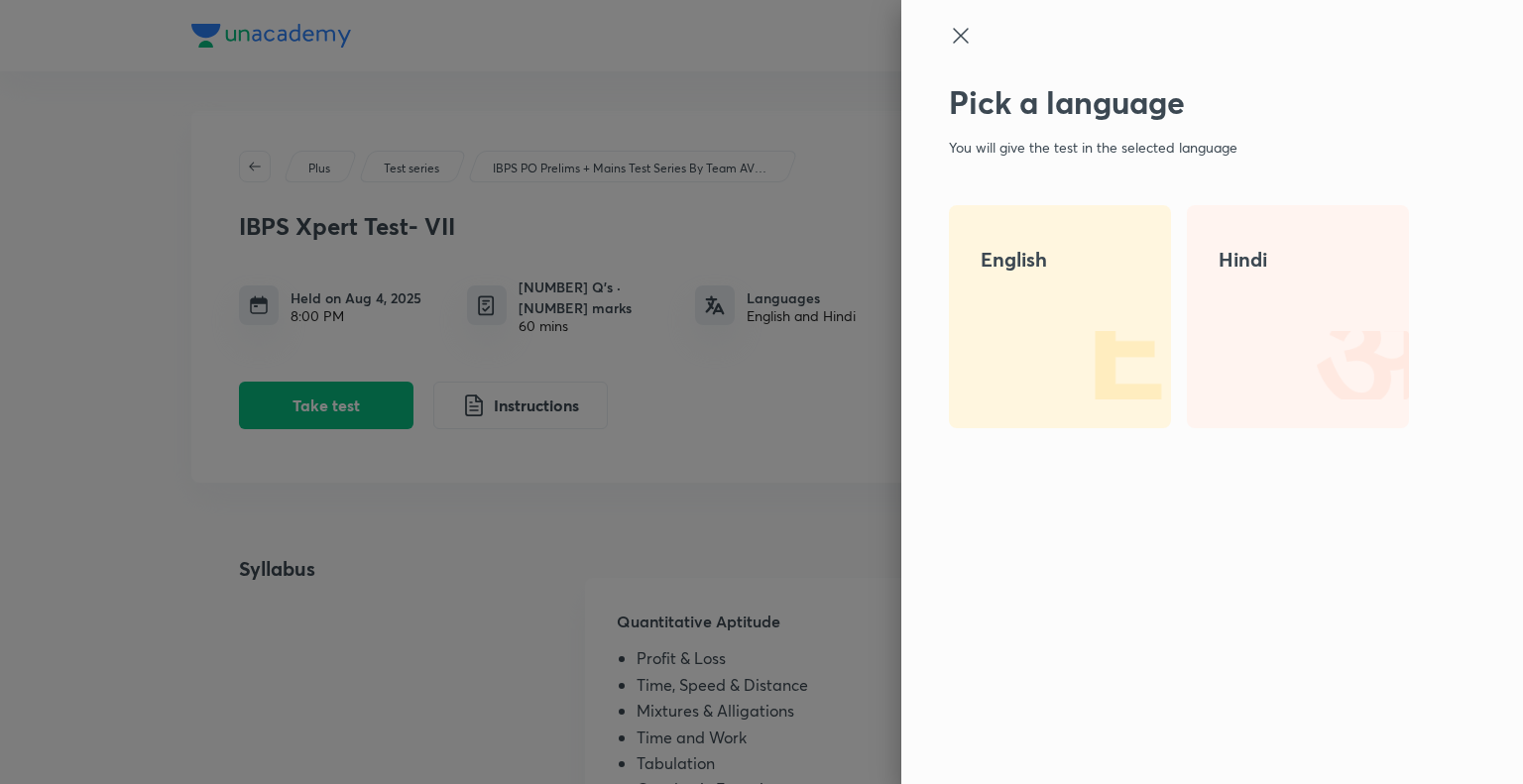 click on "English" at bounding box center (1060, 260) 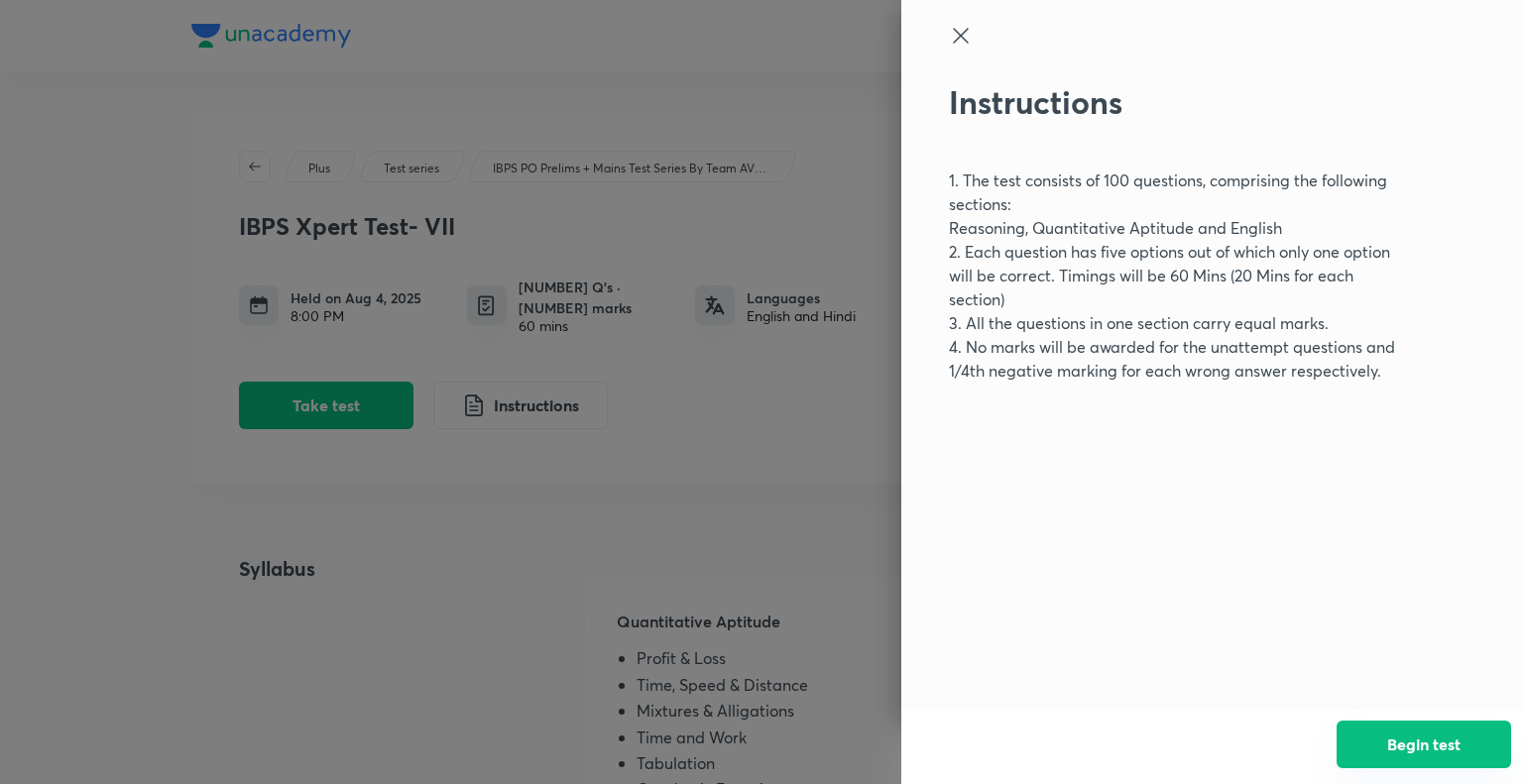 click on "Begin test" at bounding box center [1424, 744] 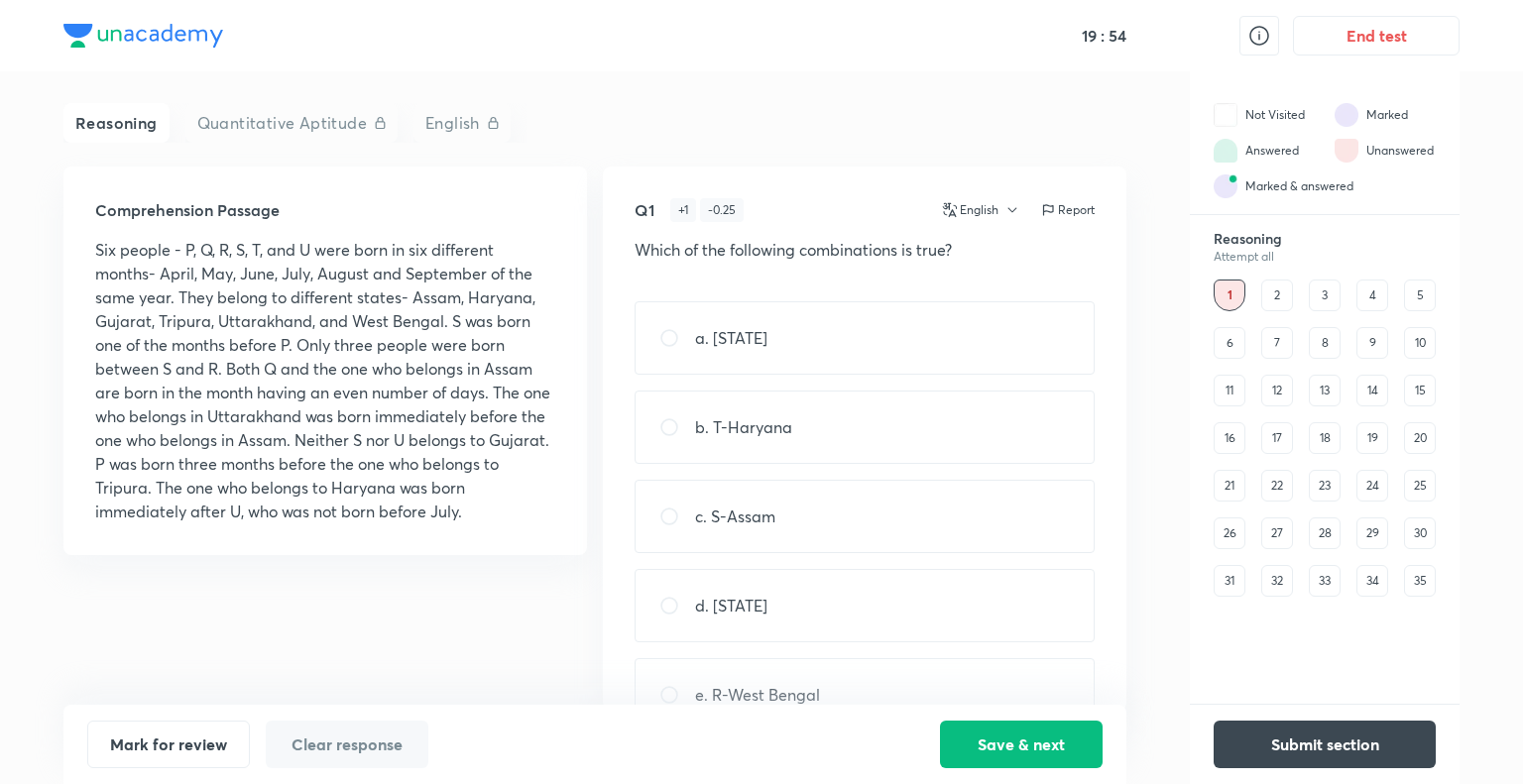 click on "35" at bounding box center [1420, 581] 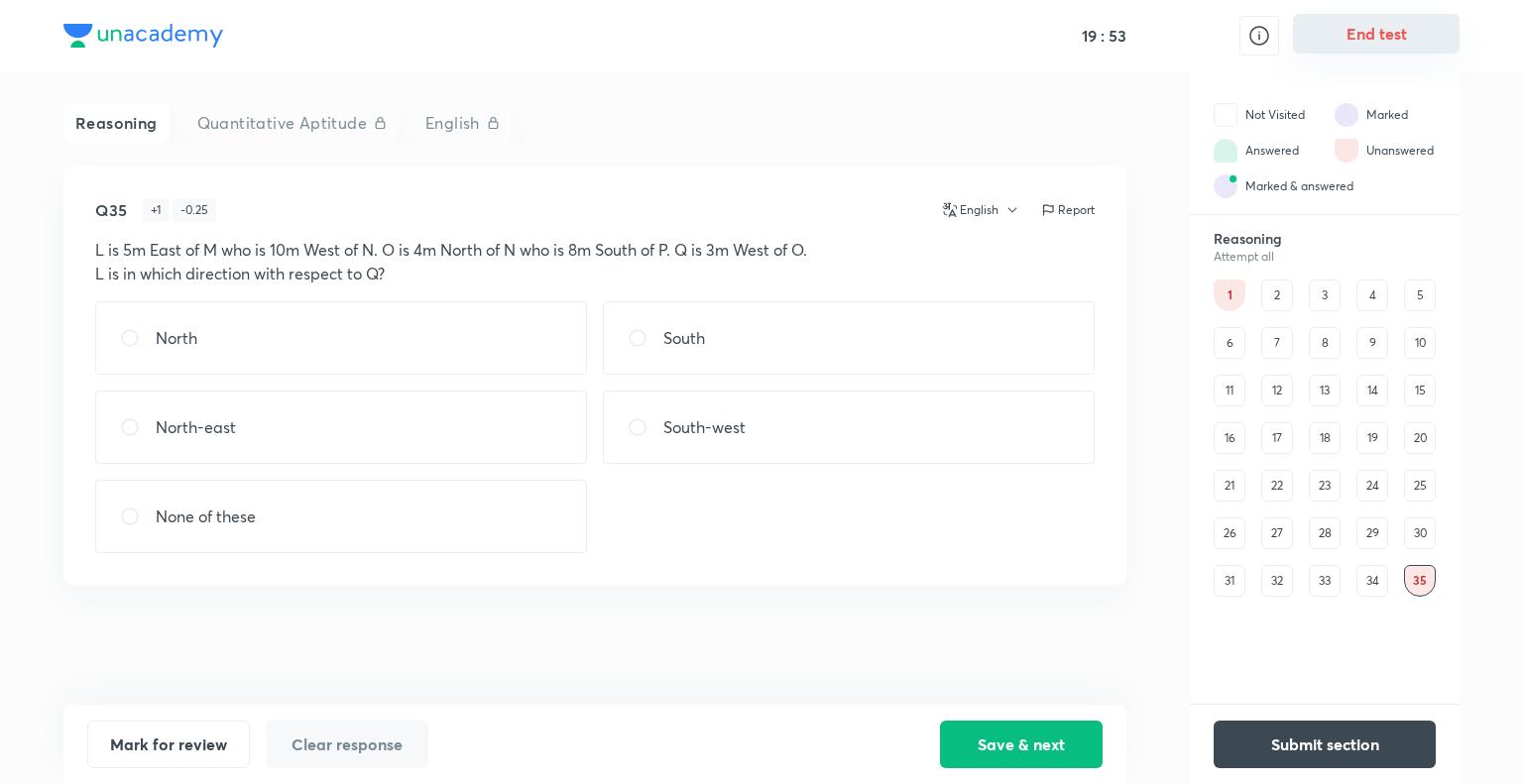click on "End test" at bounding box center [1376, 34] 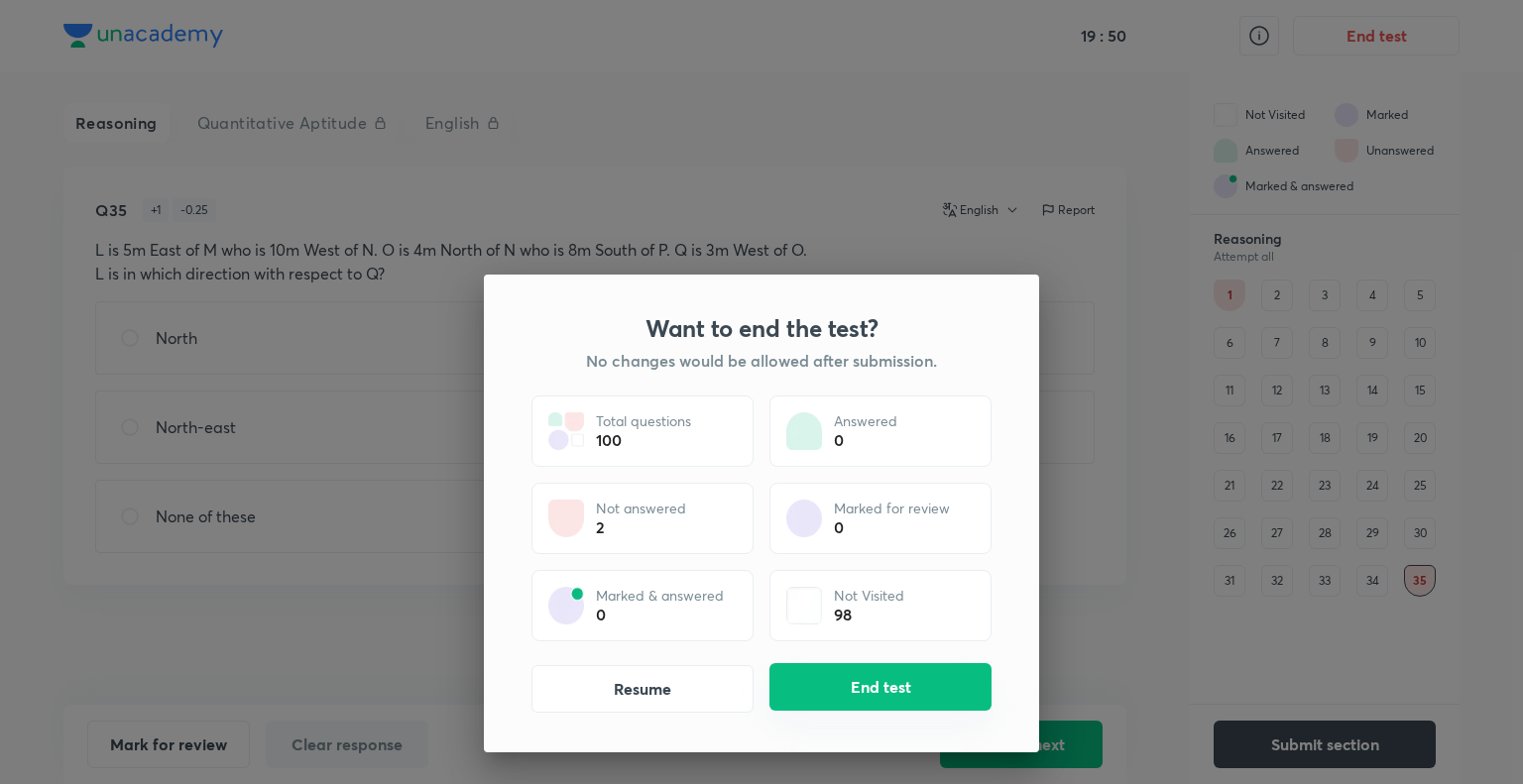 click on "End test" at bounding box center [880, 687] 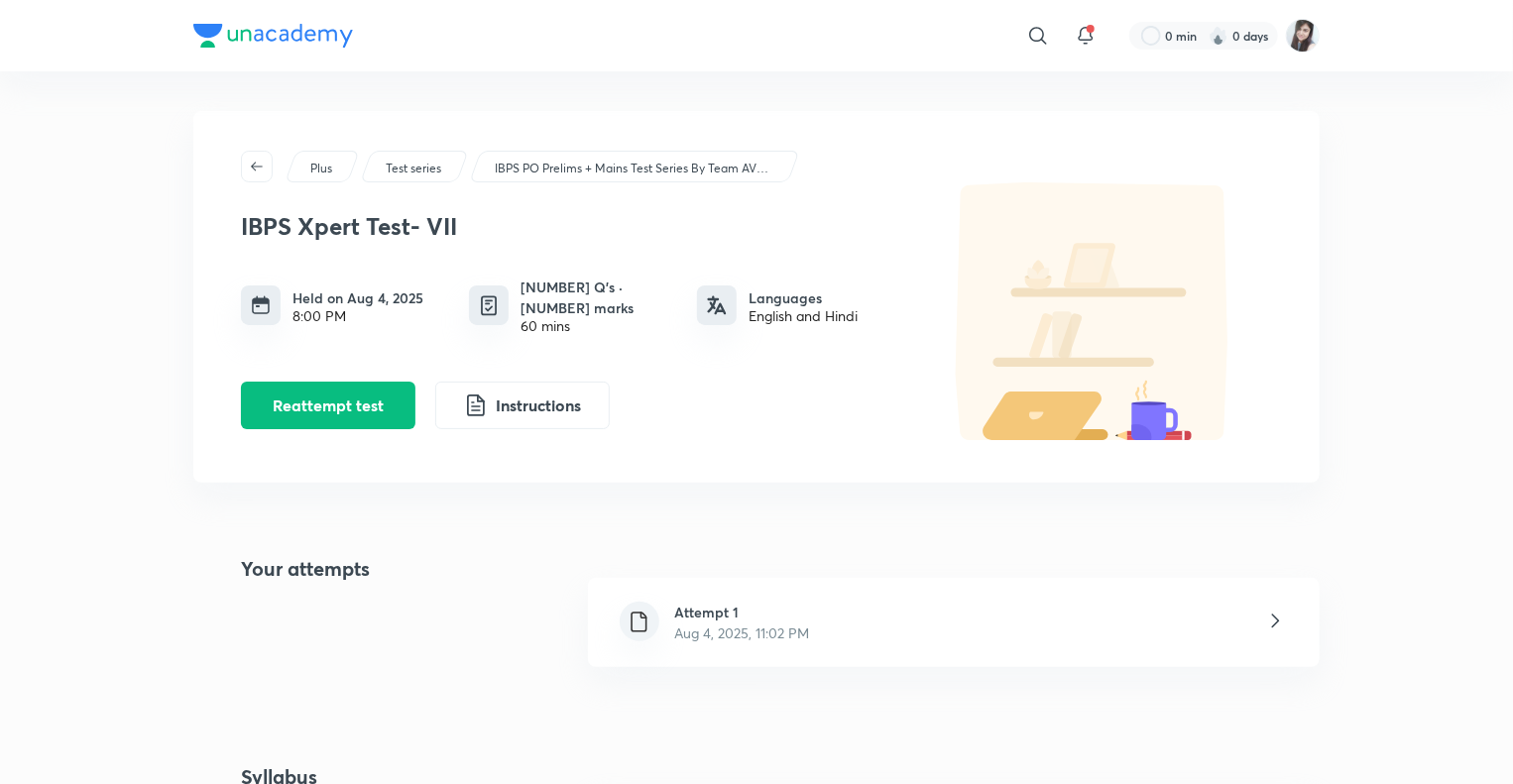 click 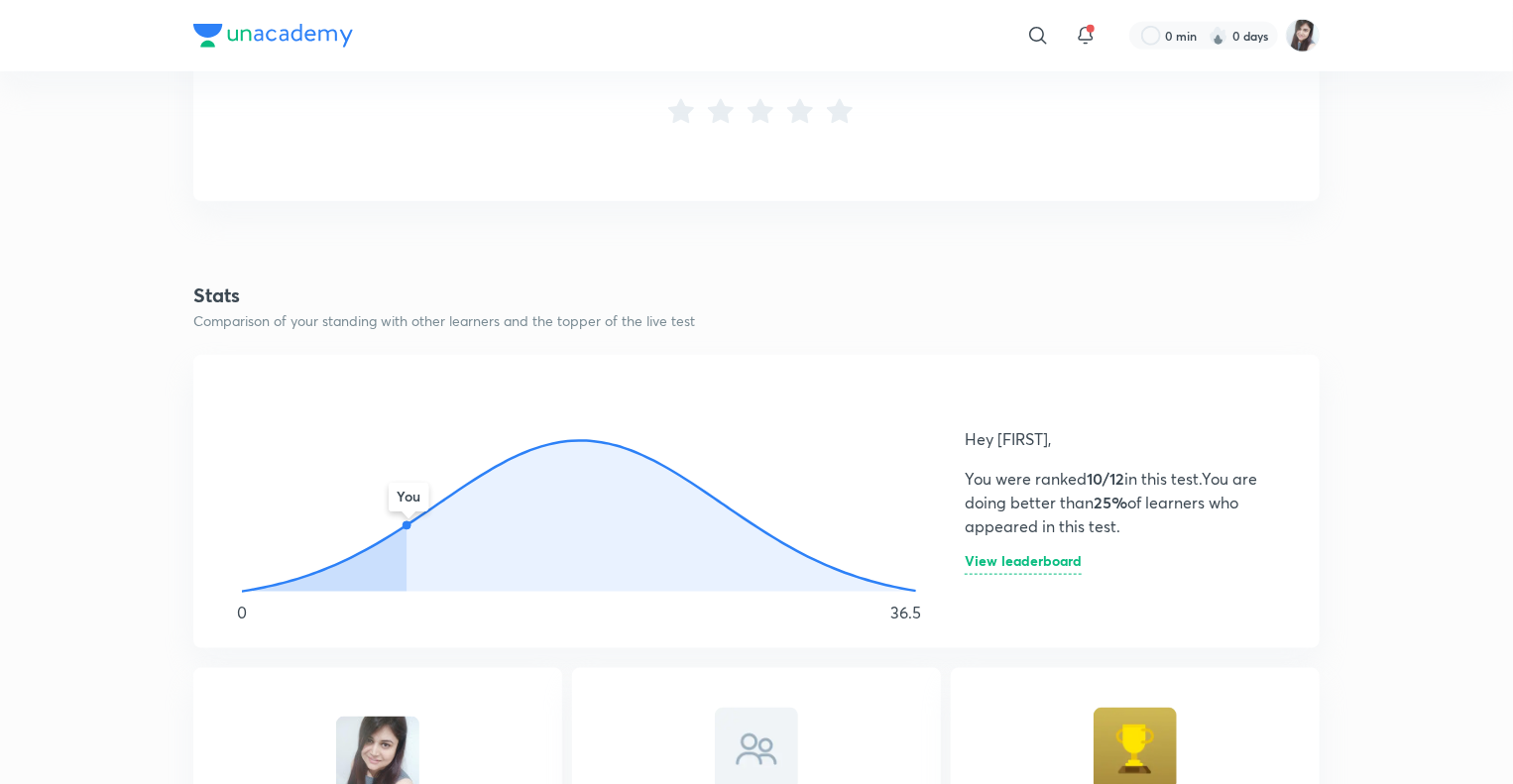 scroll, scrollTop: 888, scrollLeft: 0, axis: vertical 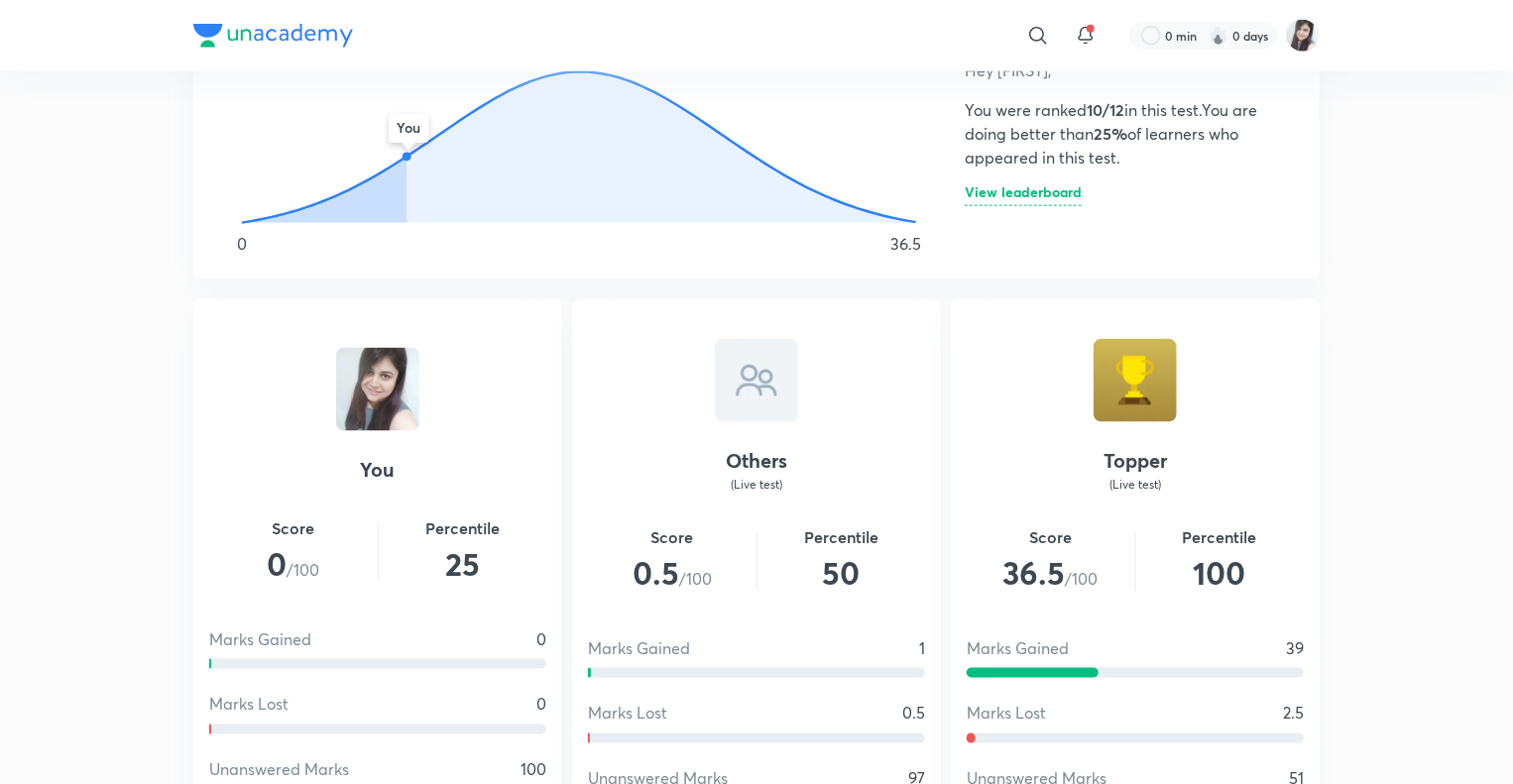 click on "View leaderboard" at bounding box center [1023, 195] 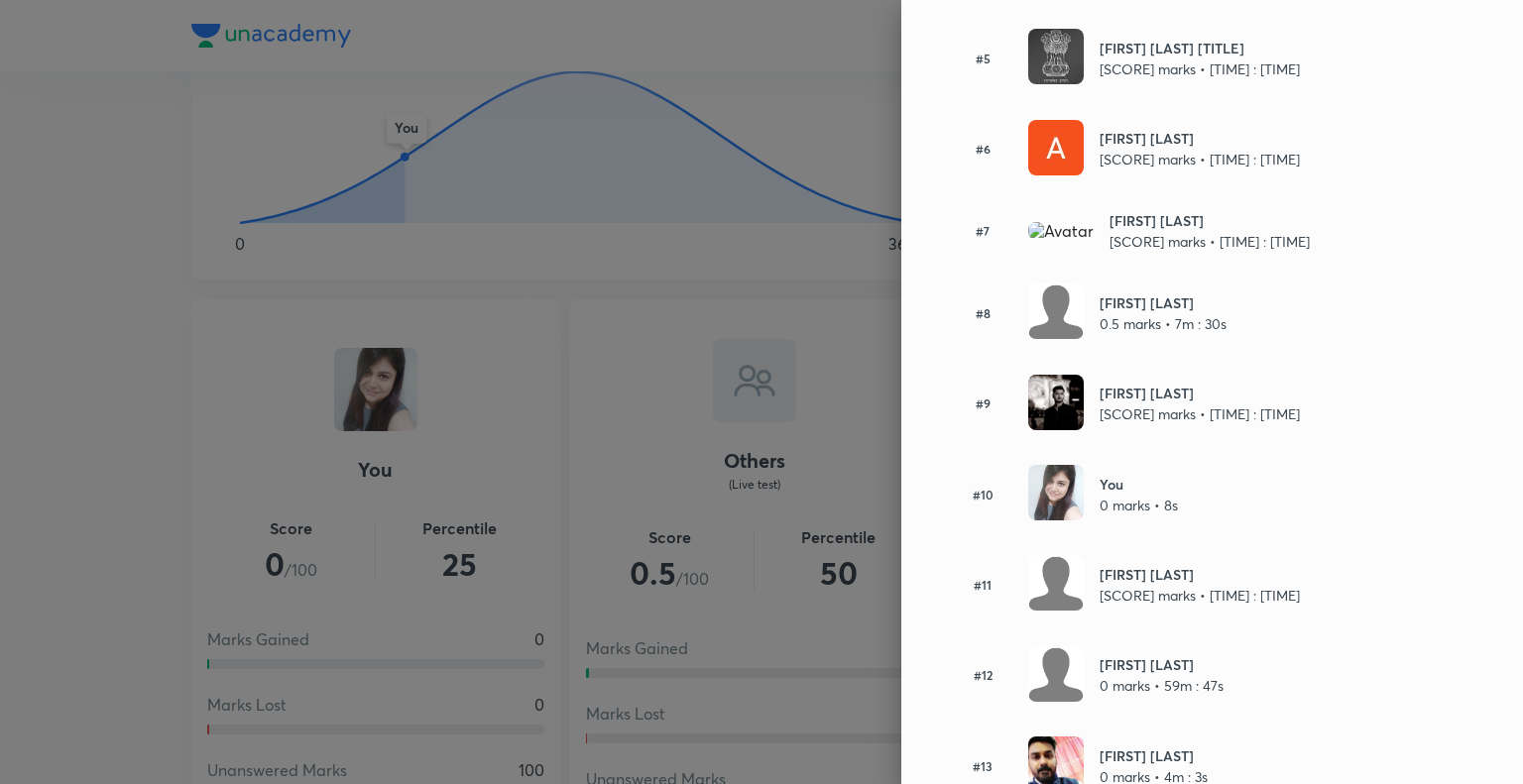 scroll, scrollTop: 630, scrollLeft: 0, axis: vertical 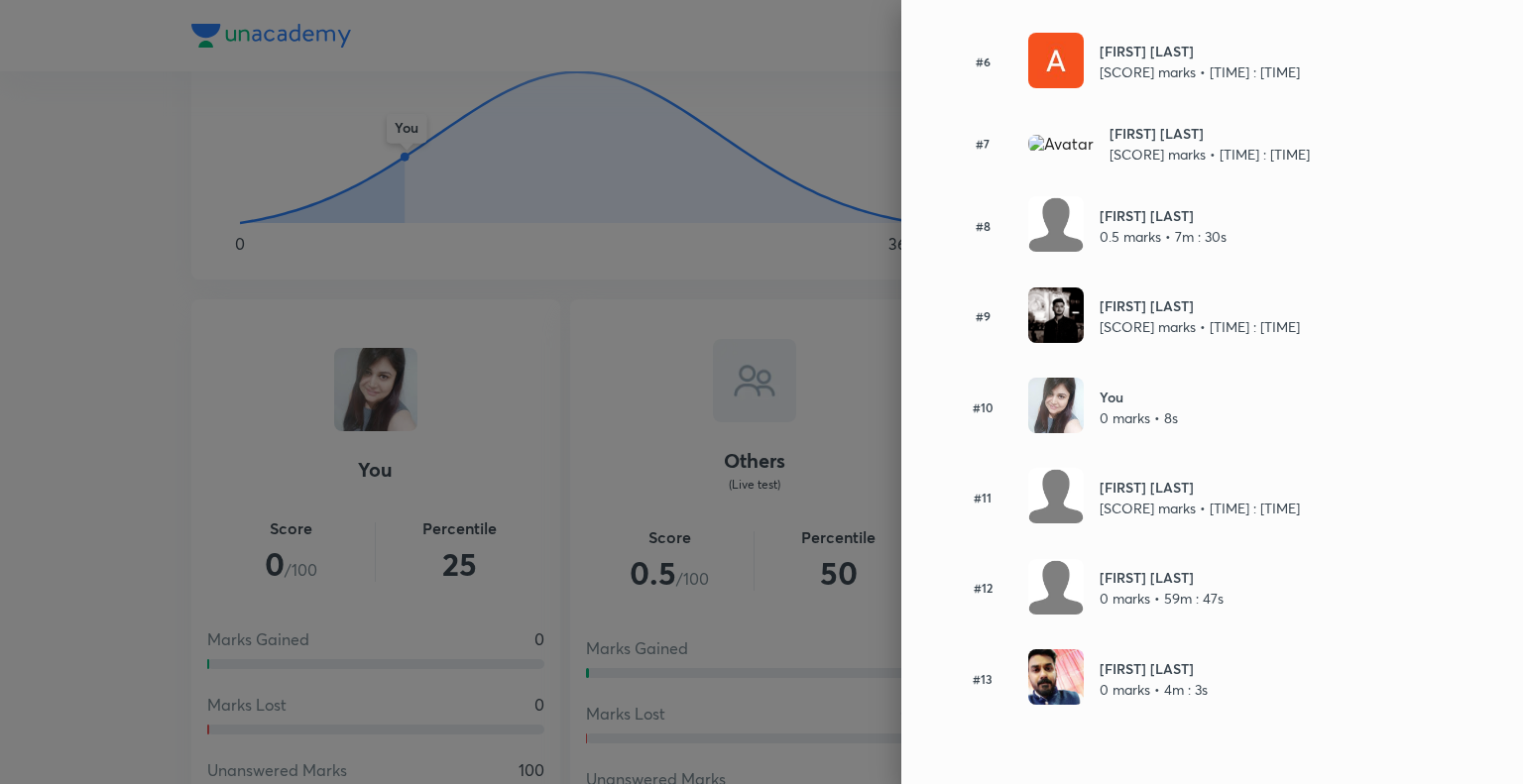 click at bounding box center (1056, 677) 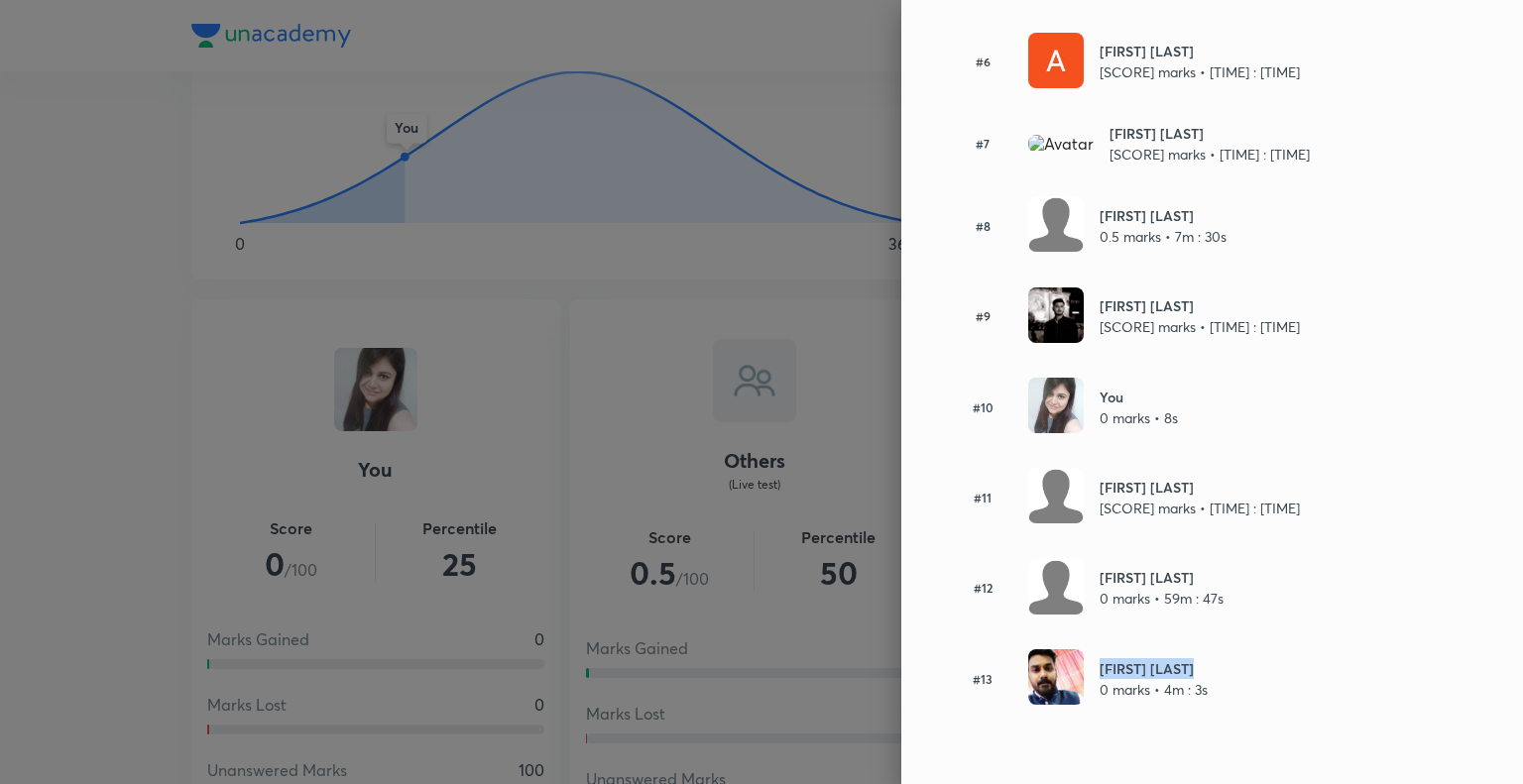 drag, startPoint x: 1194, startPoint y: 661, endPoint x: 1062, endPoint y: 657, distance: 132.06059 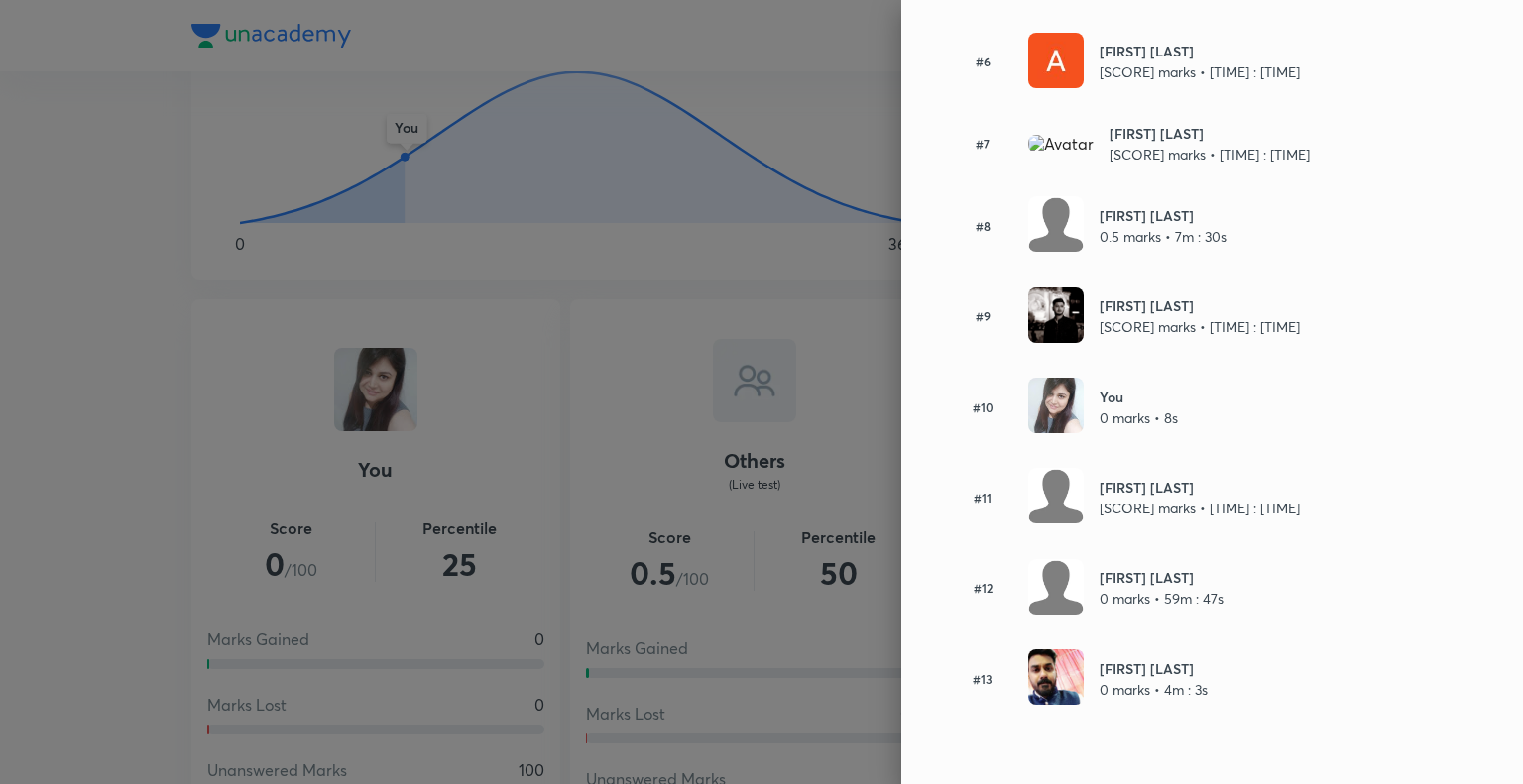 drag, startPoint x: 1138, startPoint y: 664, endPoint x: 1295, endPoint y: 709, distance: 163.3218 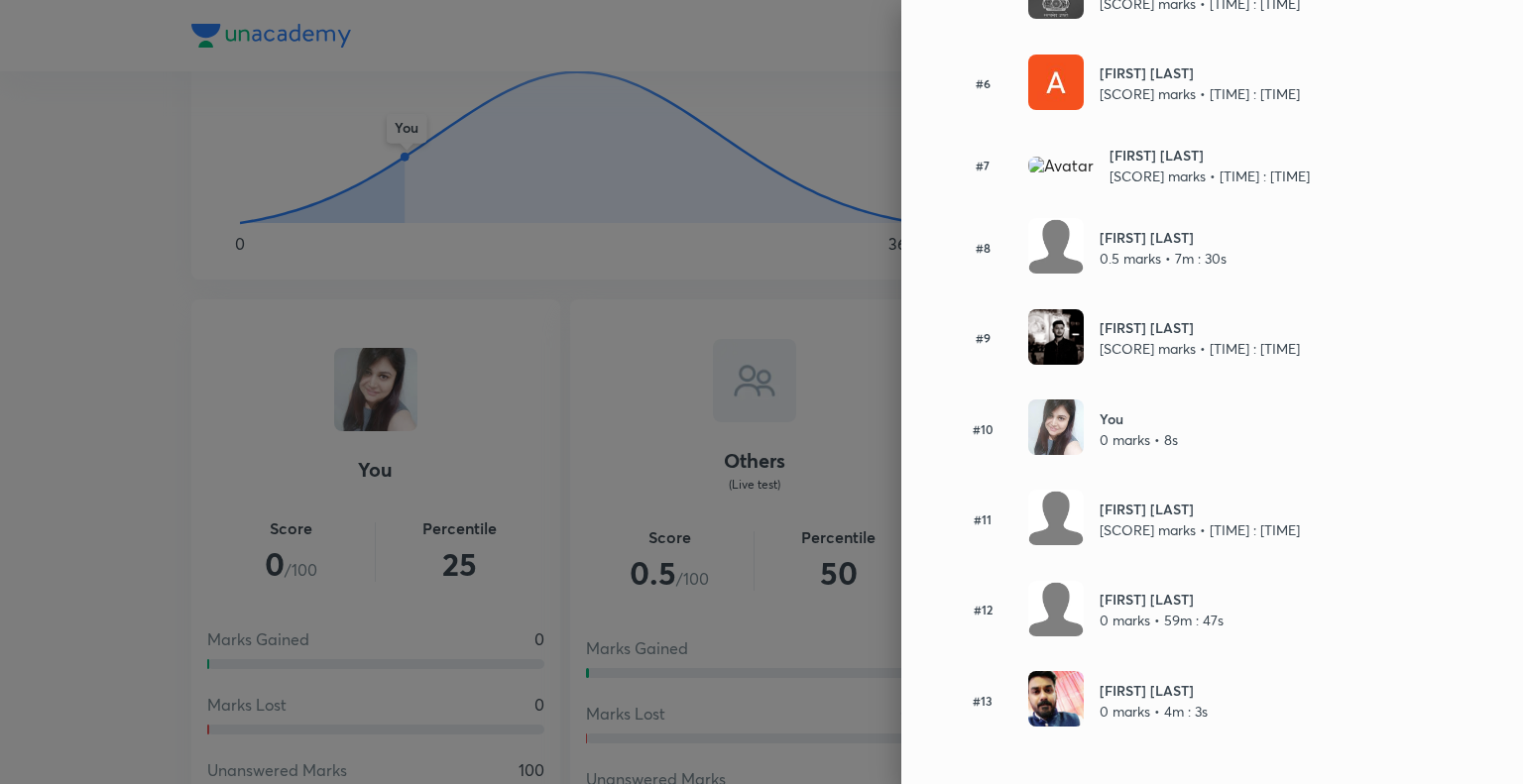 scroll, scrollTop: 689, scrollLeft: 0, axis: vertical 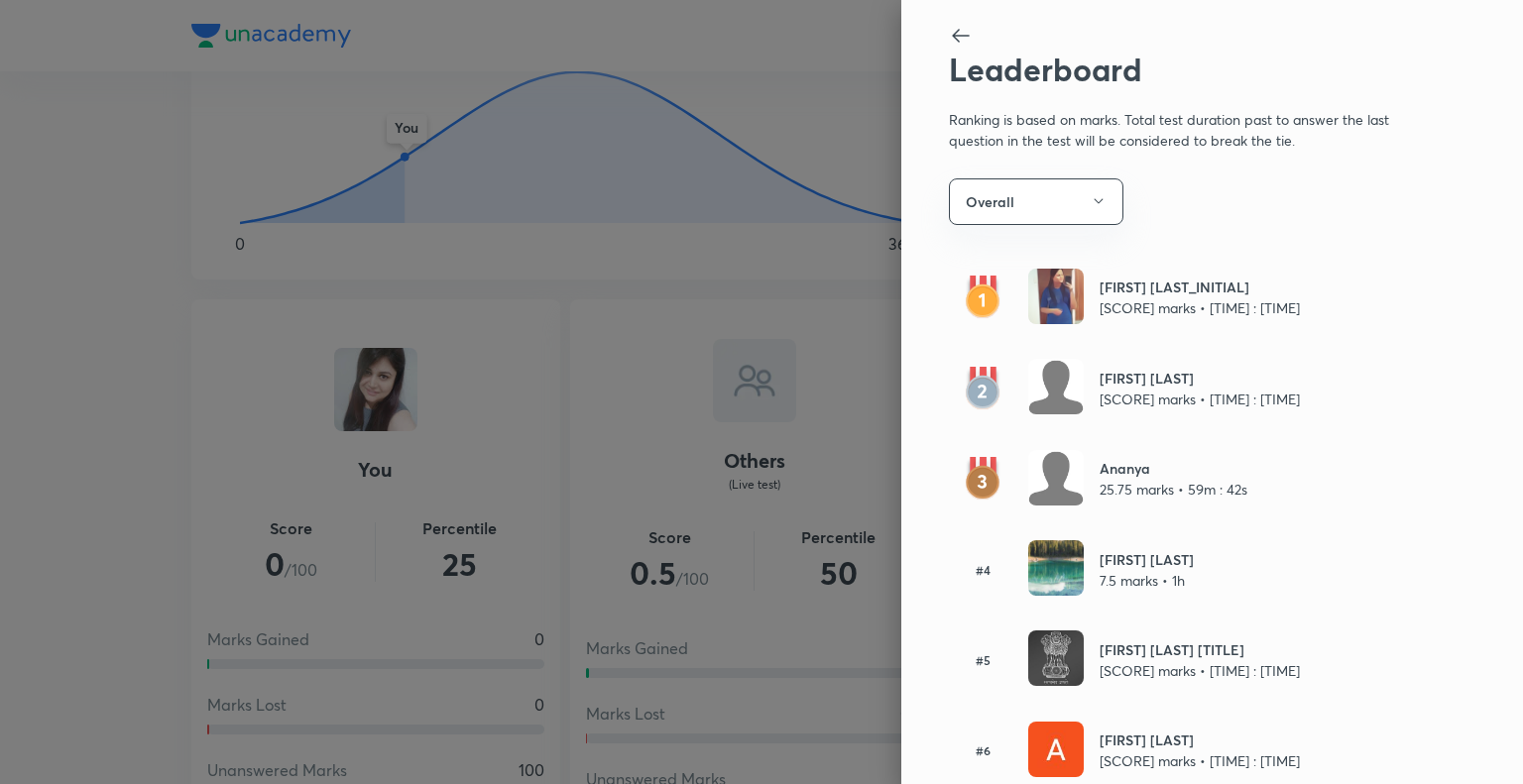 click 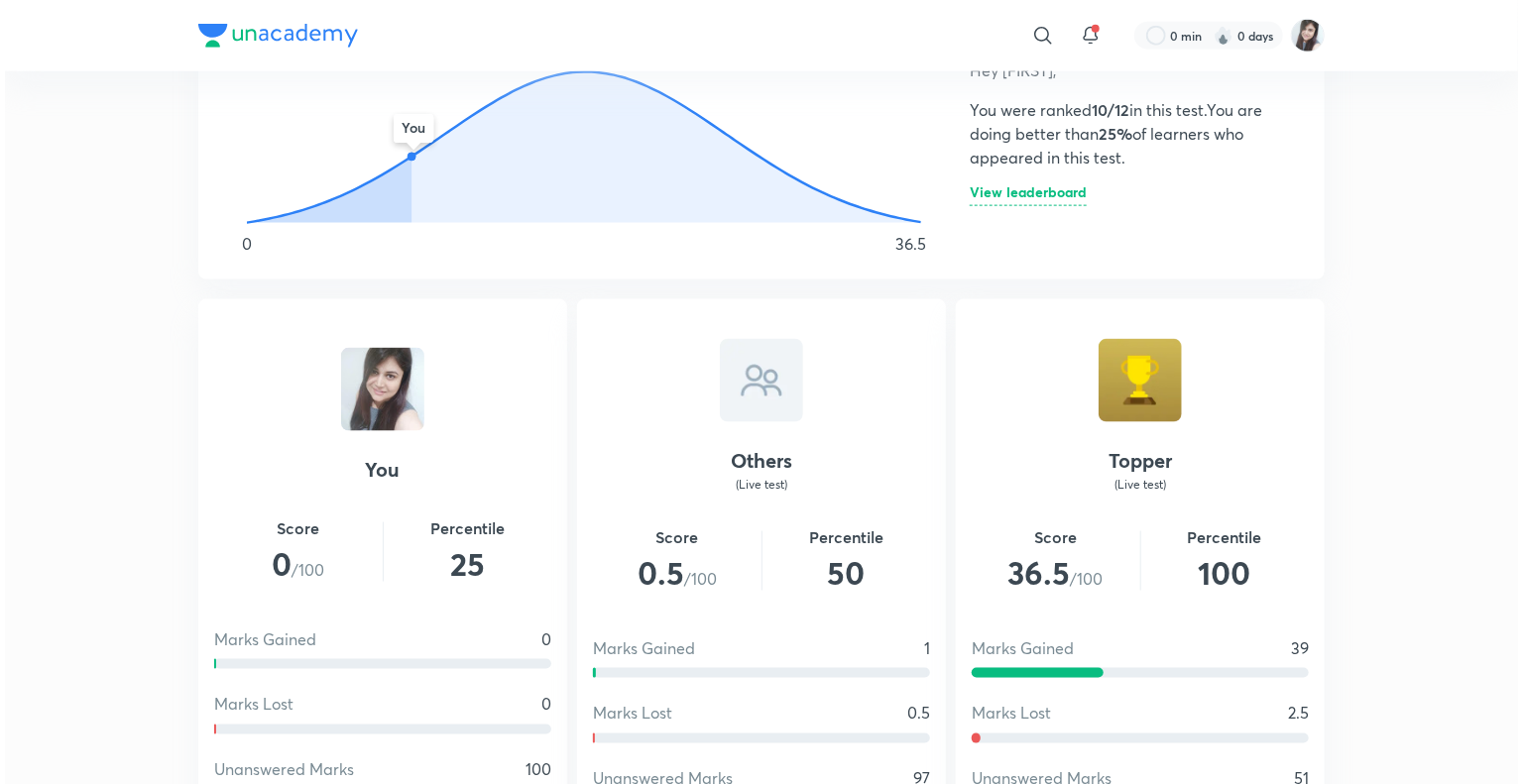 scroll, scrollTop: 0, scrollLeft: 0, axis: both 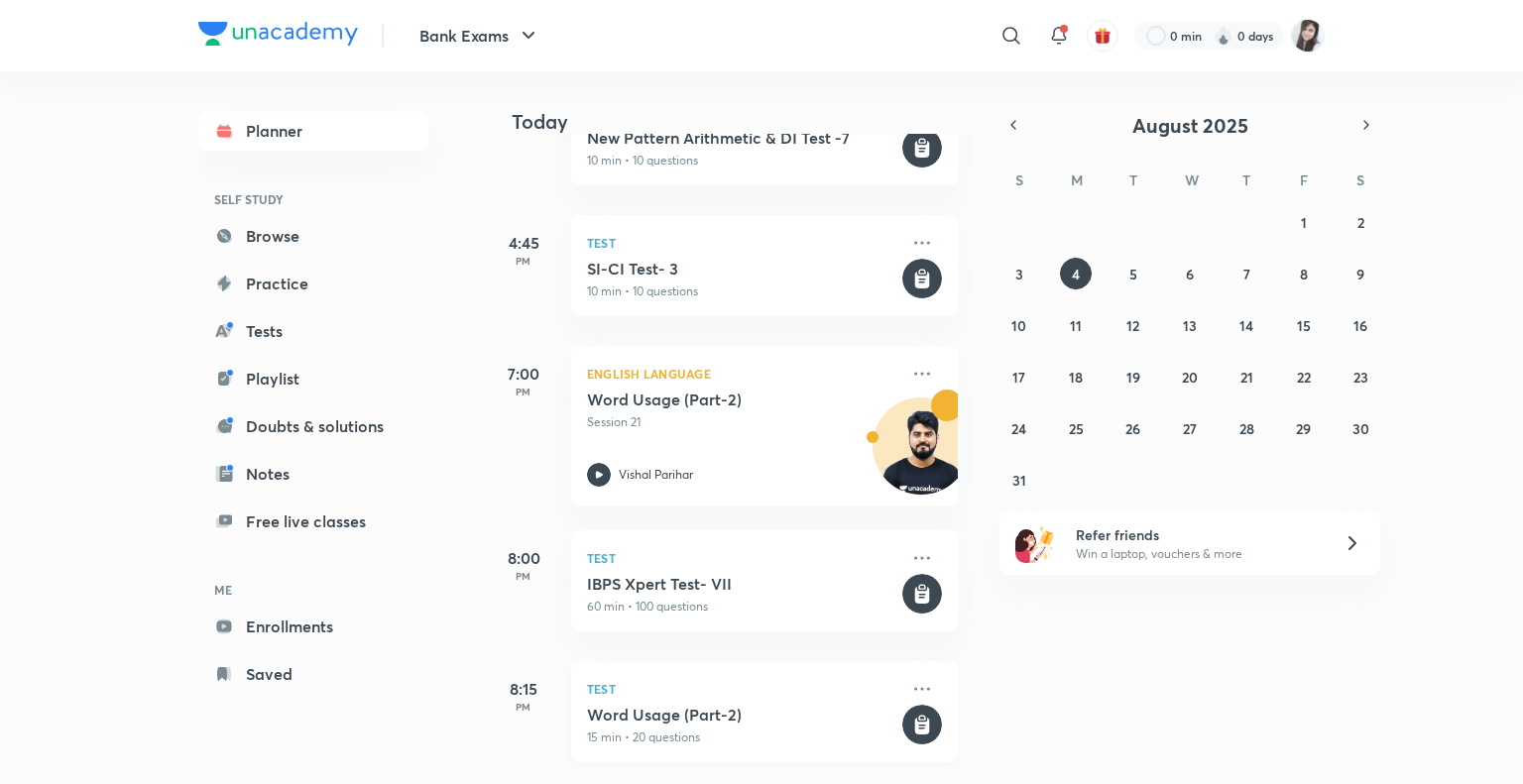 click on "Word Usage (Part-2) 15 min • 20 questions" at bounding box center [743, 726] 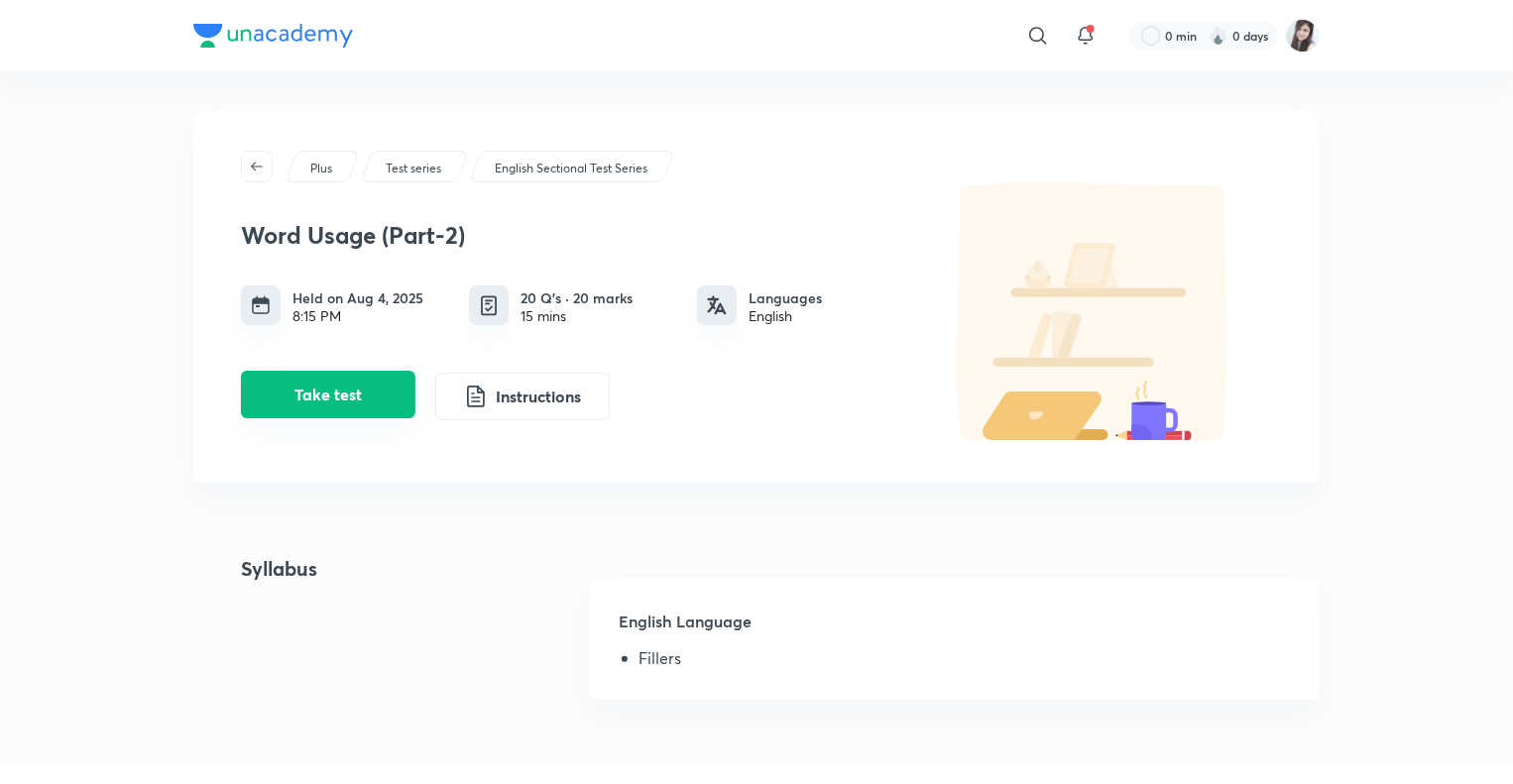 click on "Take test" at bounding box center [328, 394] 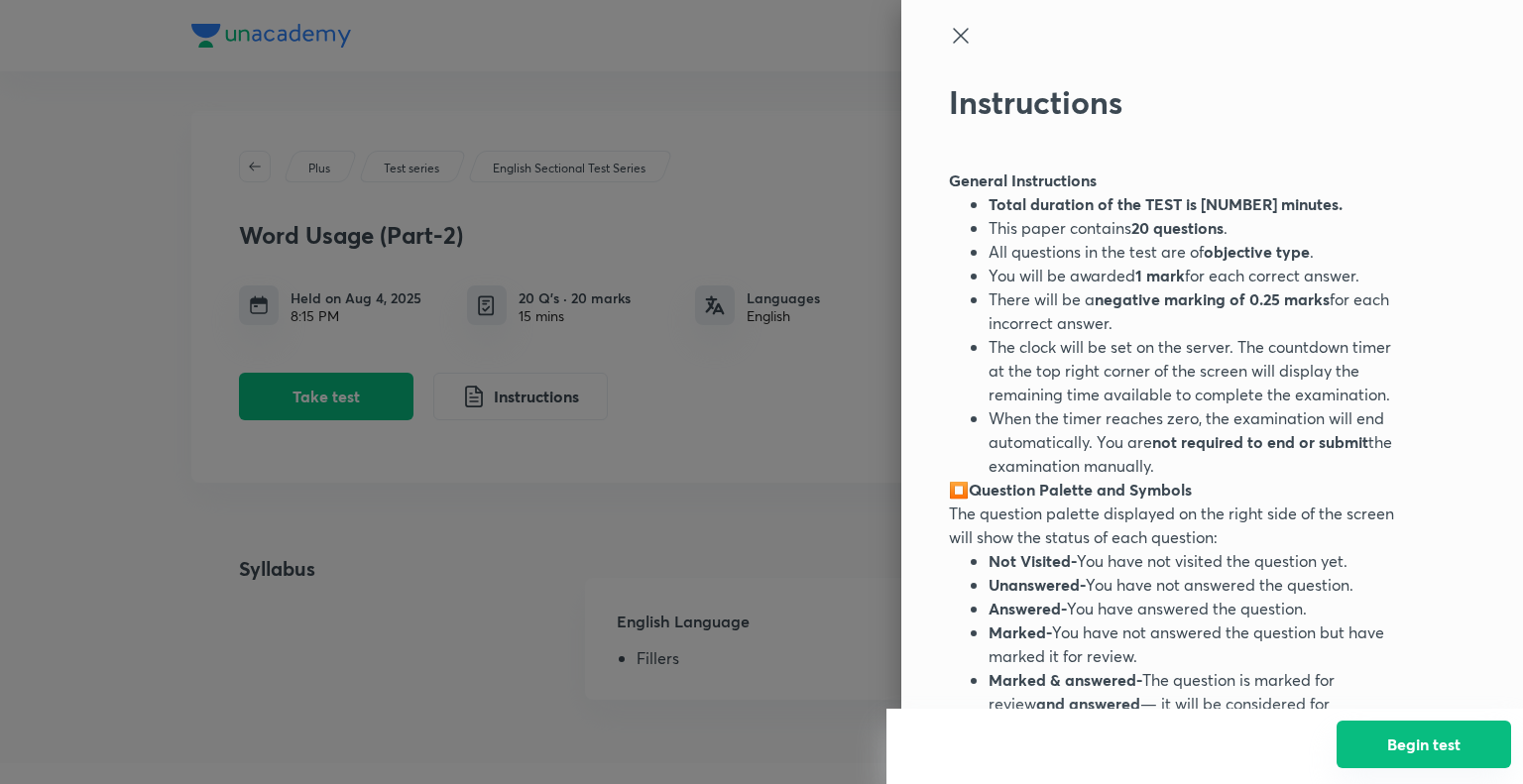 click on "Begin test" at bounding box center [1424, 744] 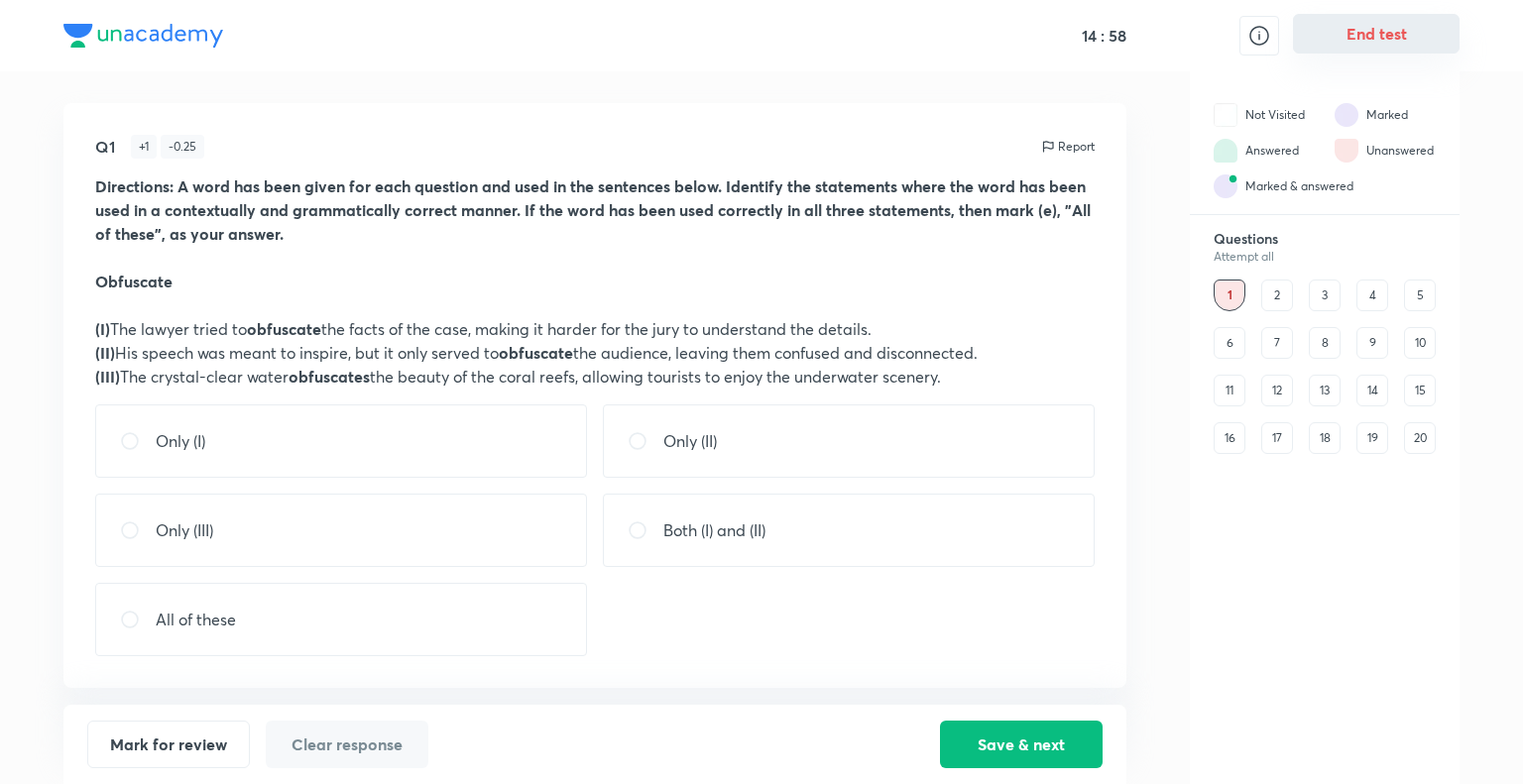click on "End test" at bounding box center [1376, 34] 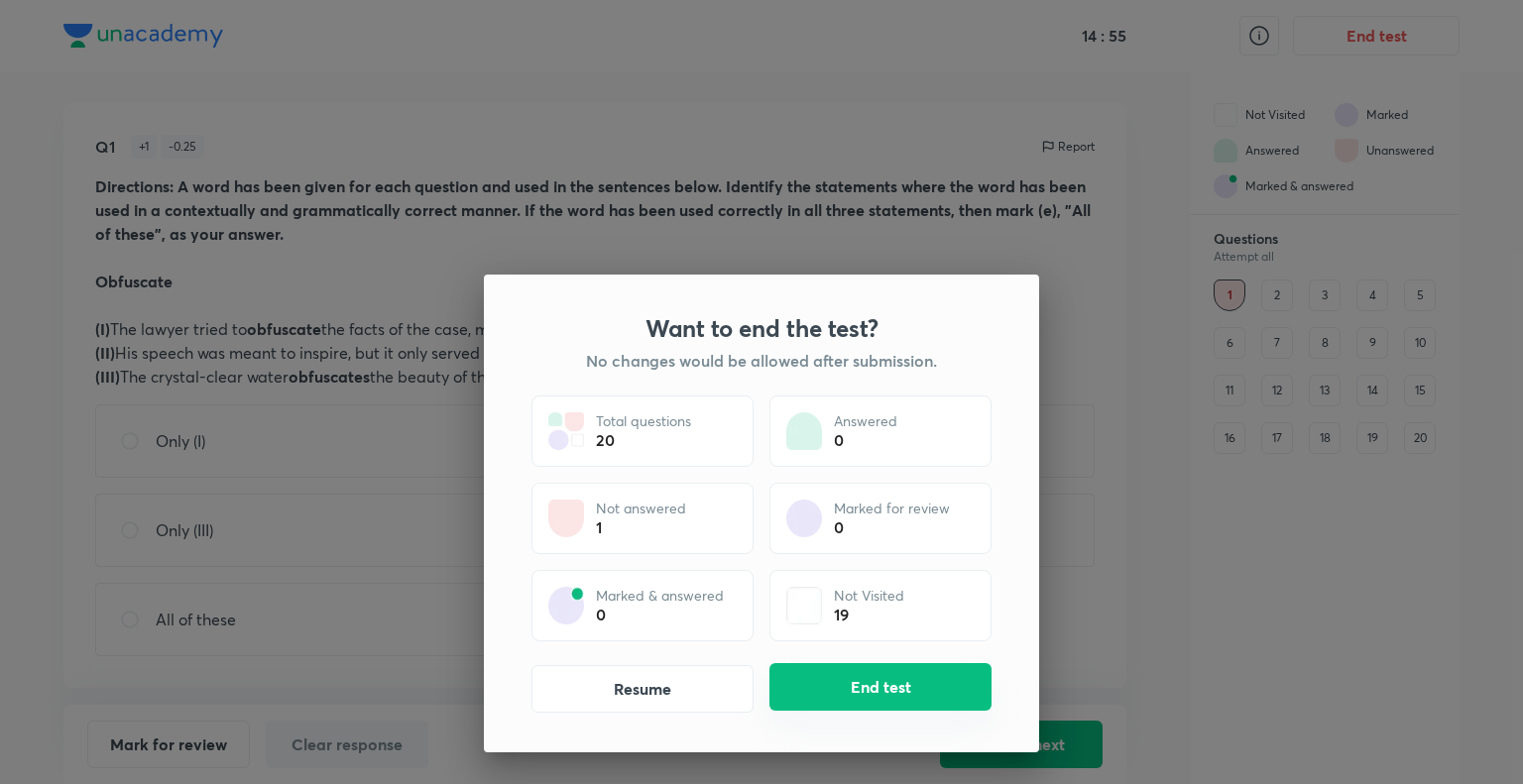 click on "End test" at bounding box center (880, 687) 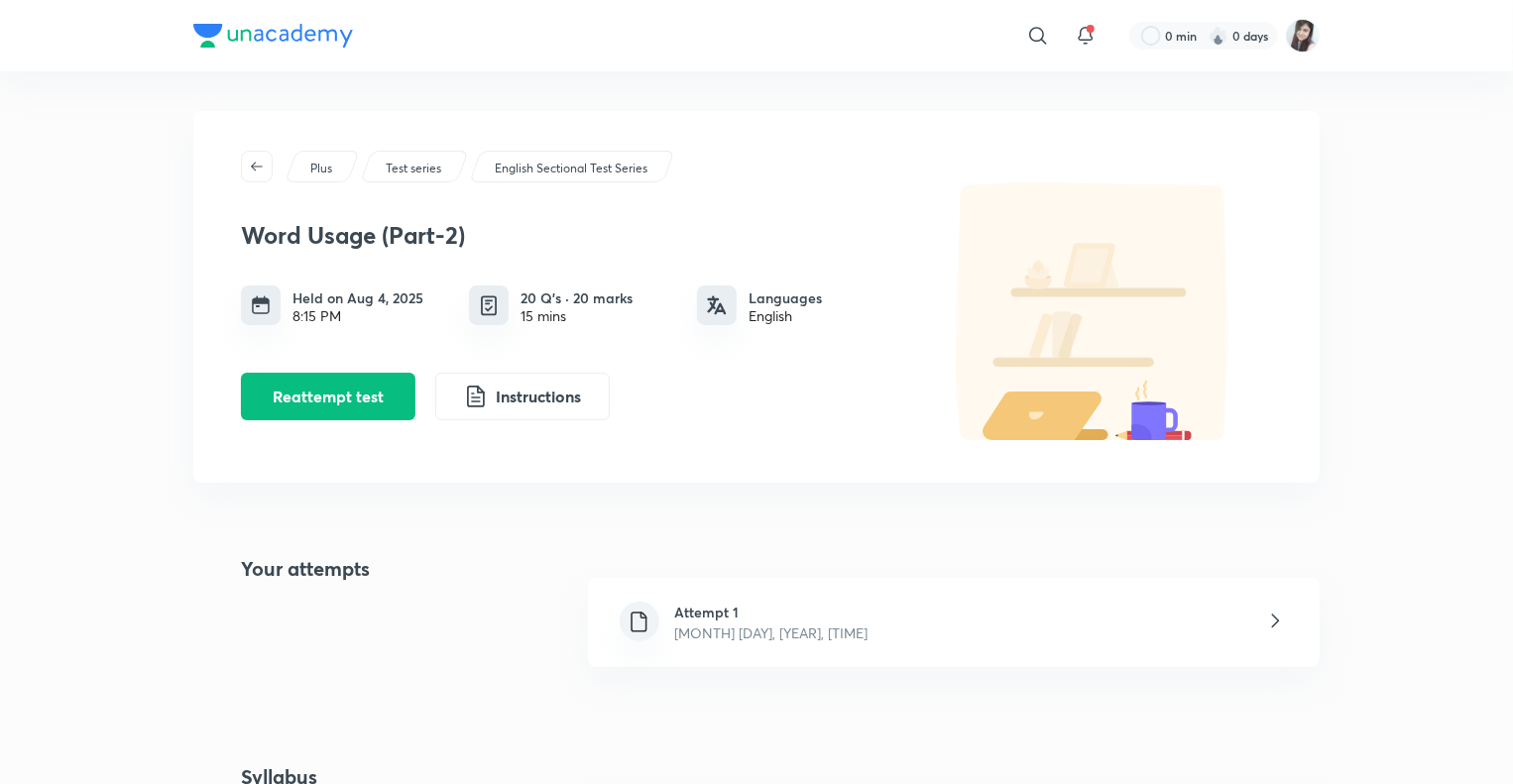 click 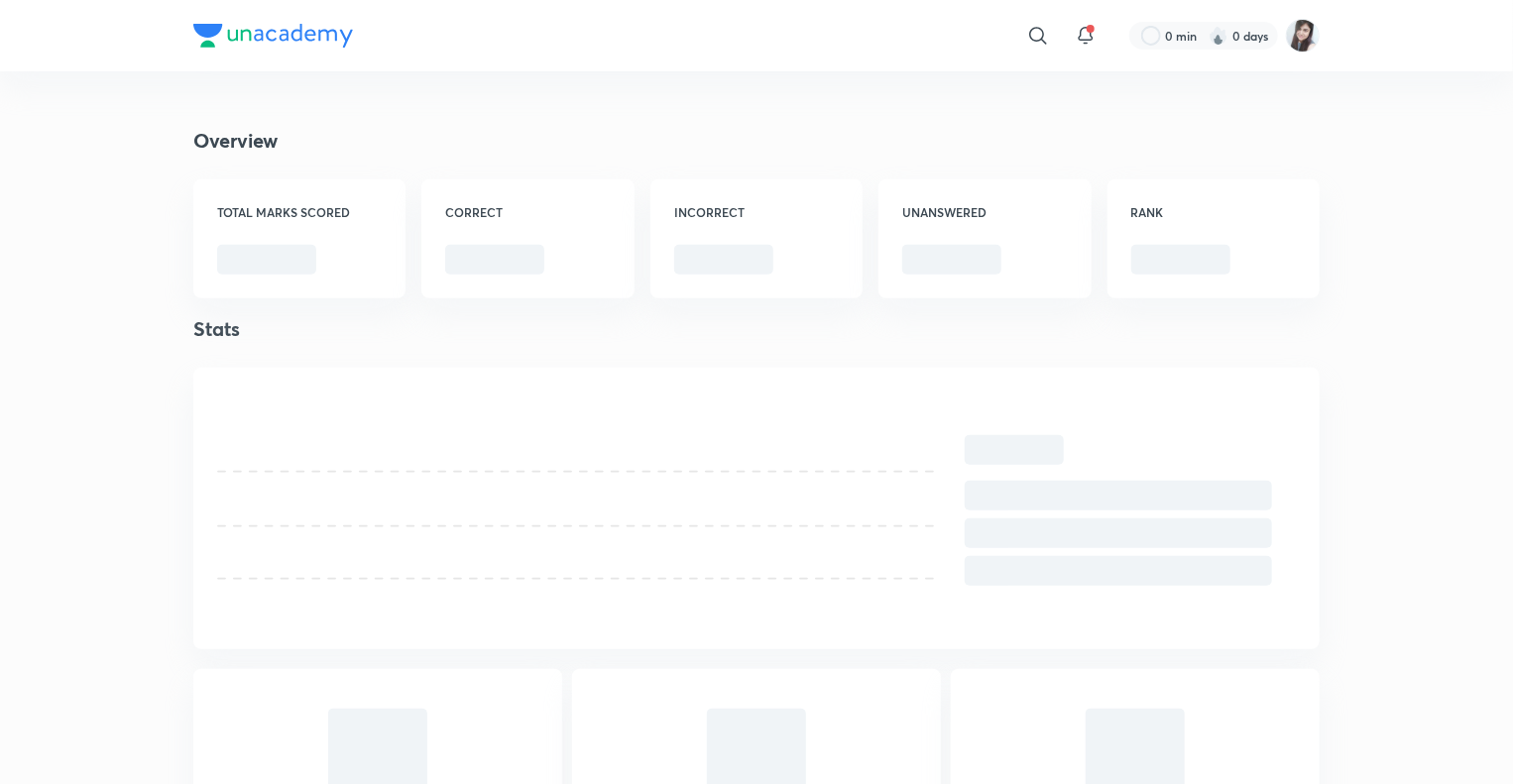 scroll, scrollTop: 389, scrollLeft: 0, axis: vertical 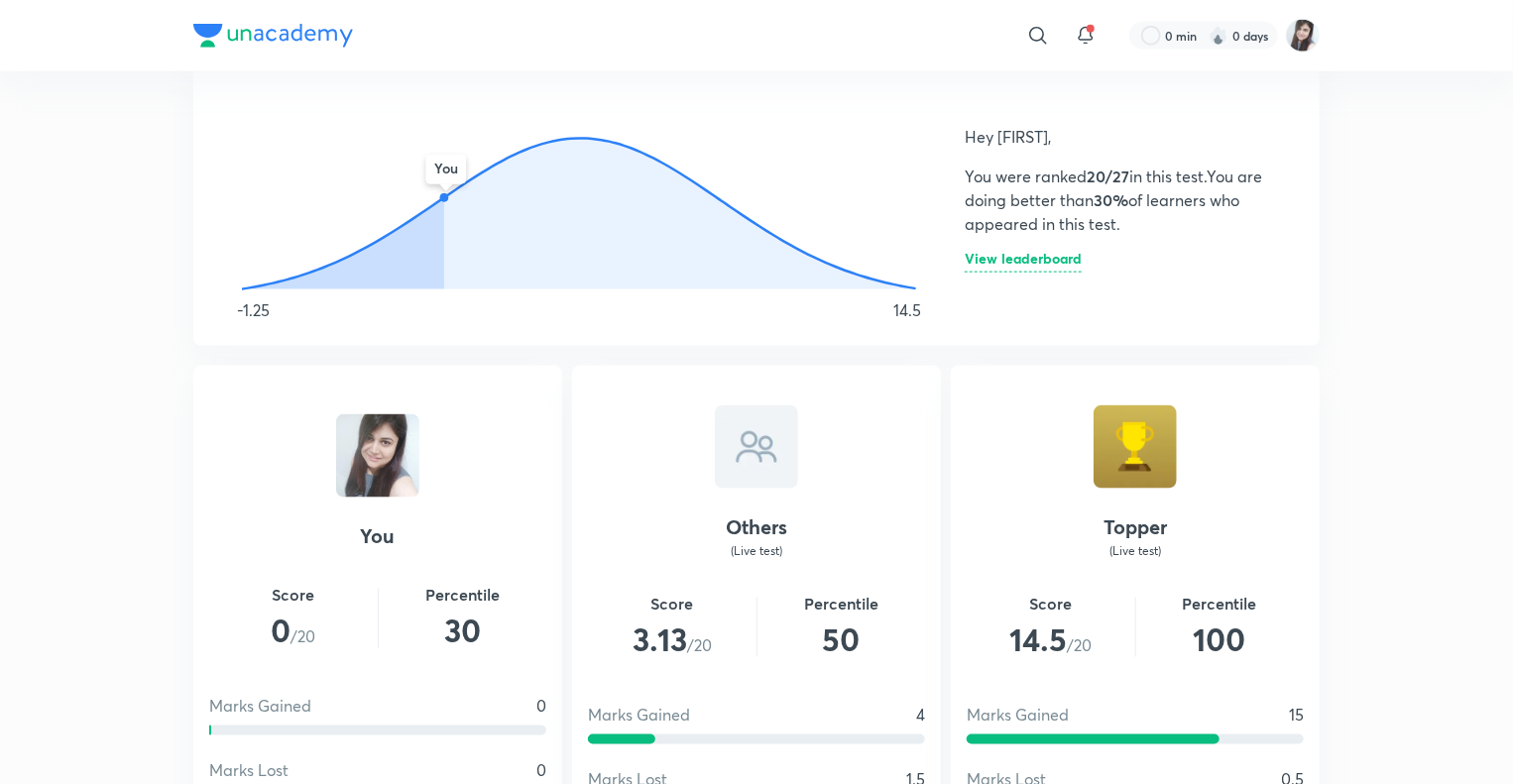 click on "View leaderboard" at bounding box center (1023, 262) 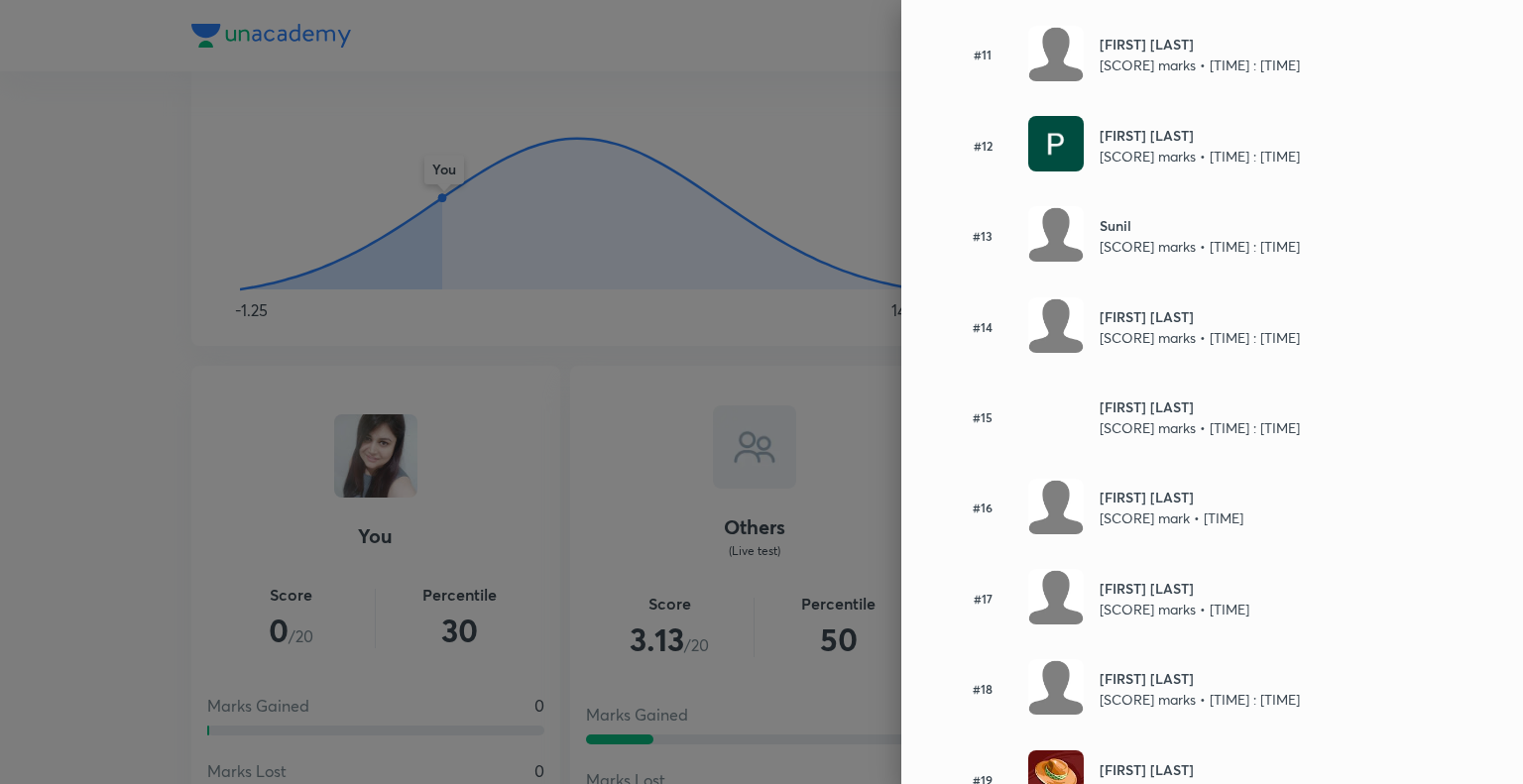scroll, scrollTop: 1393, scrollLeft: 0, axis: vertical 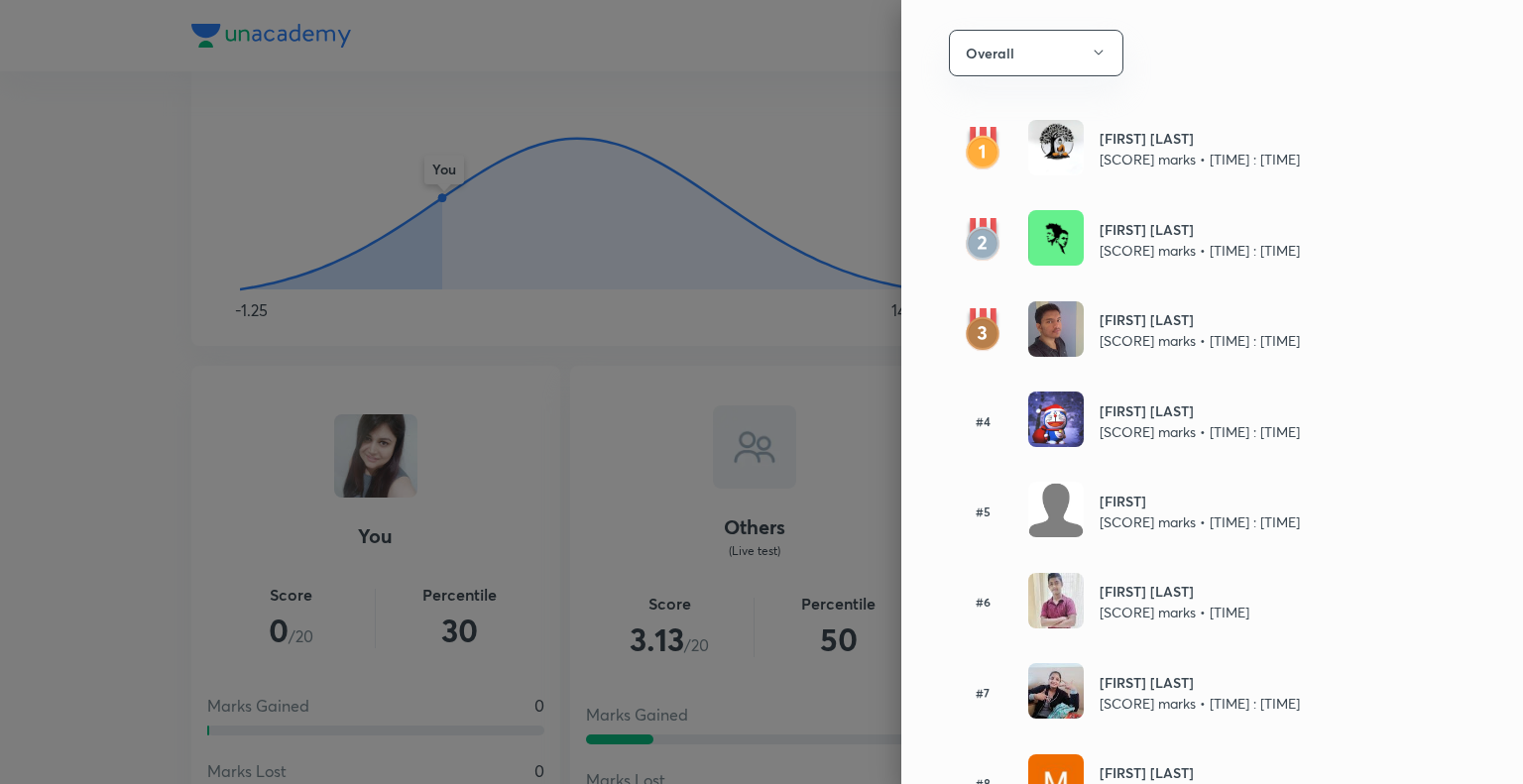 click at bounding box center (762, 392) 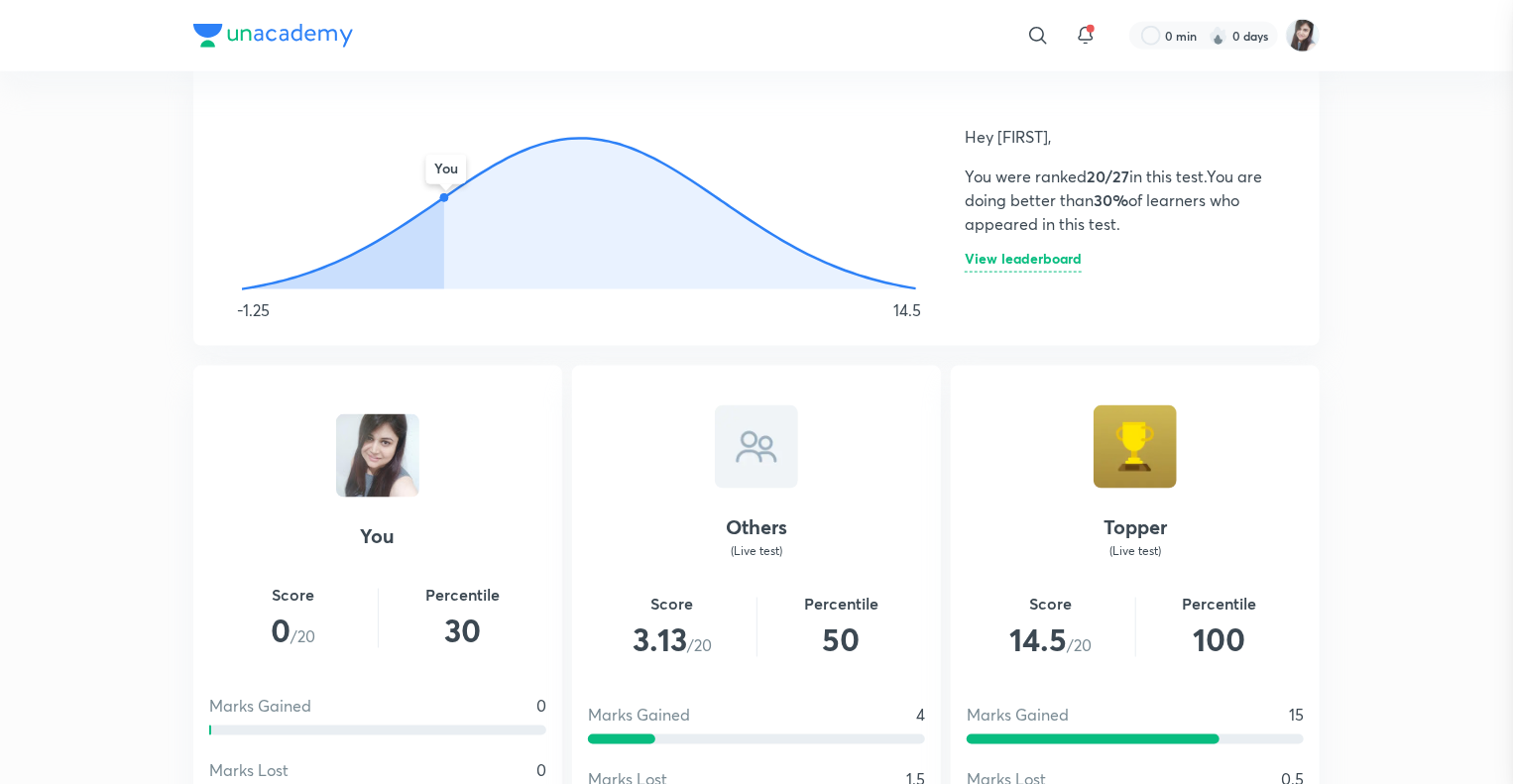 scroll, scrollTop: 0, scrollLeft: 0, axis: both 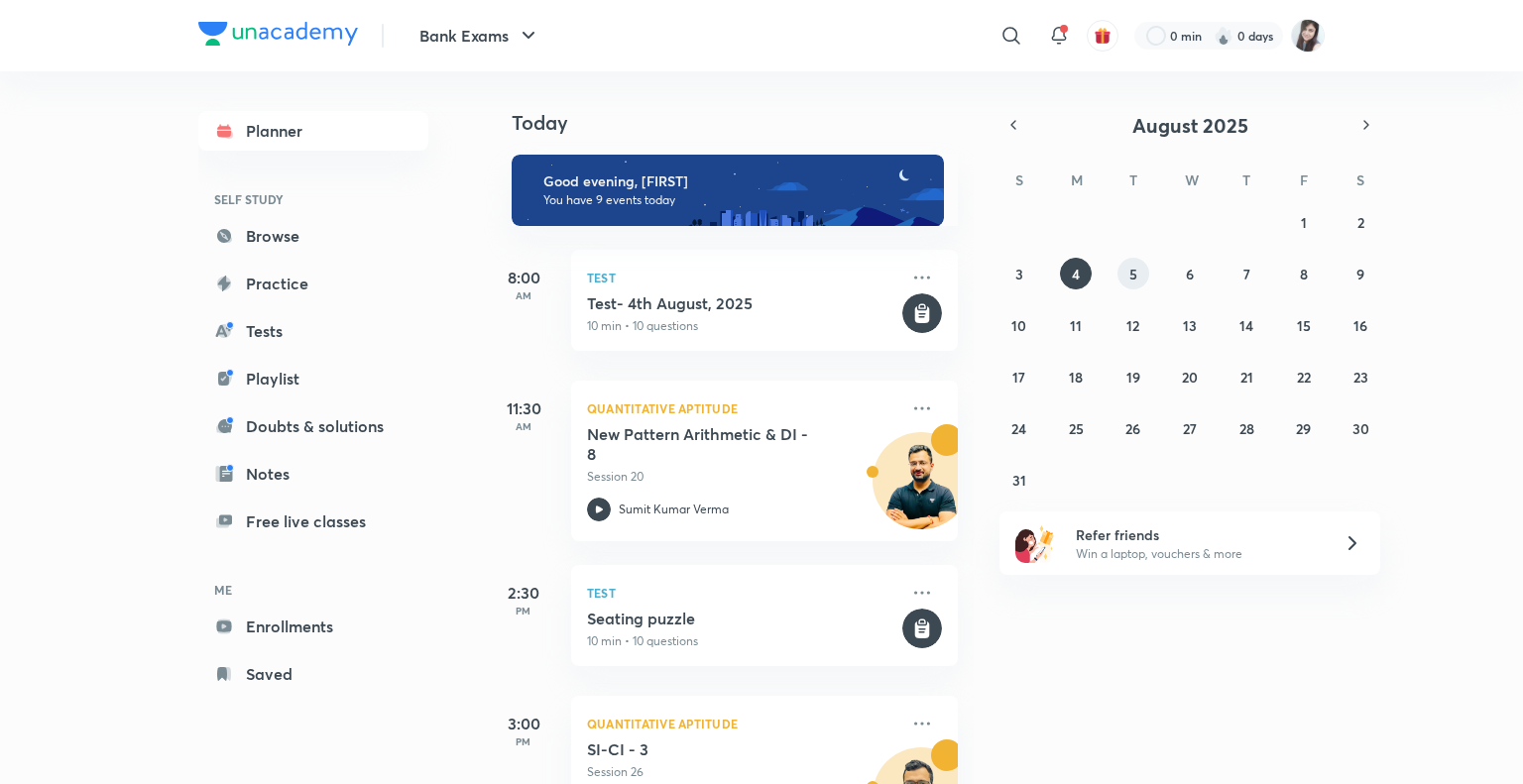 click on "5" at bounding box center (1133, 274) 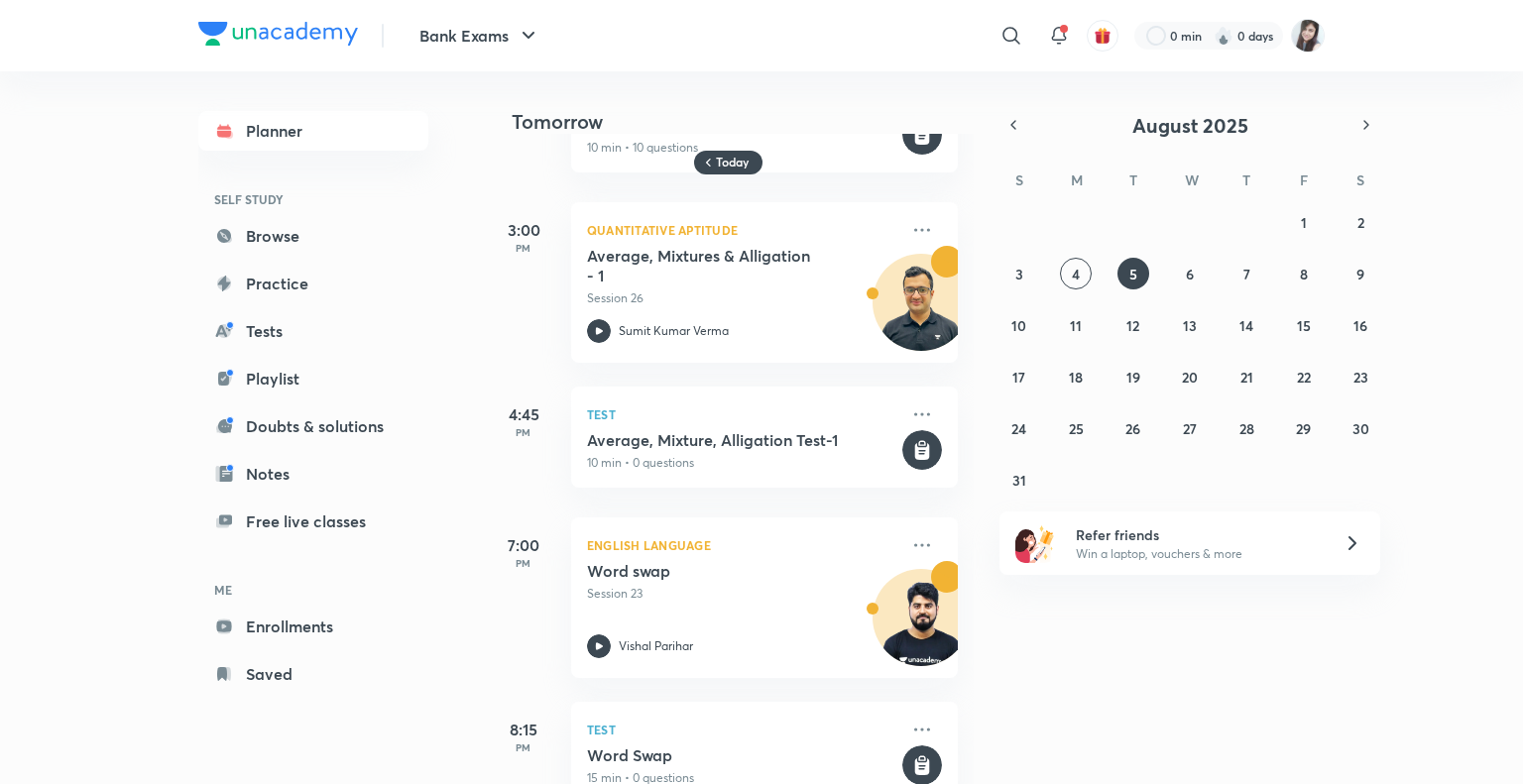 scroll, scrollTop: 143, scrollLeft: 0, axis: vertical 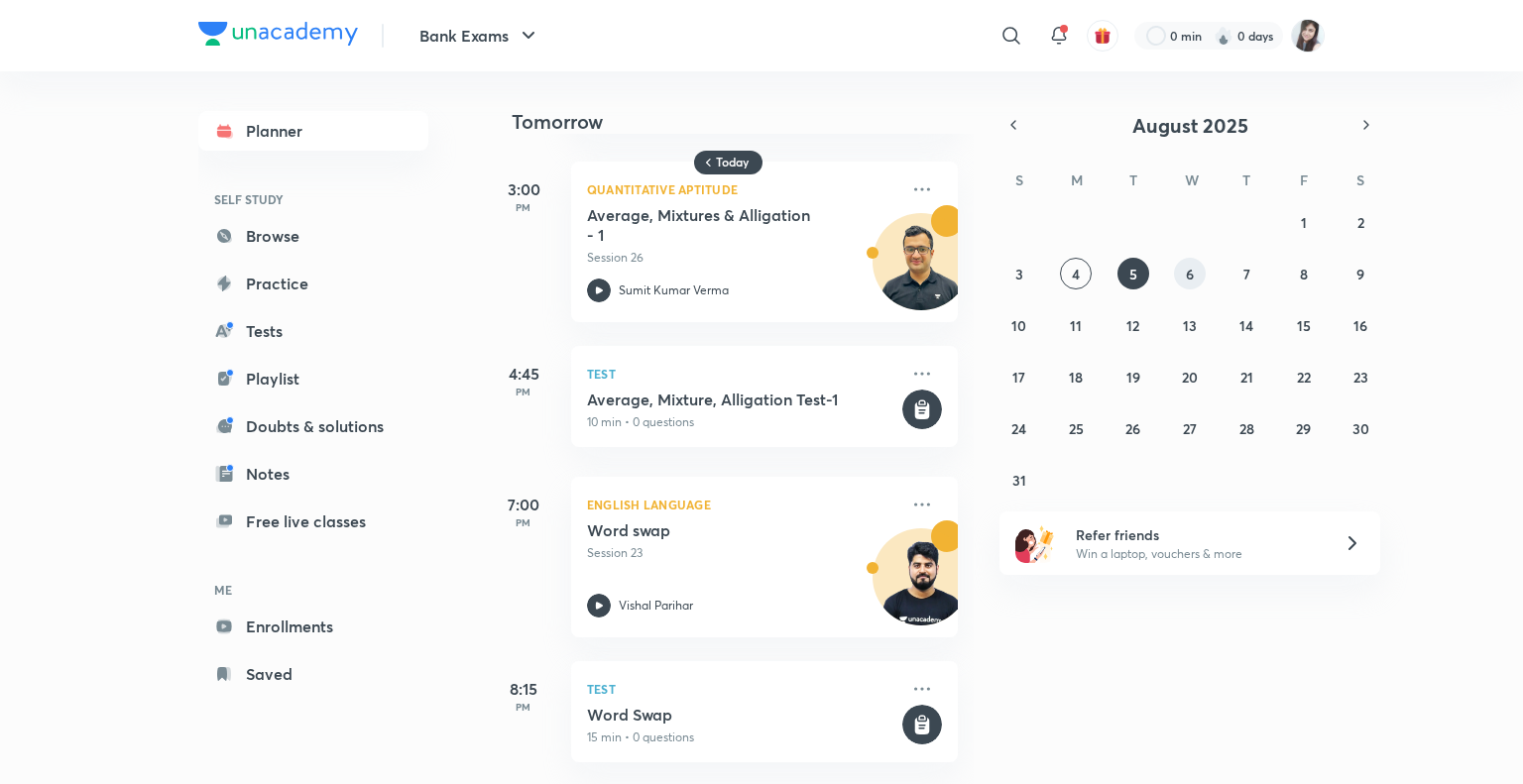 click on "6" at bounding box center [1190, 274] 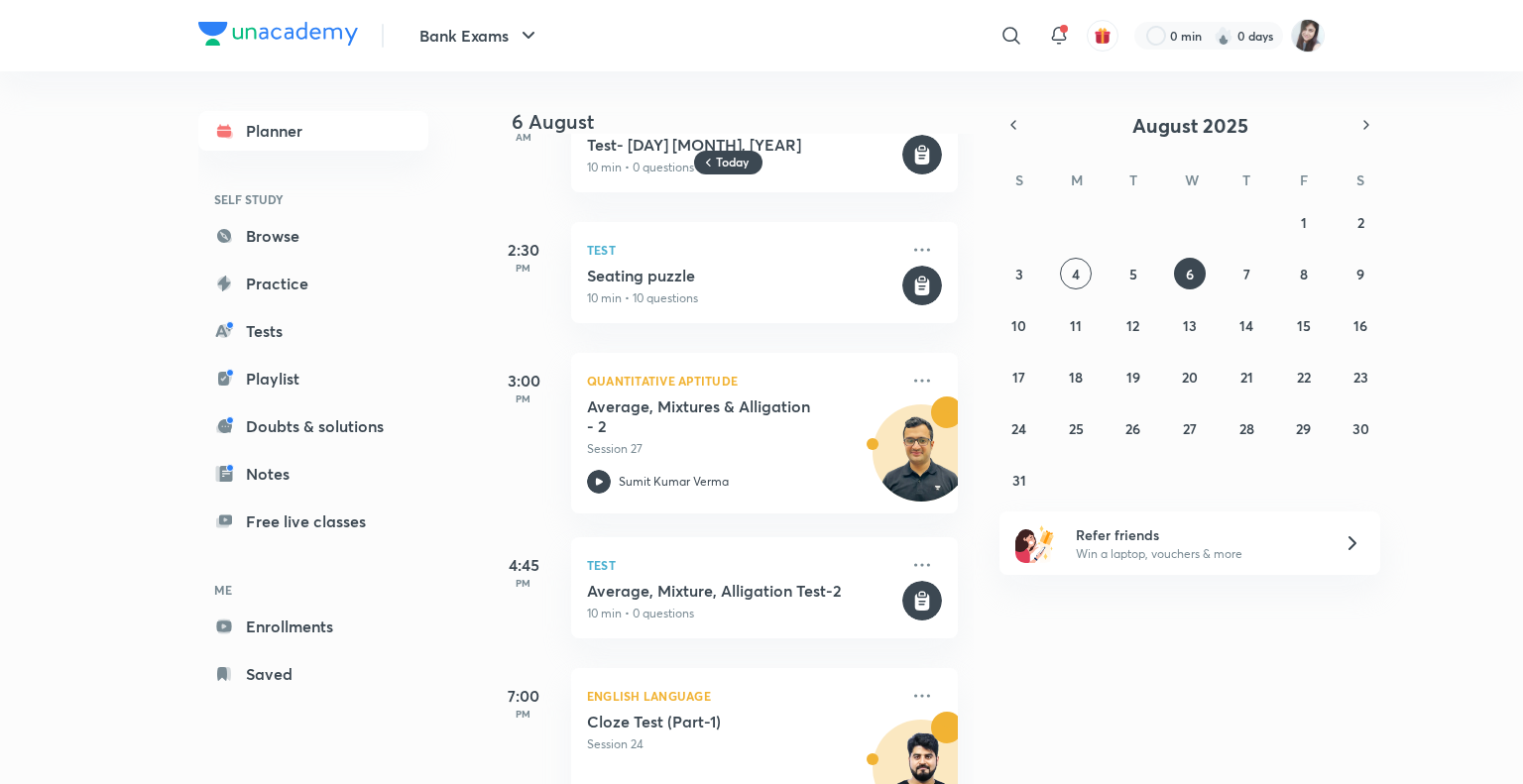 scroll, scrollTop: 143, scrollLeft: 0, axis: vertical 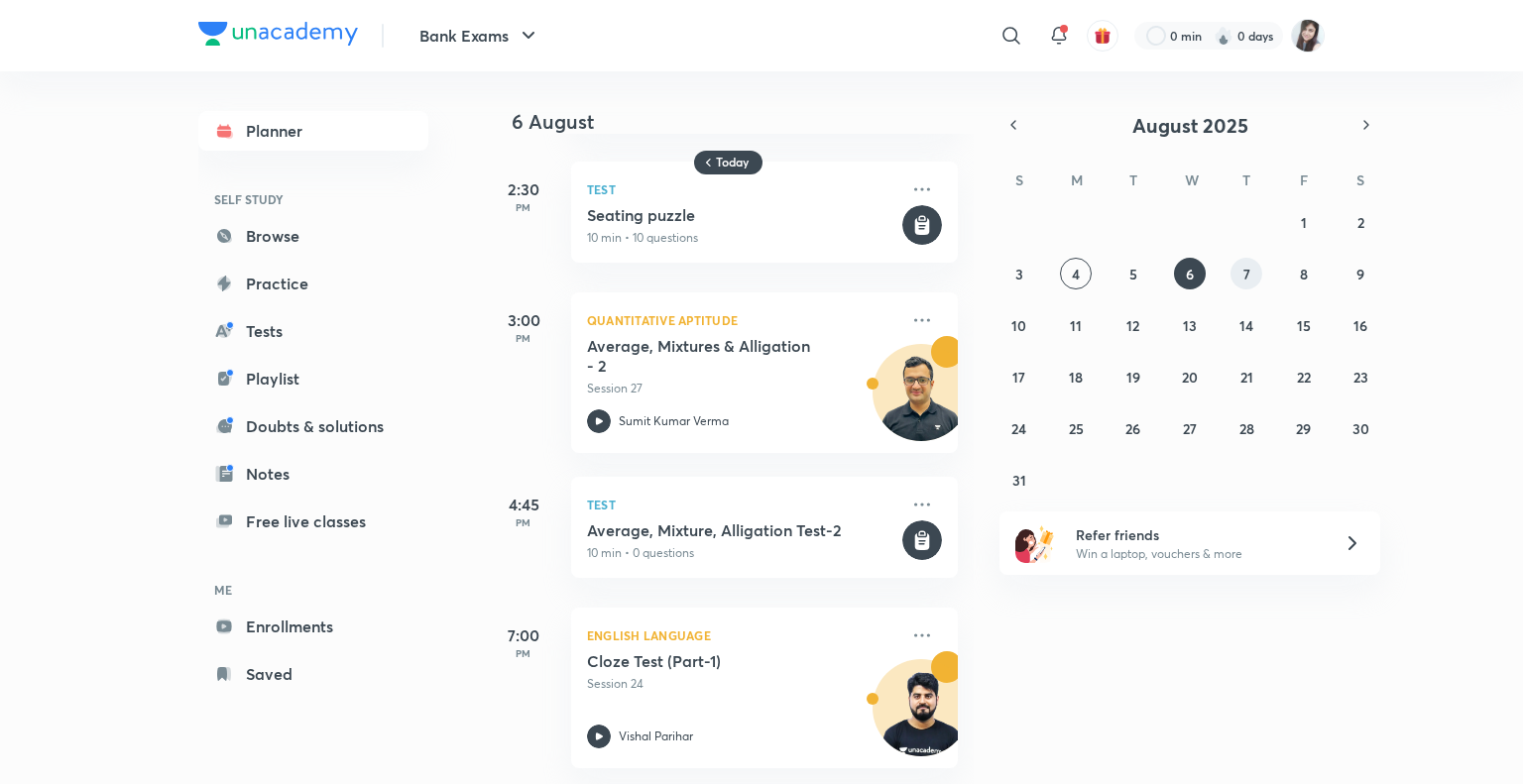 click on "7" at bounding box center [1246, 274] 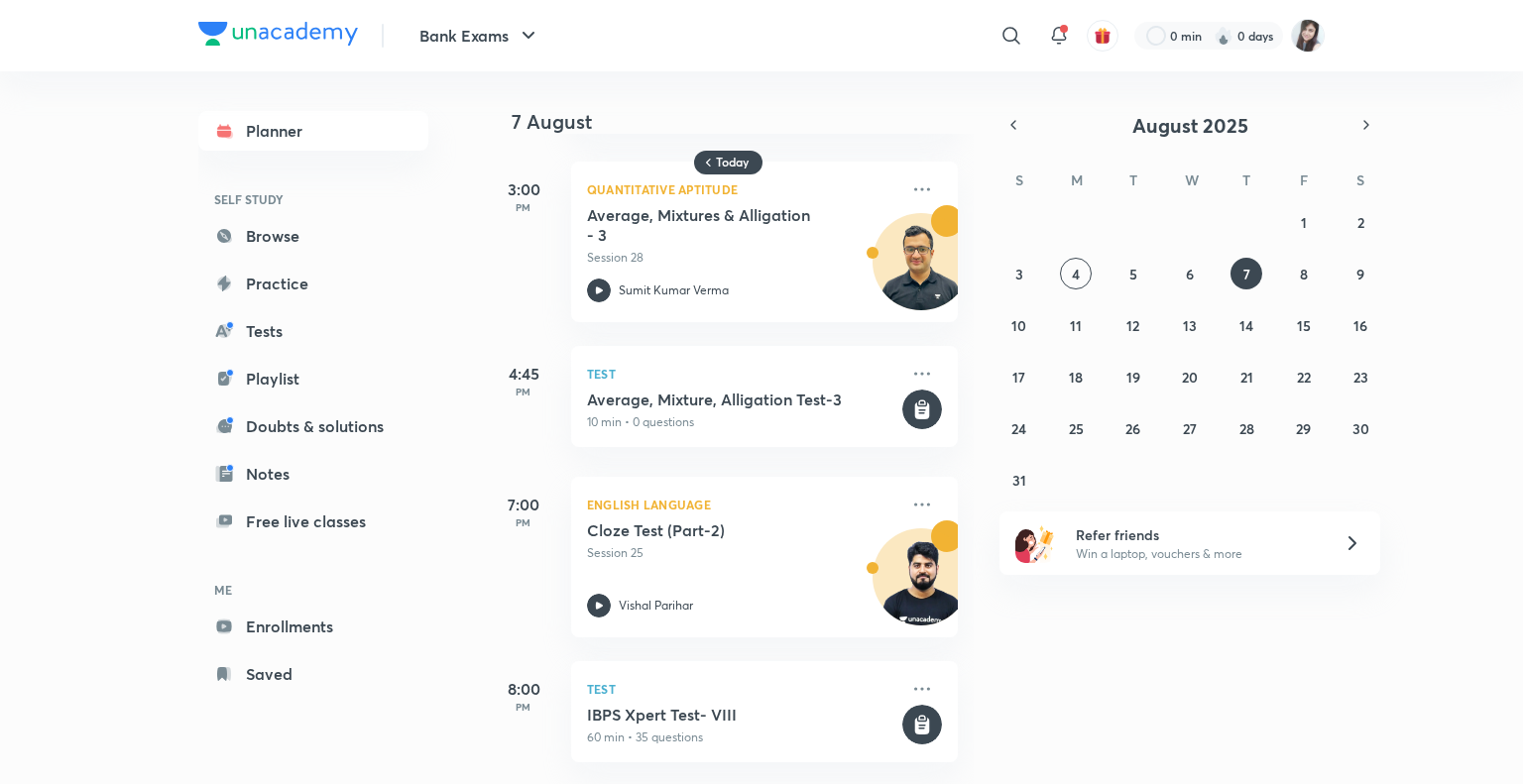 scroll, scrollTop: 0, scrollLeft: 0, axis: both 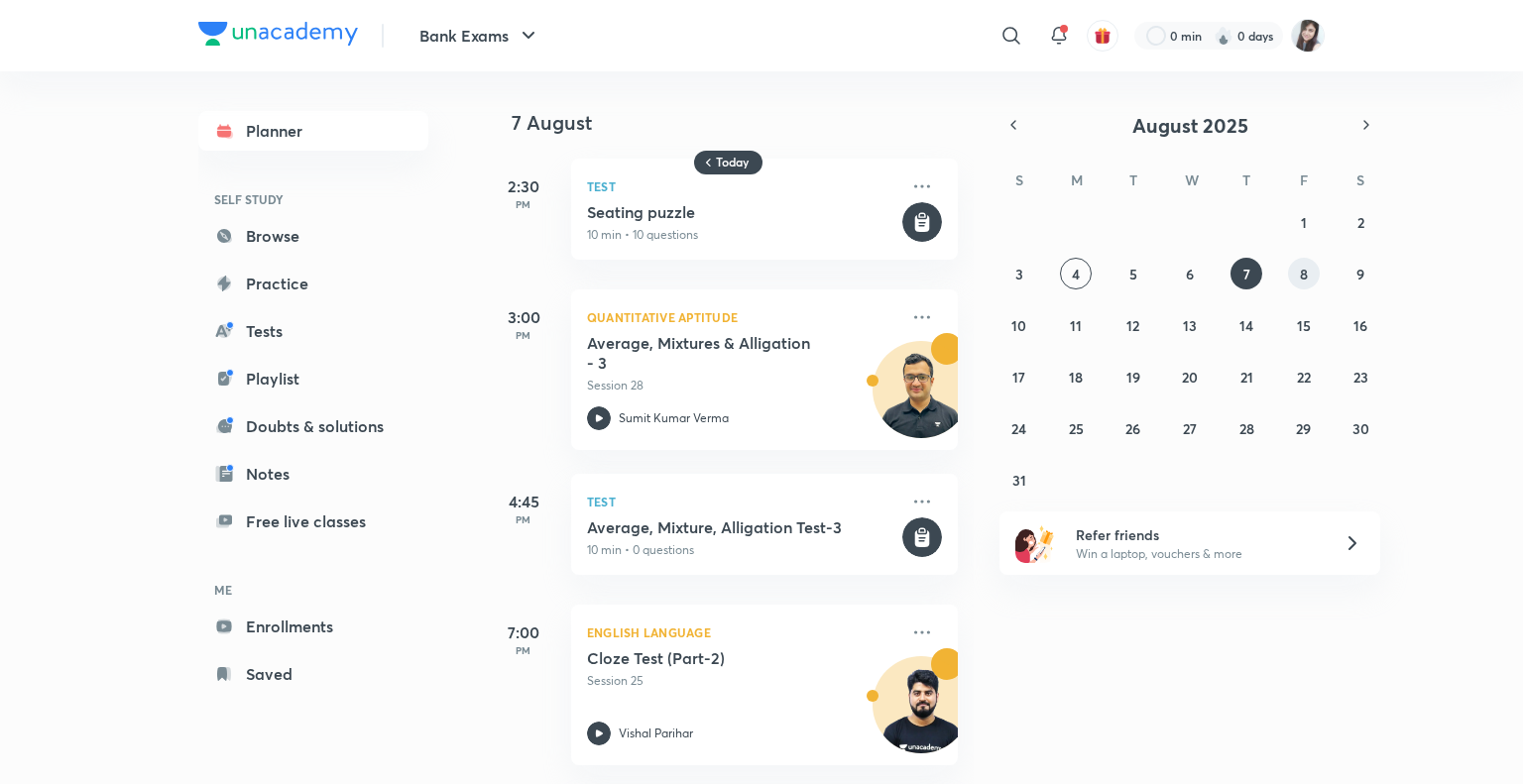 click on "8" at bounding box center [1304, 274] 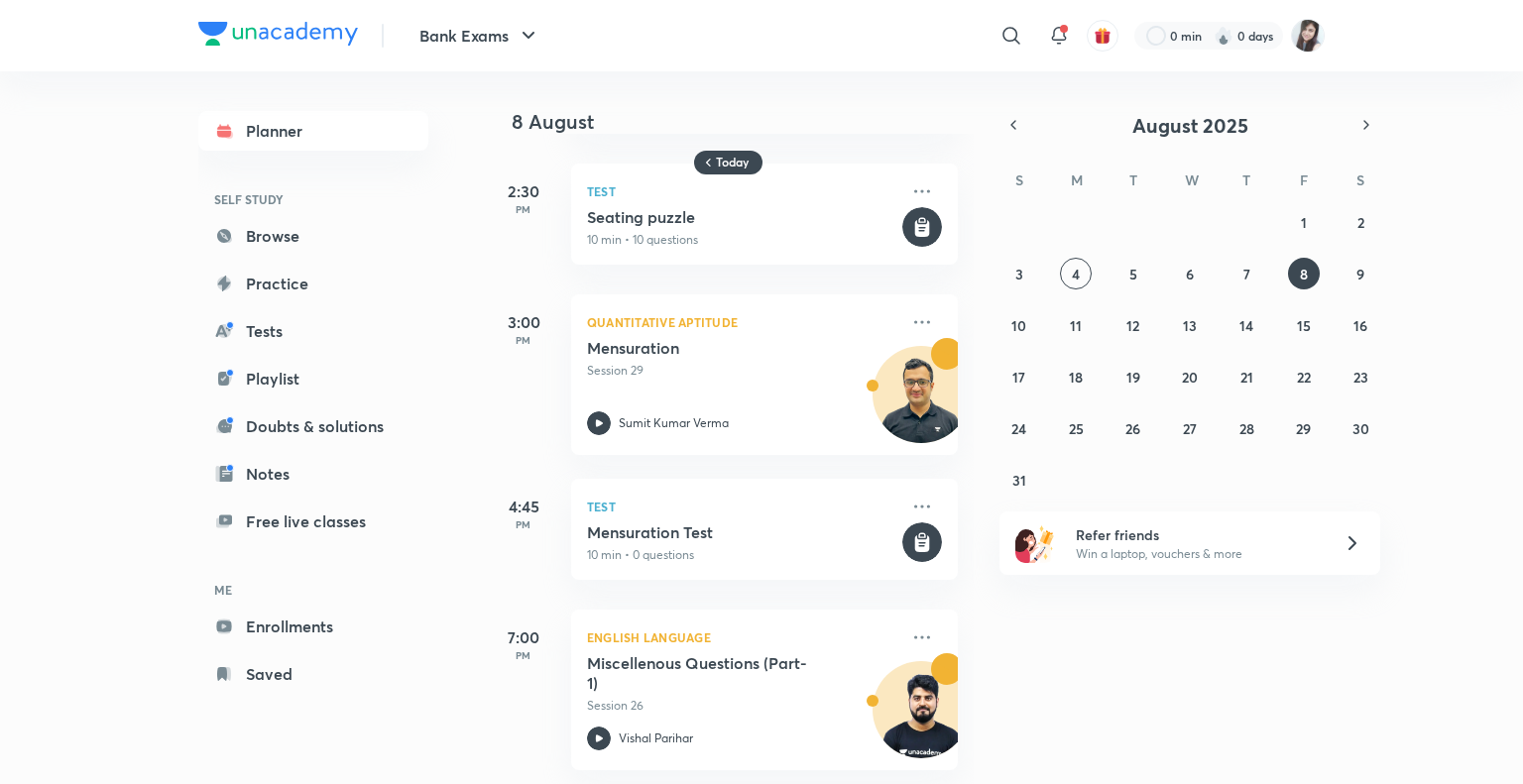 scroll, scrollTop: 143, scrollLeft: 0, axis: vertical 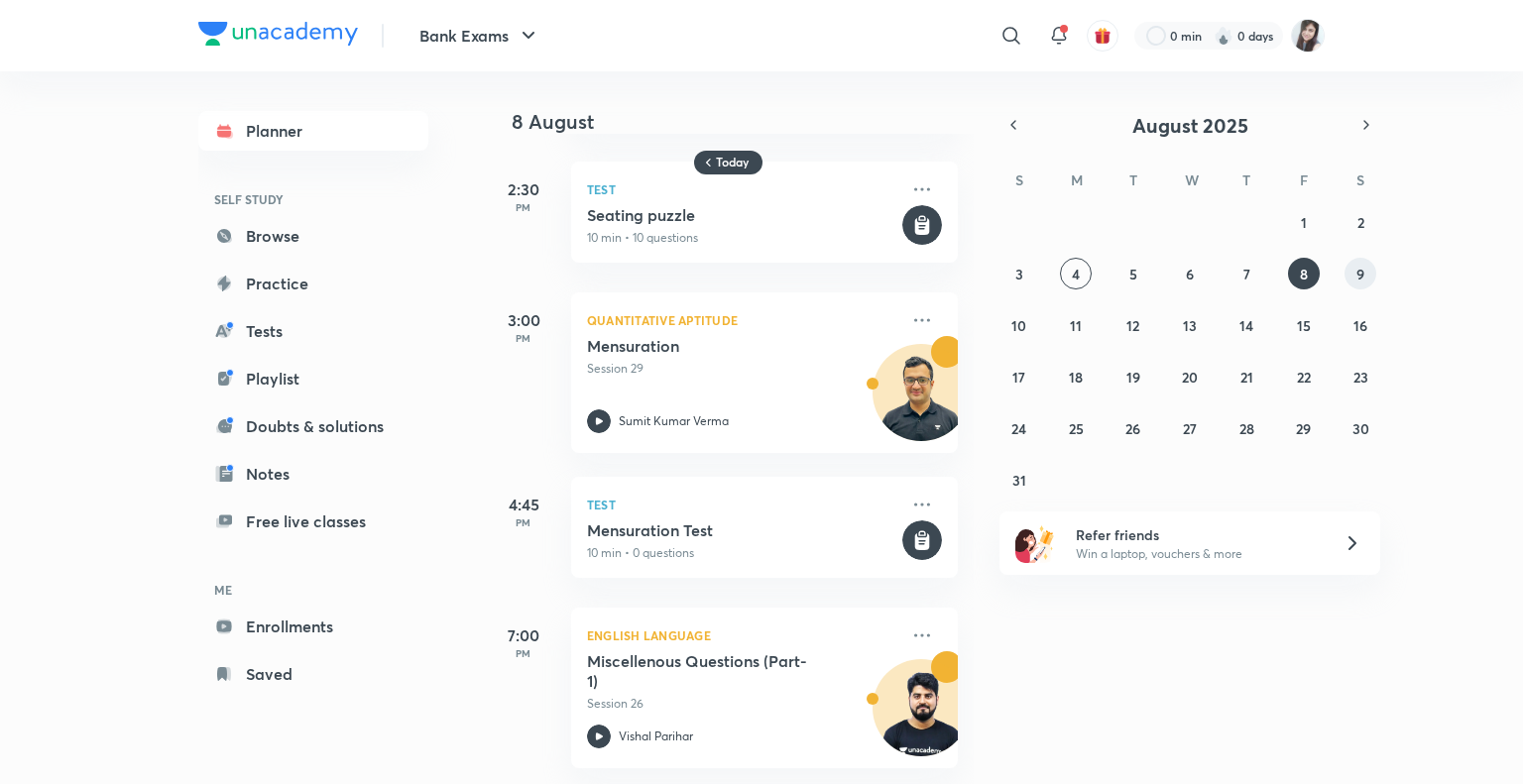 click on "9" at bounding box center (1360, 274) 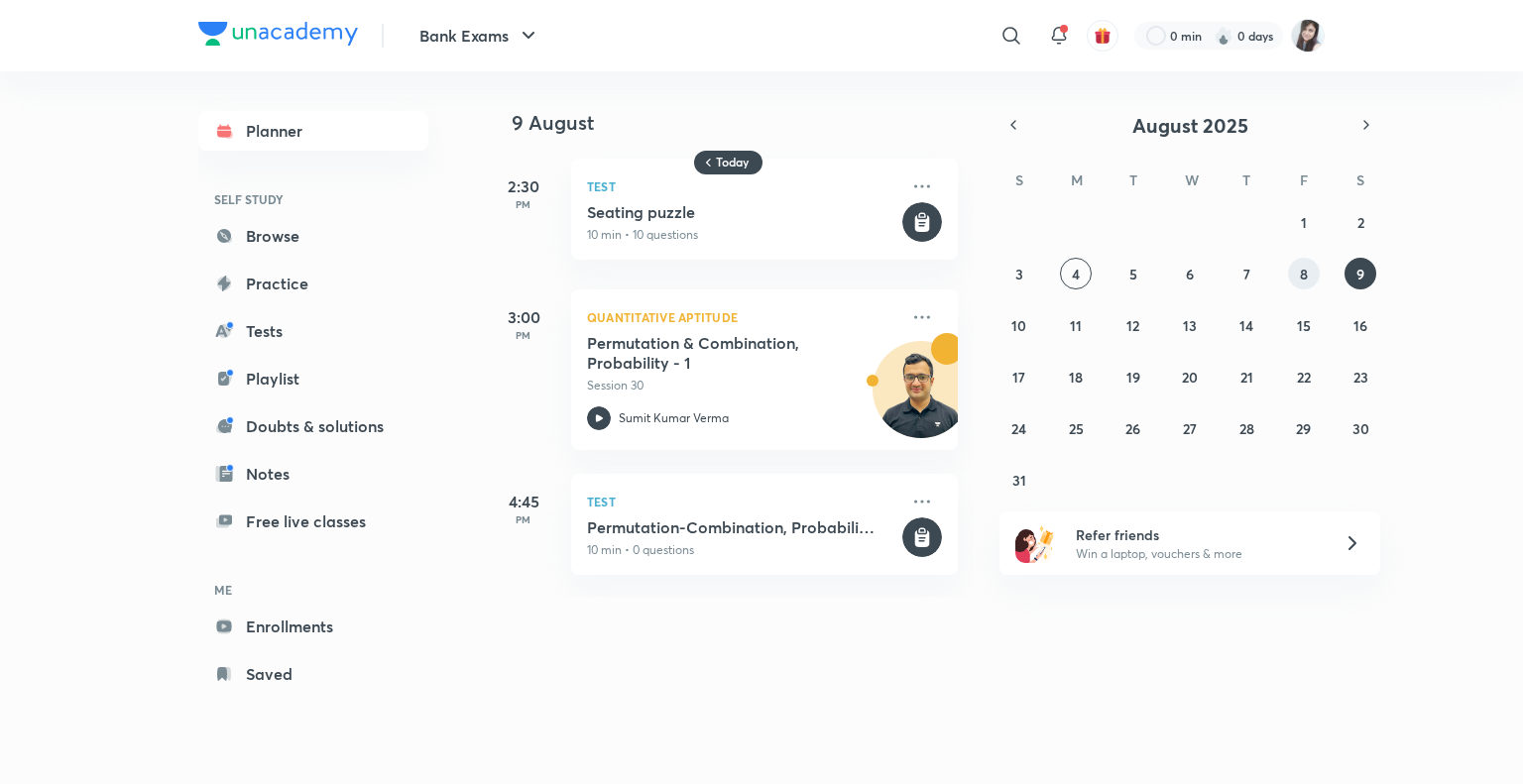 click on "8" at bounding box center [1304, 274] 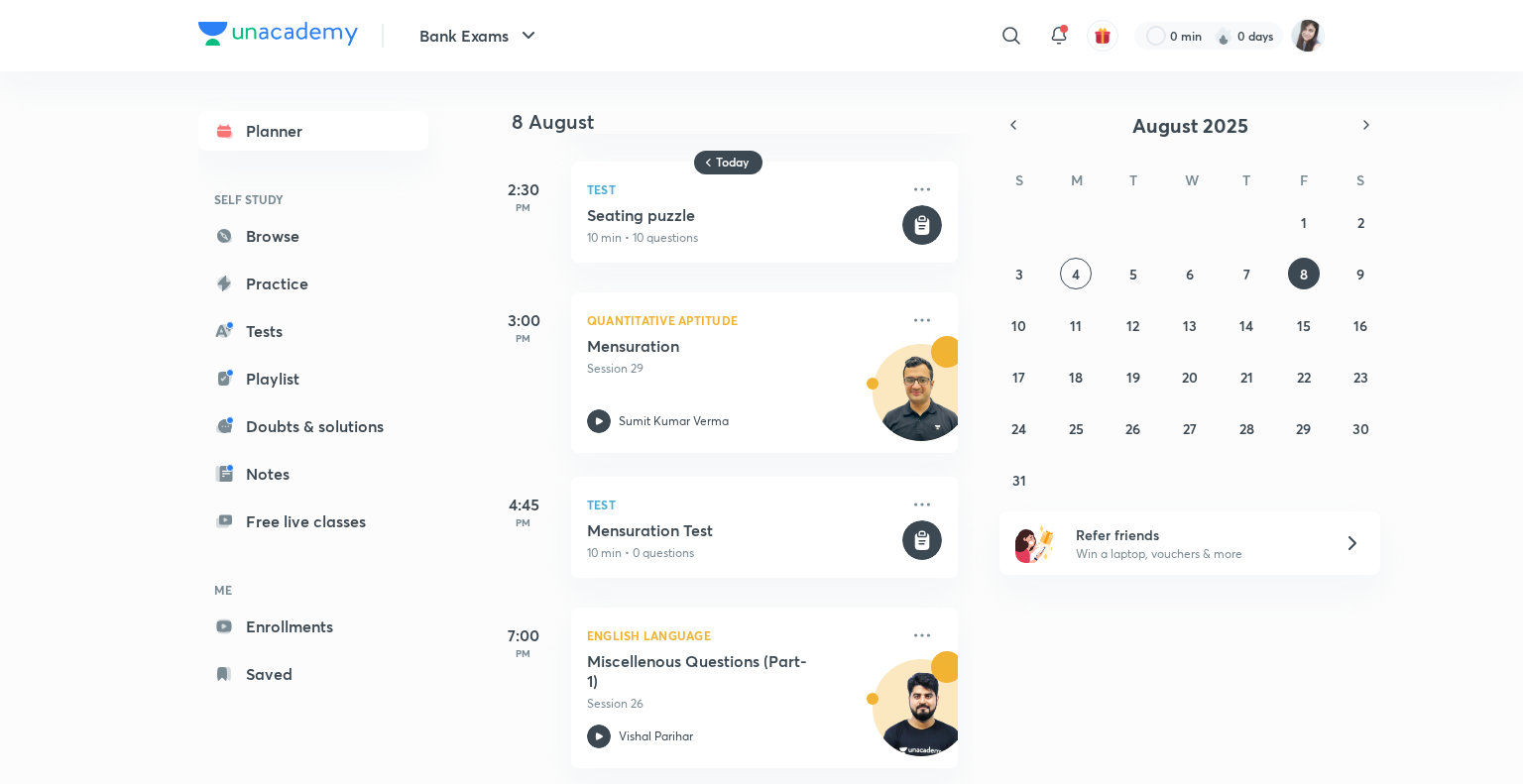 scroll, scrollTop: 0, scrollLeft: 0, axis: both 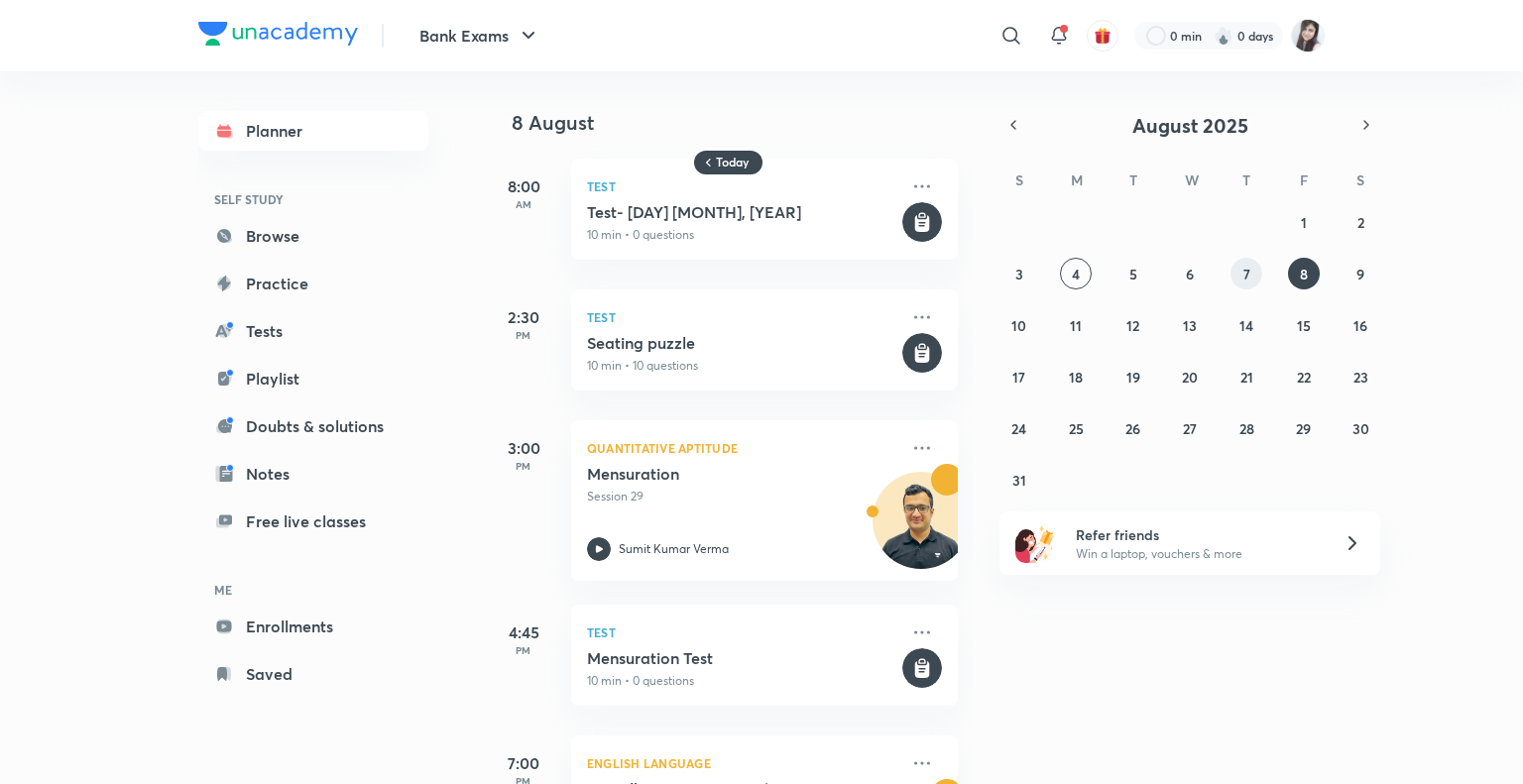 click on "7" at bounding box center [1246, 274] 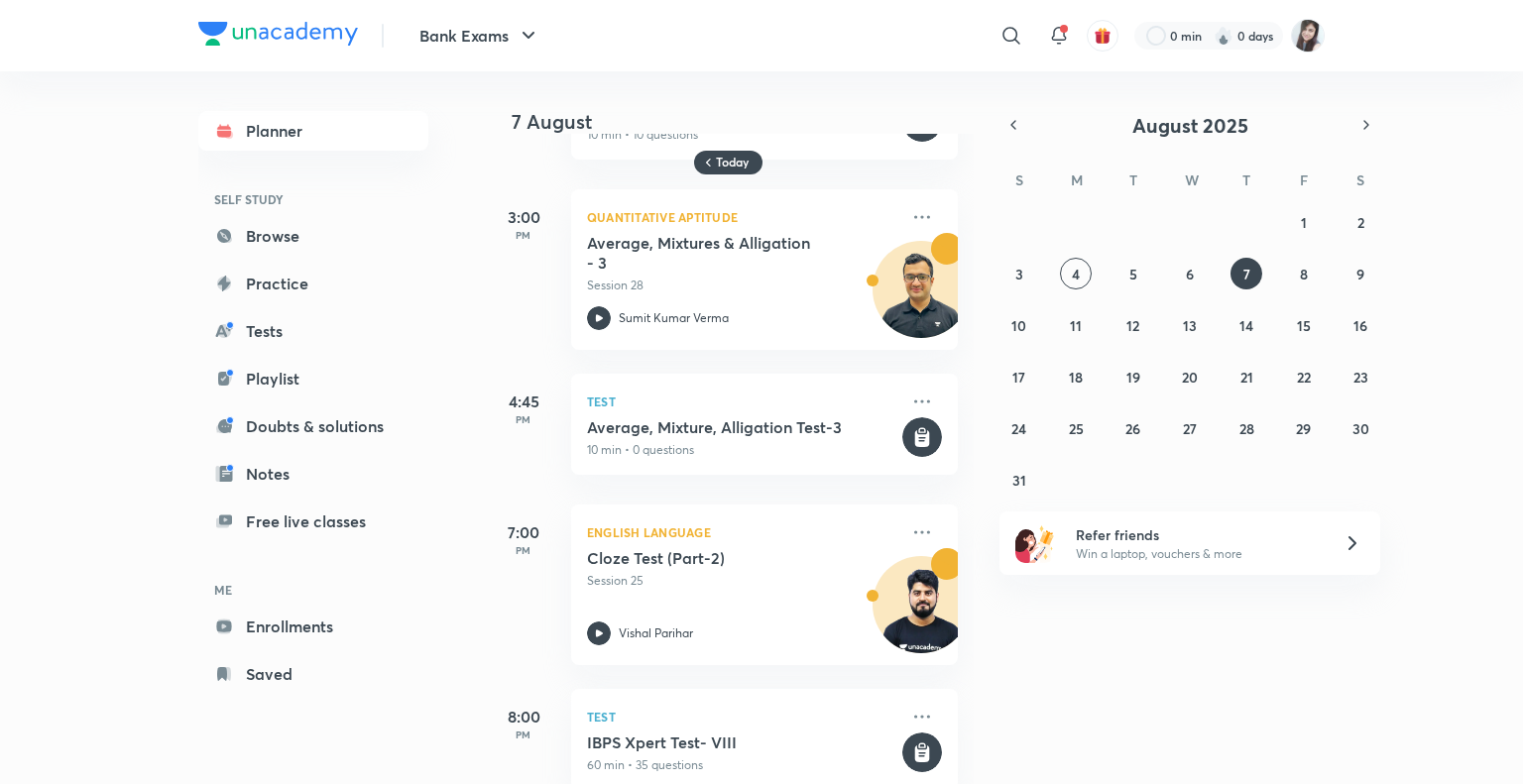 scroll, scrollTop: 0, scrollLeft: 0, axis: both 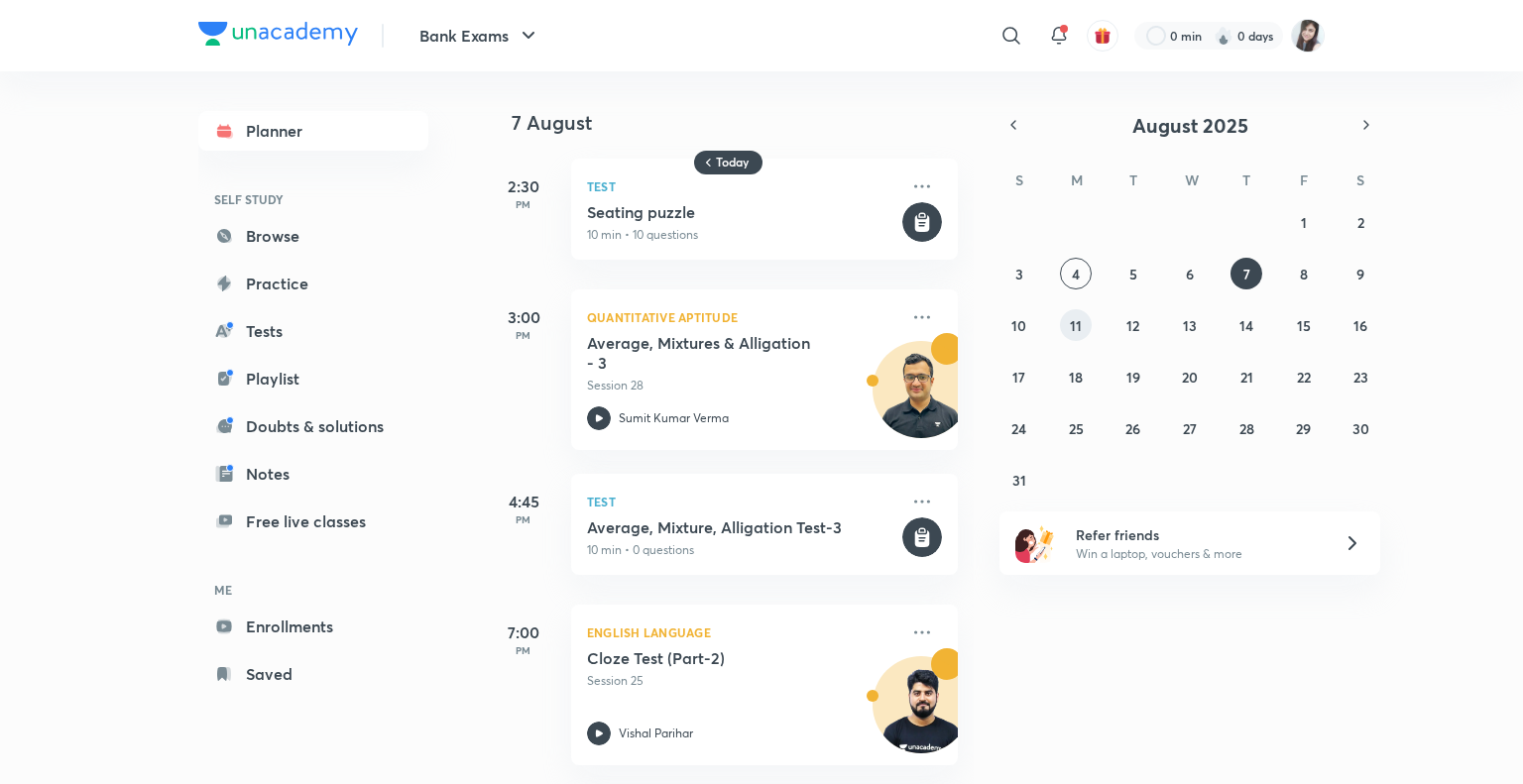 click on "11" at bounding box center (1076, 325) 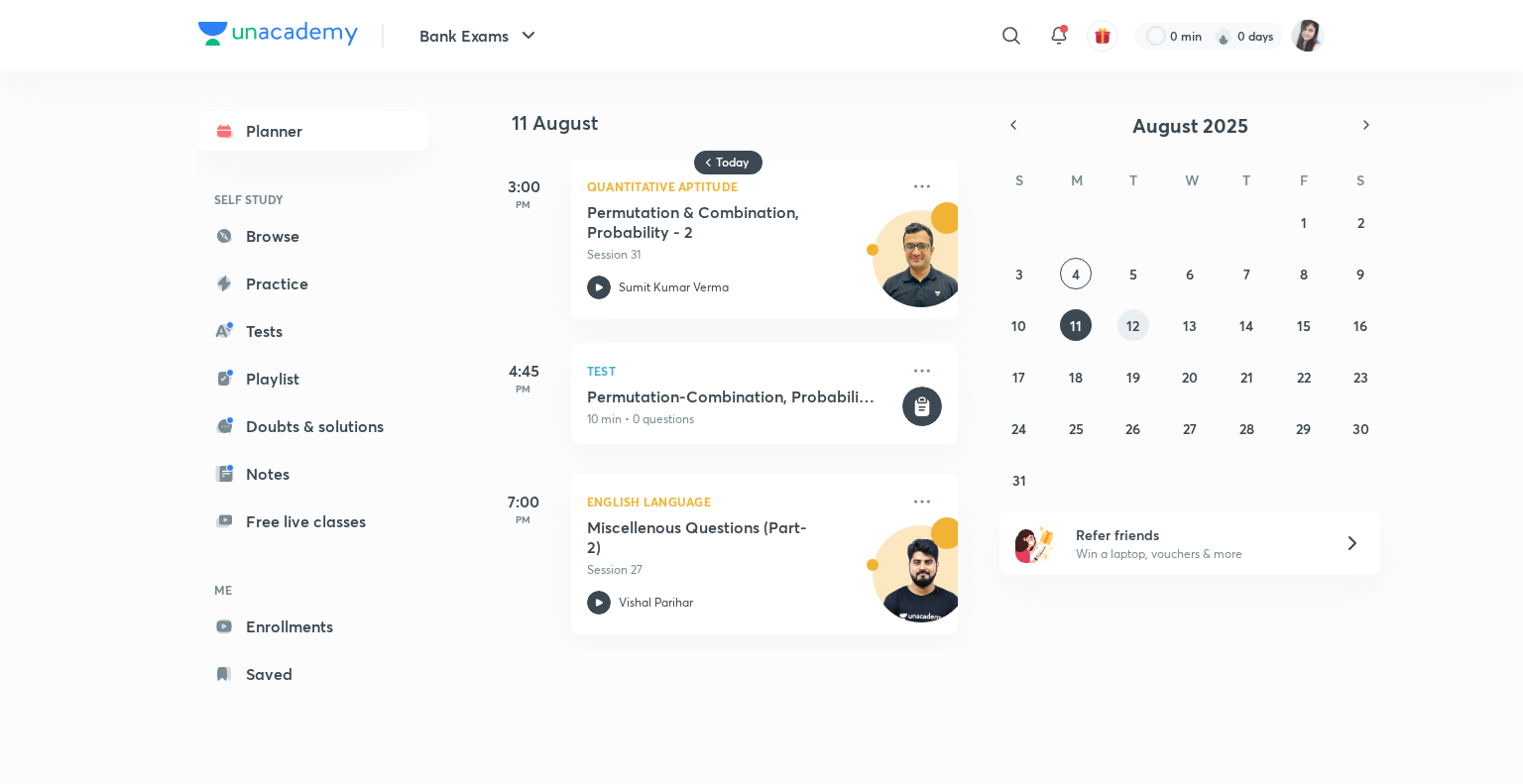 click on "12" at bounding box center (1132, 325) 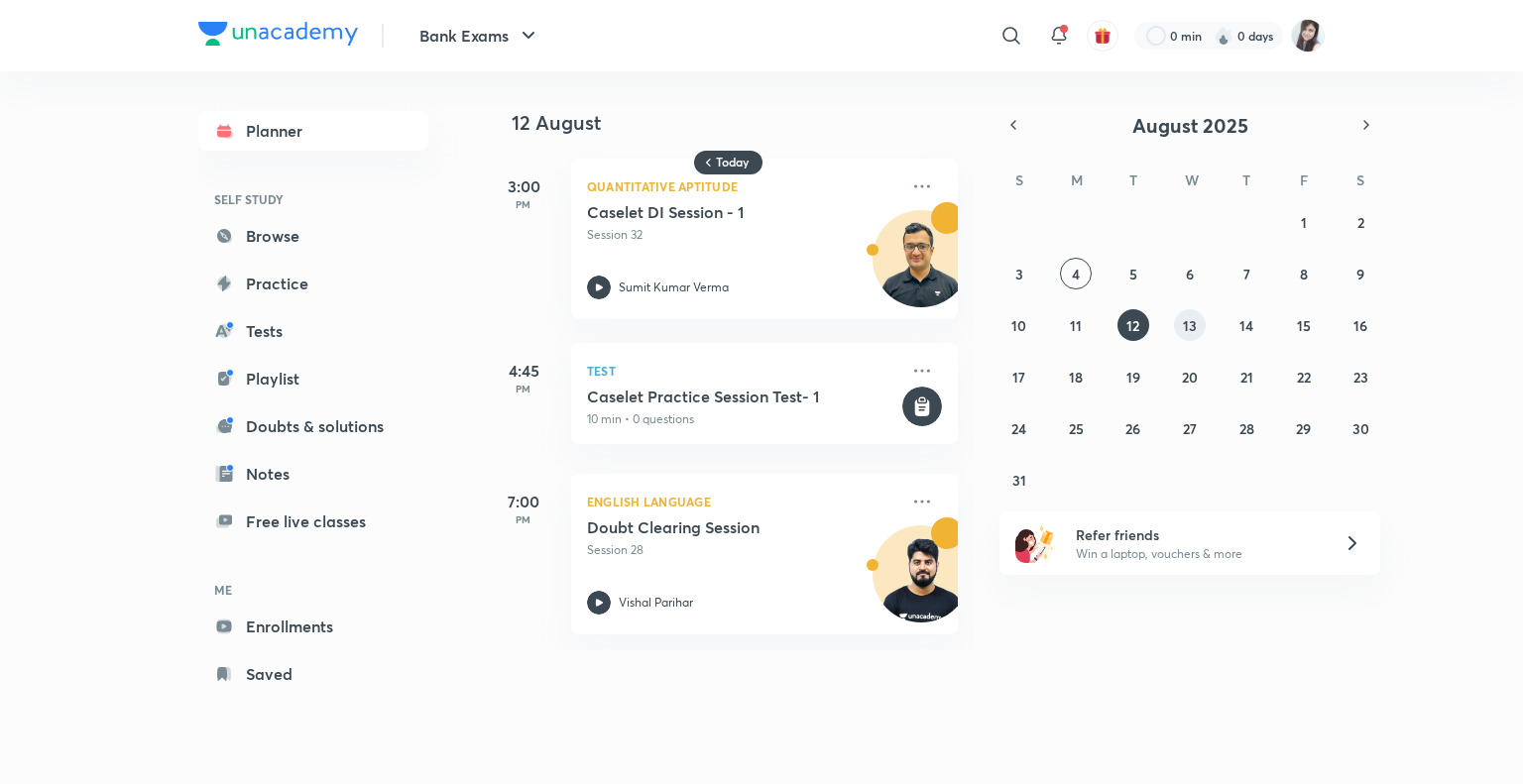 click on "13" at bounding box center [1190, 325] 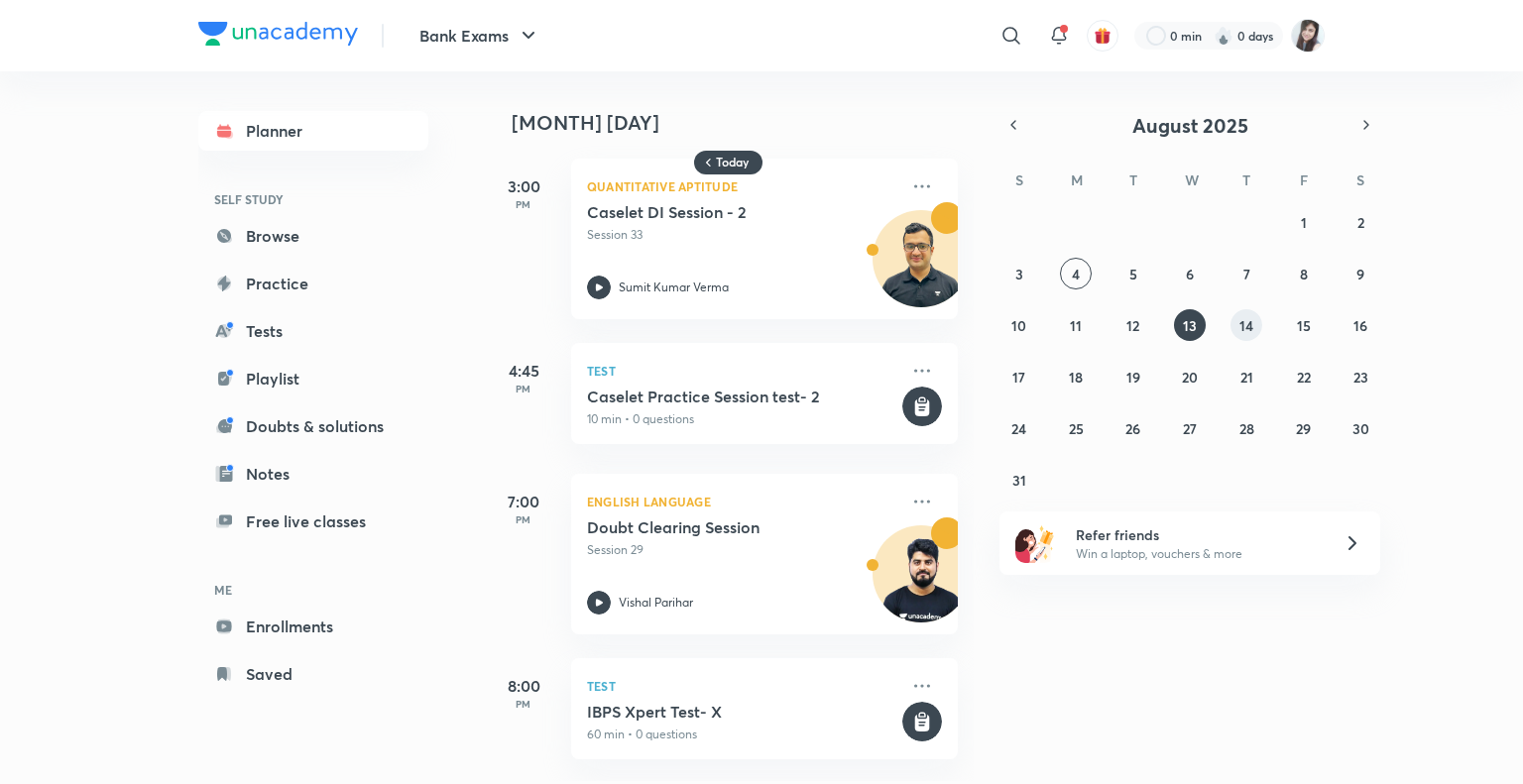 click on "14" at bounding box center (1246, 325) 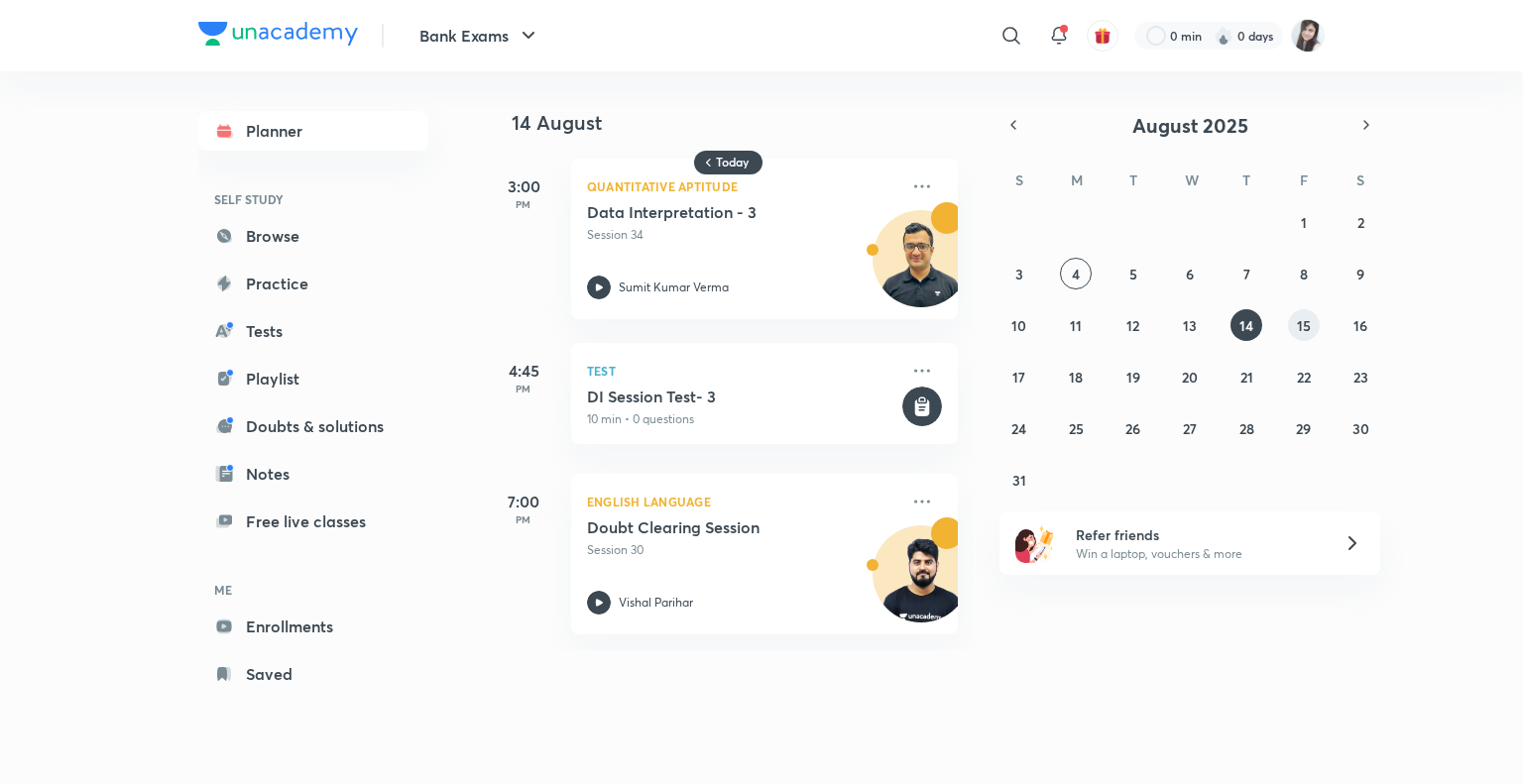 click on "15" at bounding box center [1304, 325] 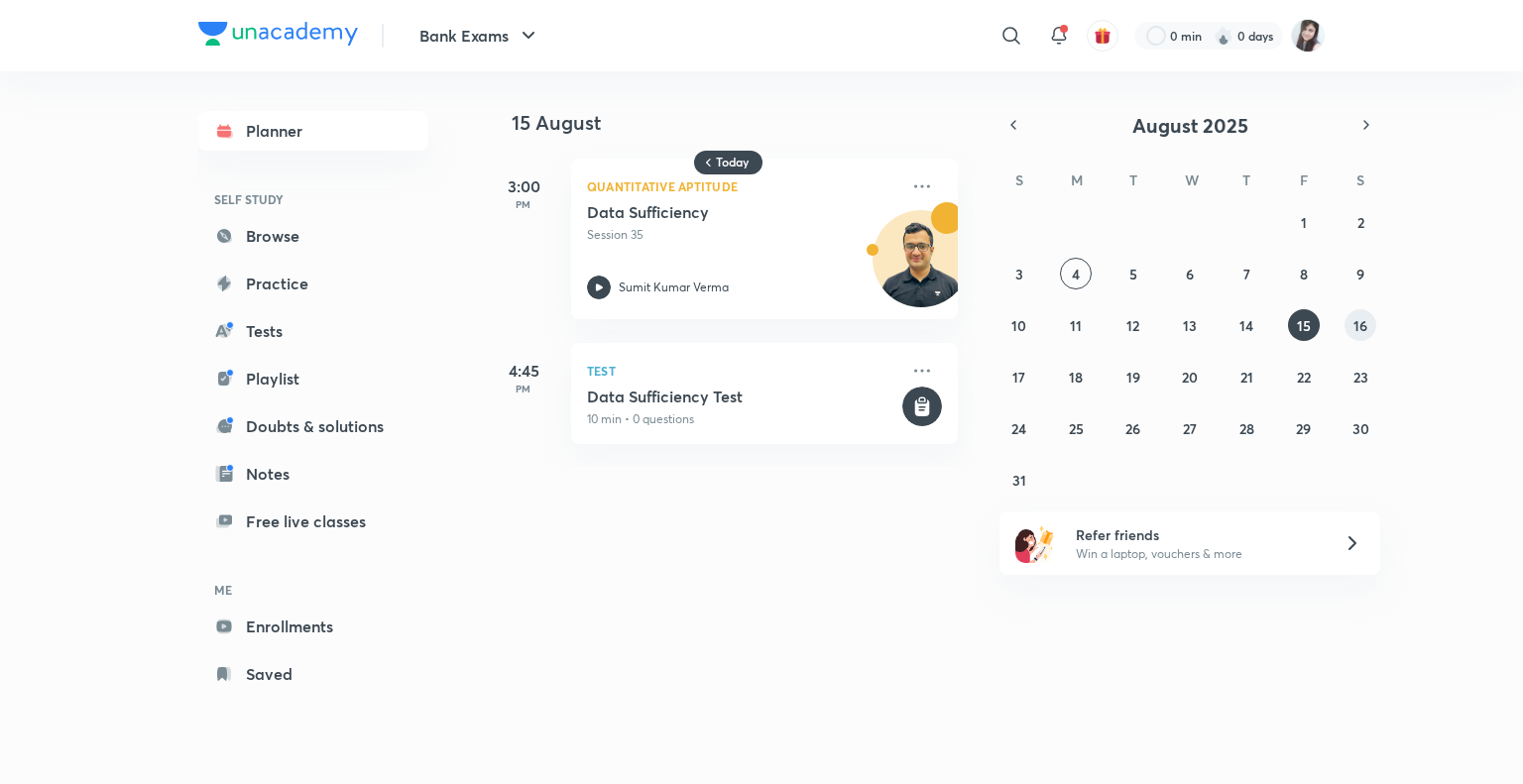click on "16" at bounding box center (1360, 325) 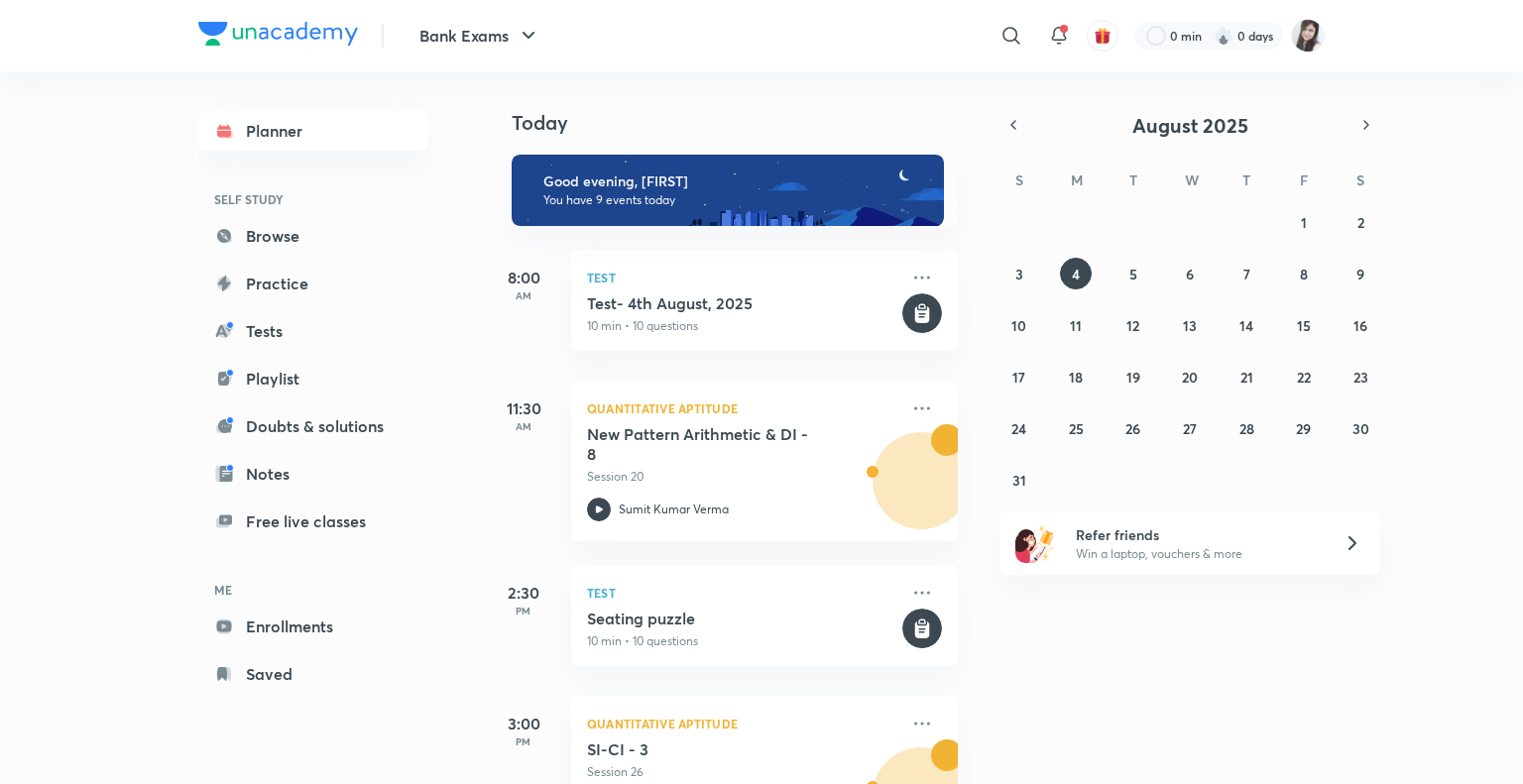 scroll, scrollTop: 0, scrollLeft: 0, axis: both 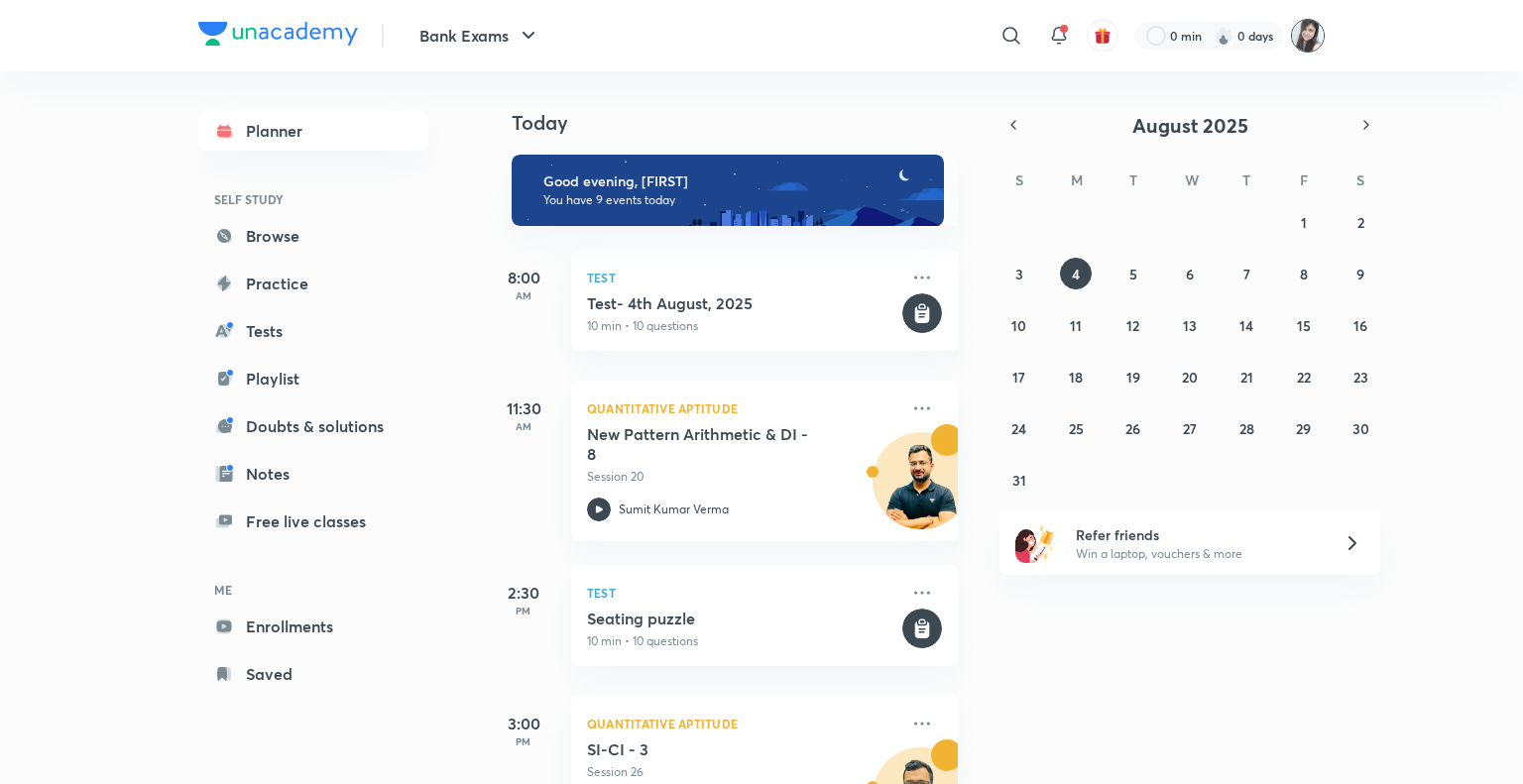 click at bounding box center [1308, 36] 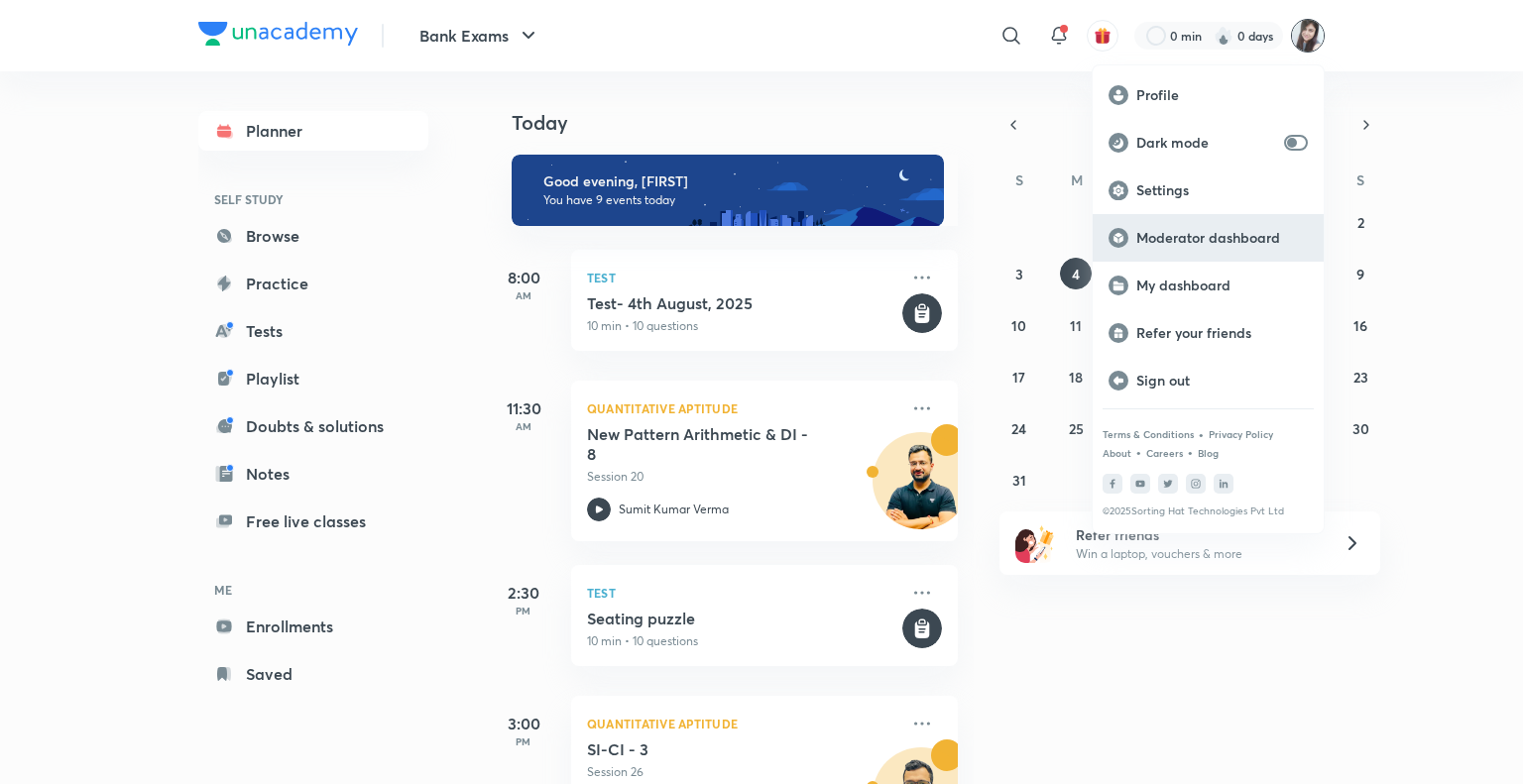 click on "Moderator dashboard" at bounding box center [1222, 238] 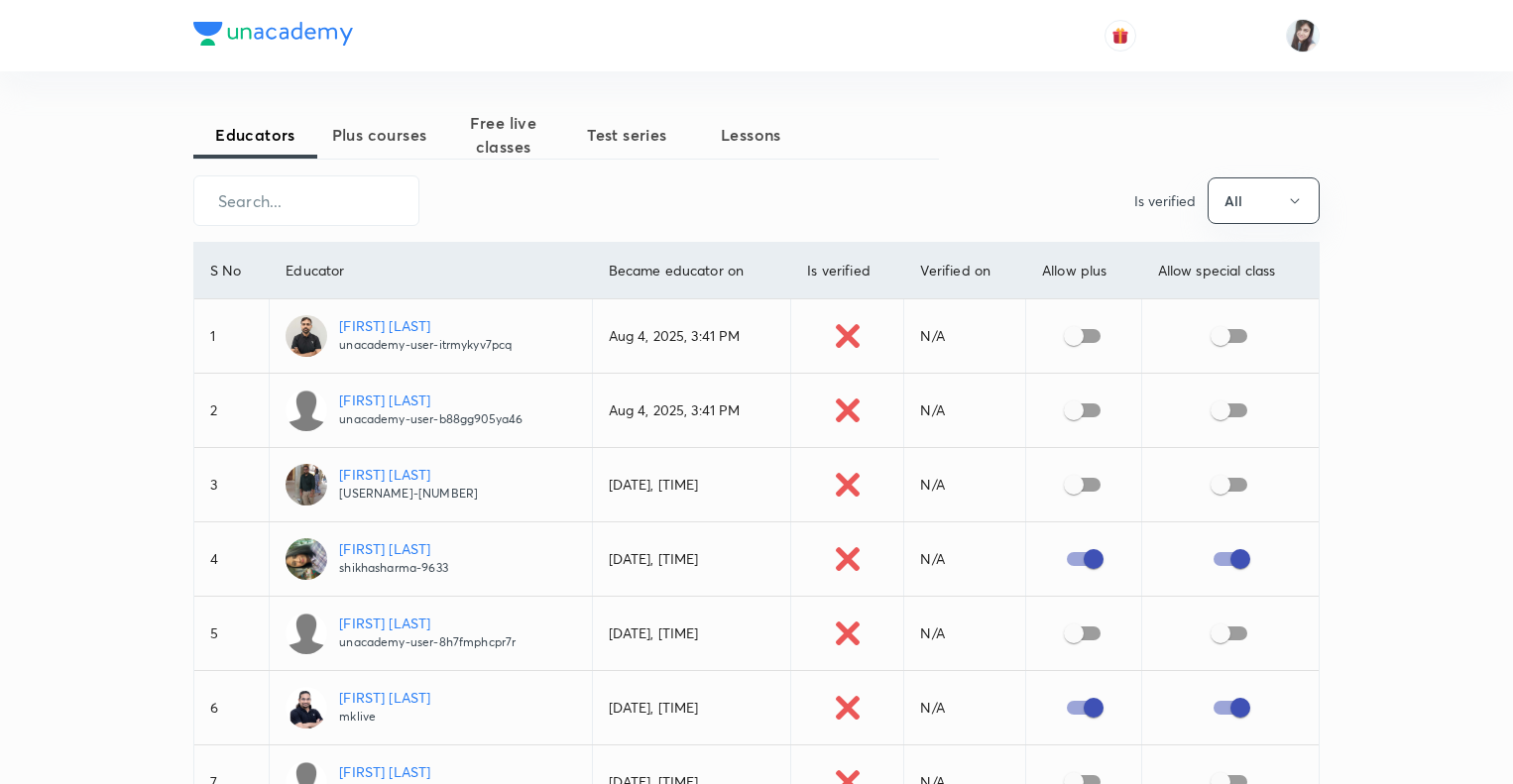 scroll, scrollTop: 0, scrollLeft: 0, axis: both 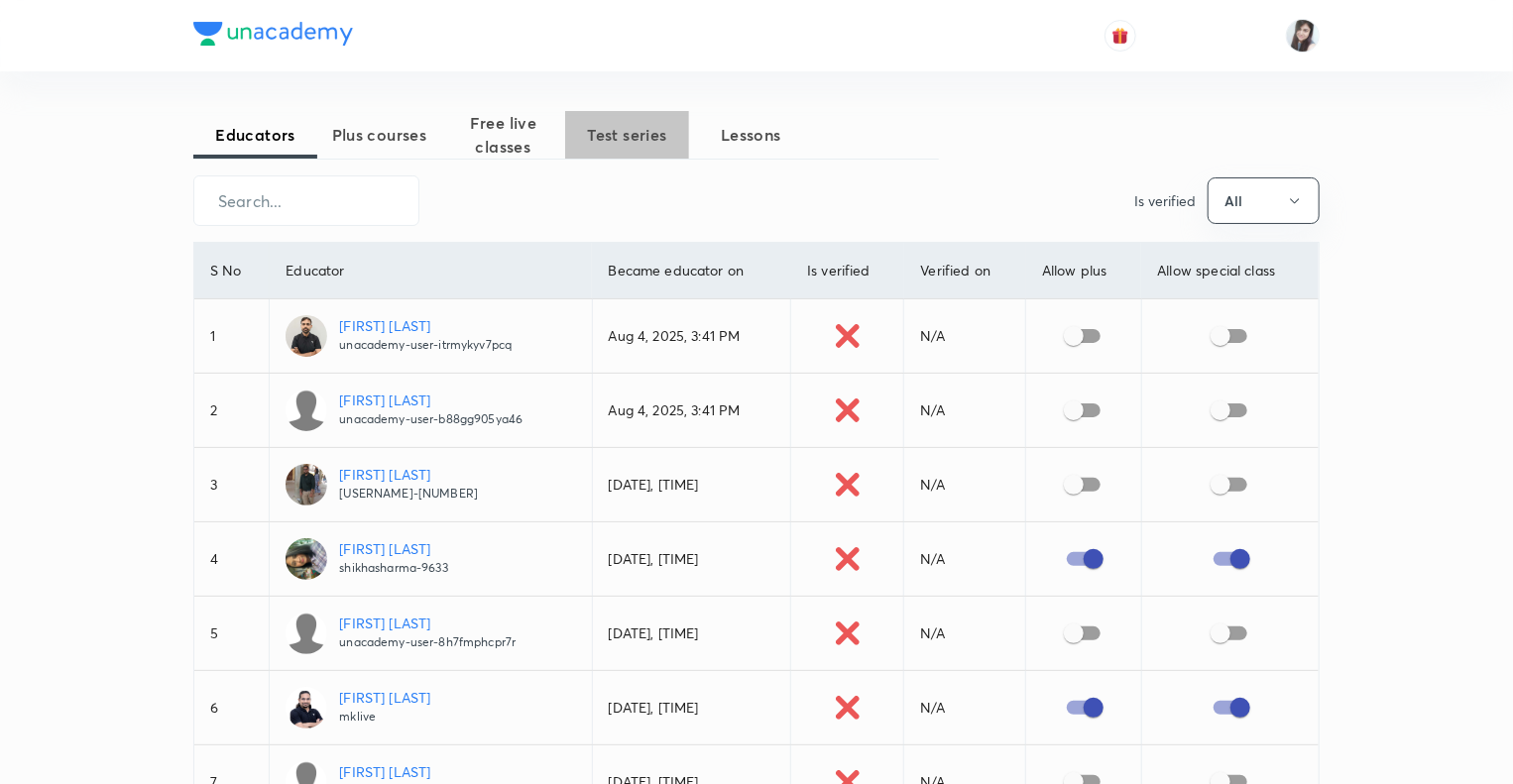 click on "Test series" at bounding box center (627, 135) 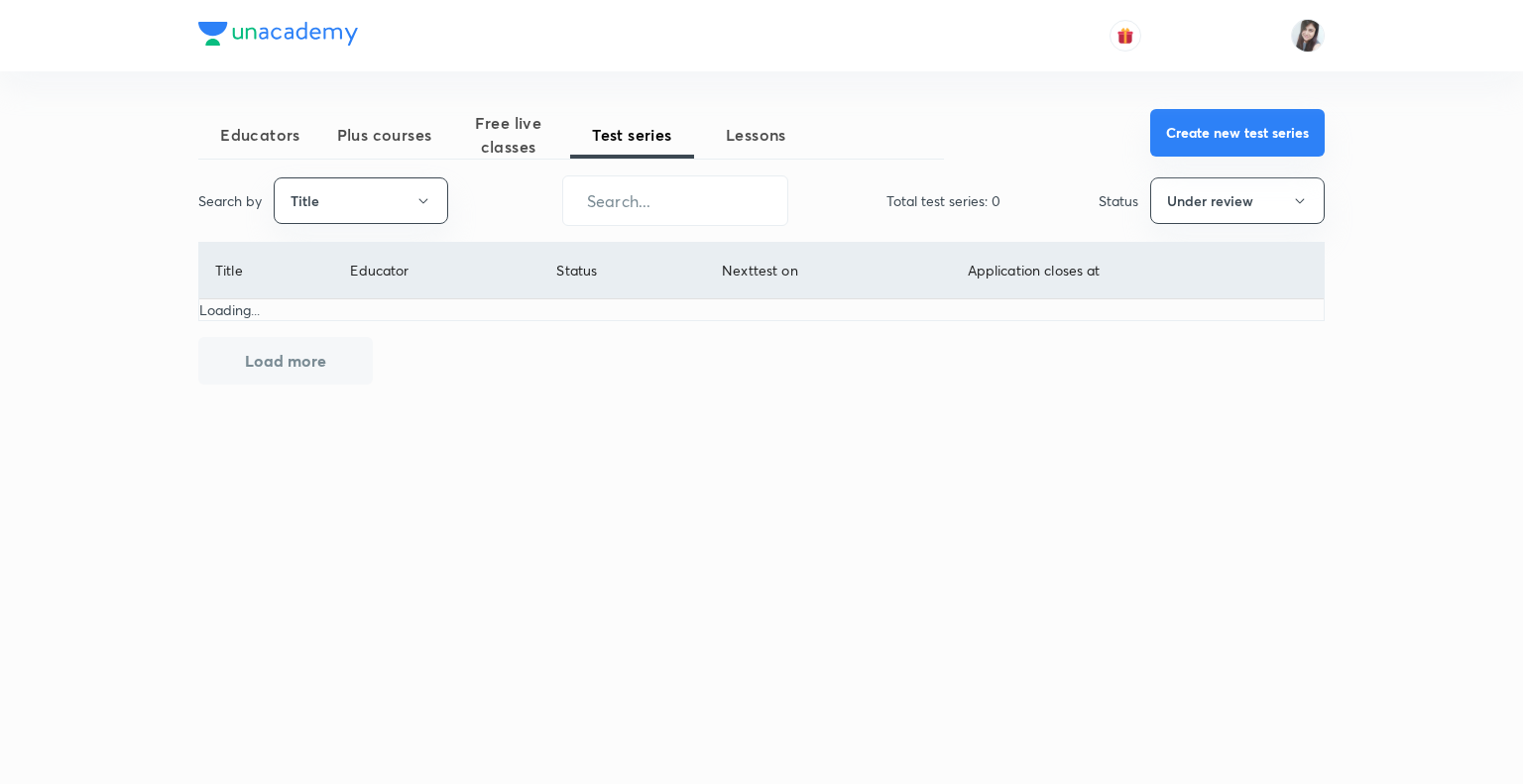 click on "Create new test series" at bounding box center [1237, 133] 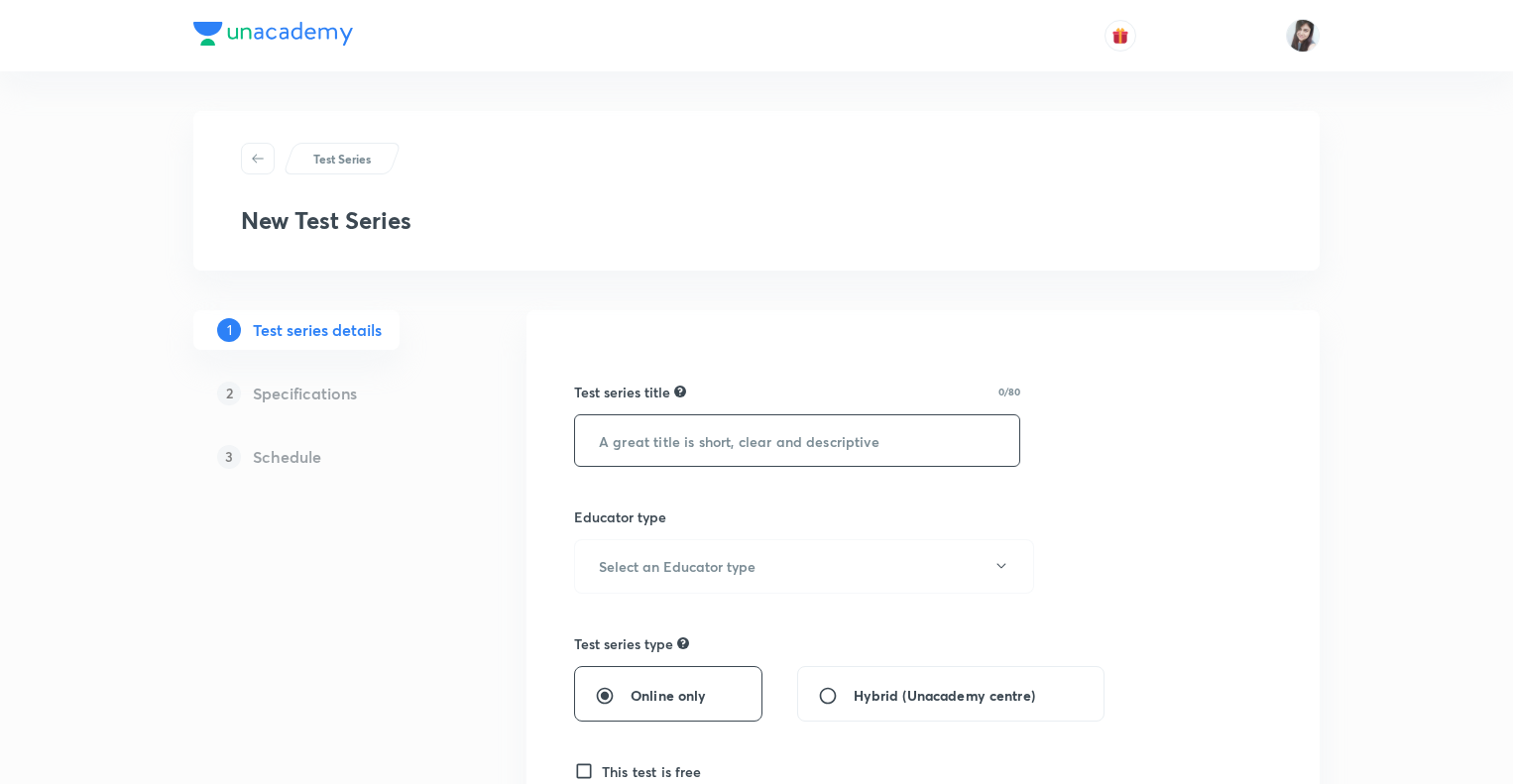 scroll, scrollTop: 0, scrollLeft: 0, axis: both 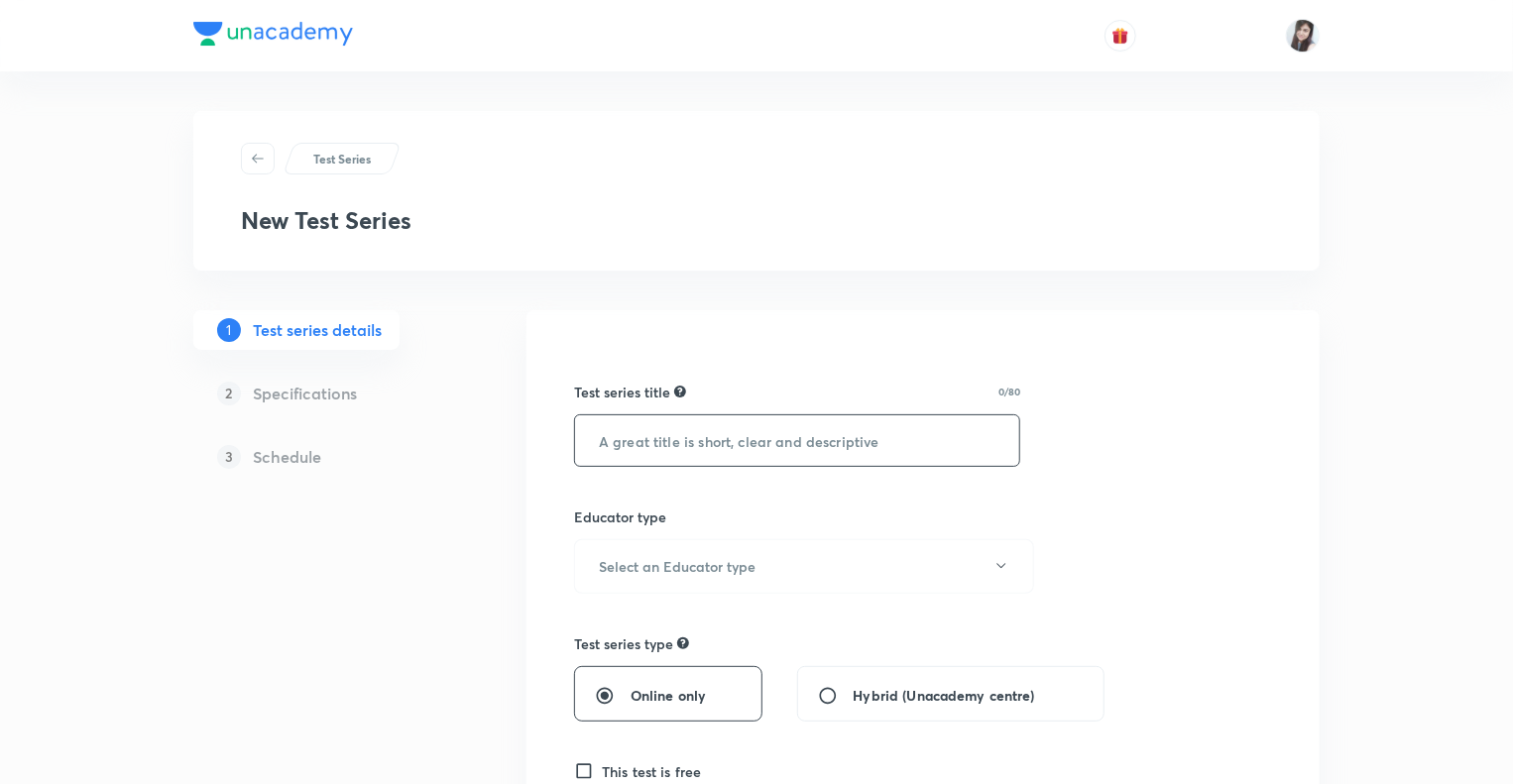 click at bounding box center [797, 440] 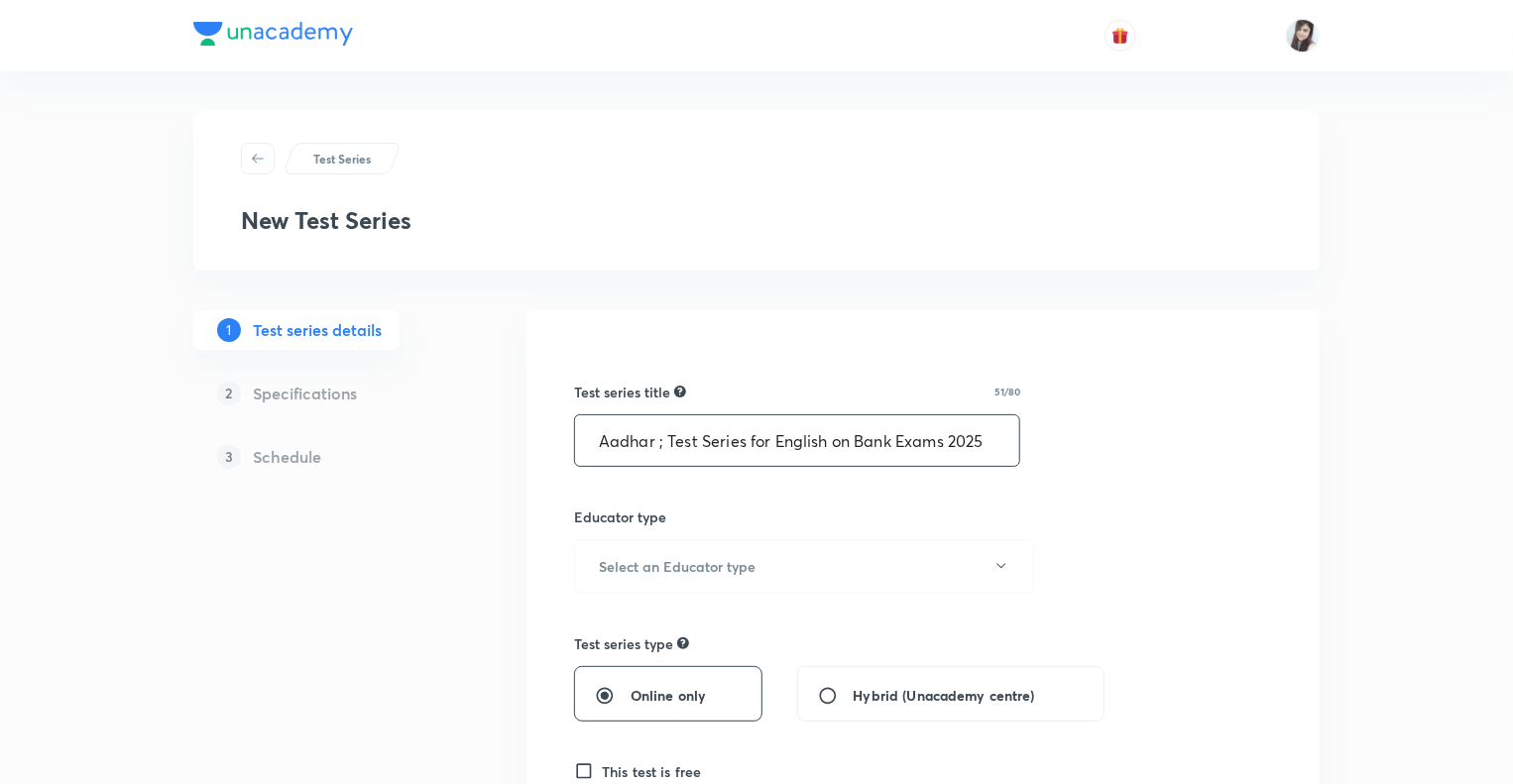click on "Aadhar ; Test Series for English on Bank Exams 2025" at bounding box center (797, 440) 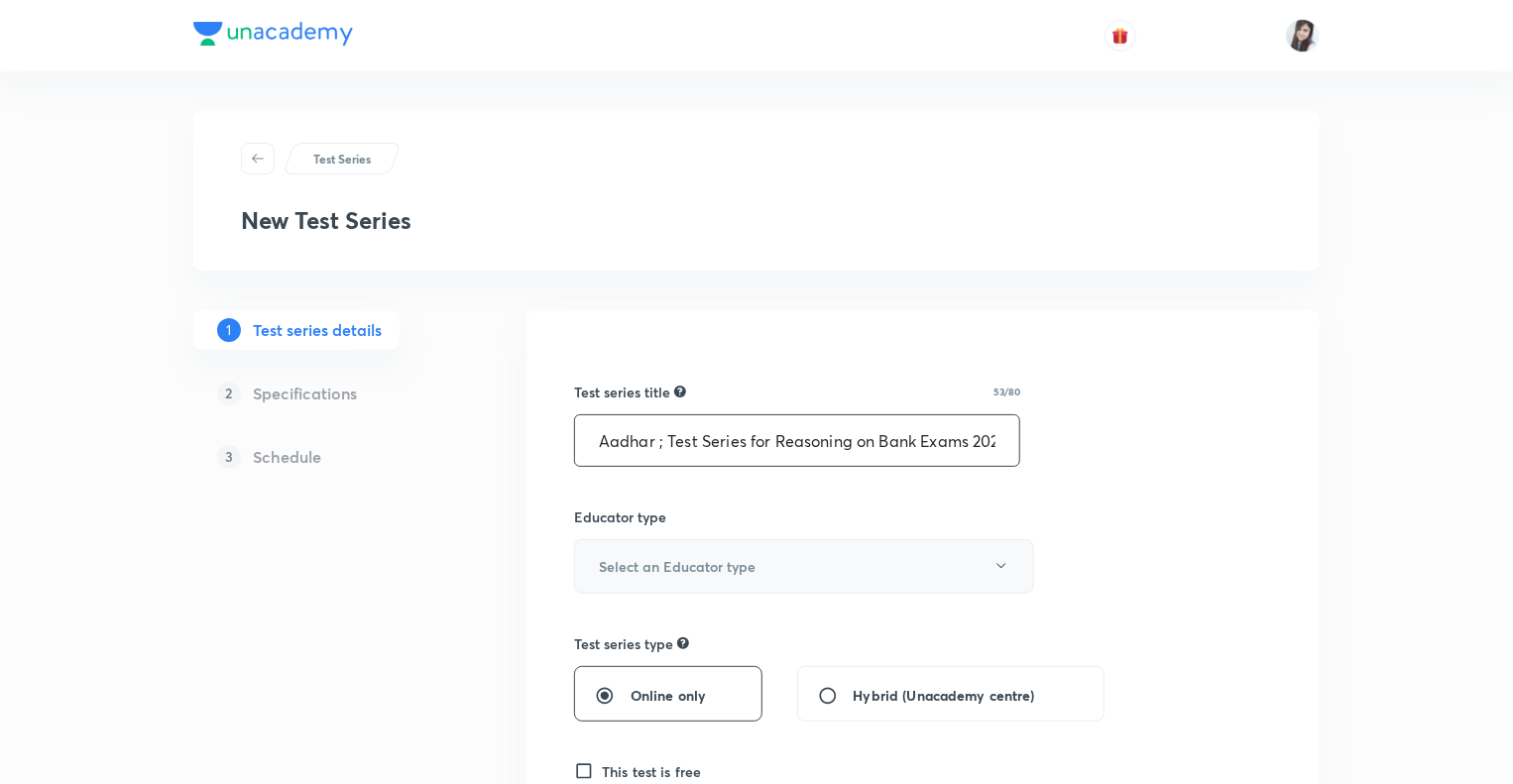 type on "Aadhar ; Test Series for Reasoning on Bank Exams 2025" 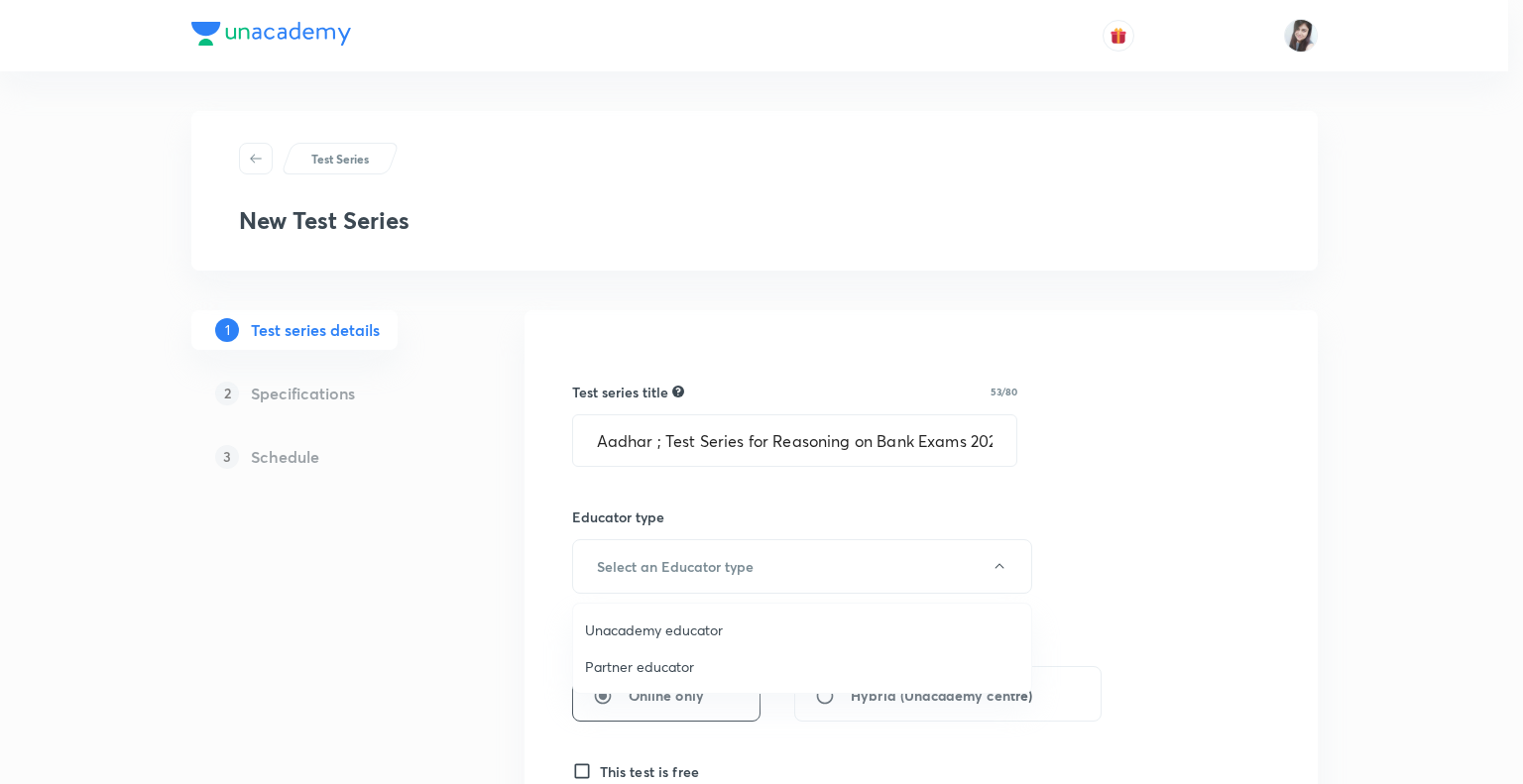 click on "Unacademy educator" at bounding box center [802, 629] 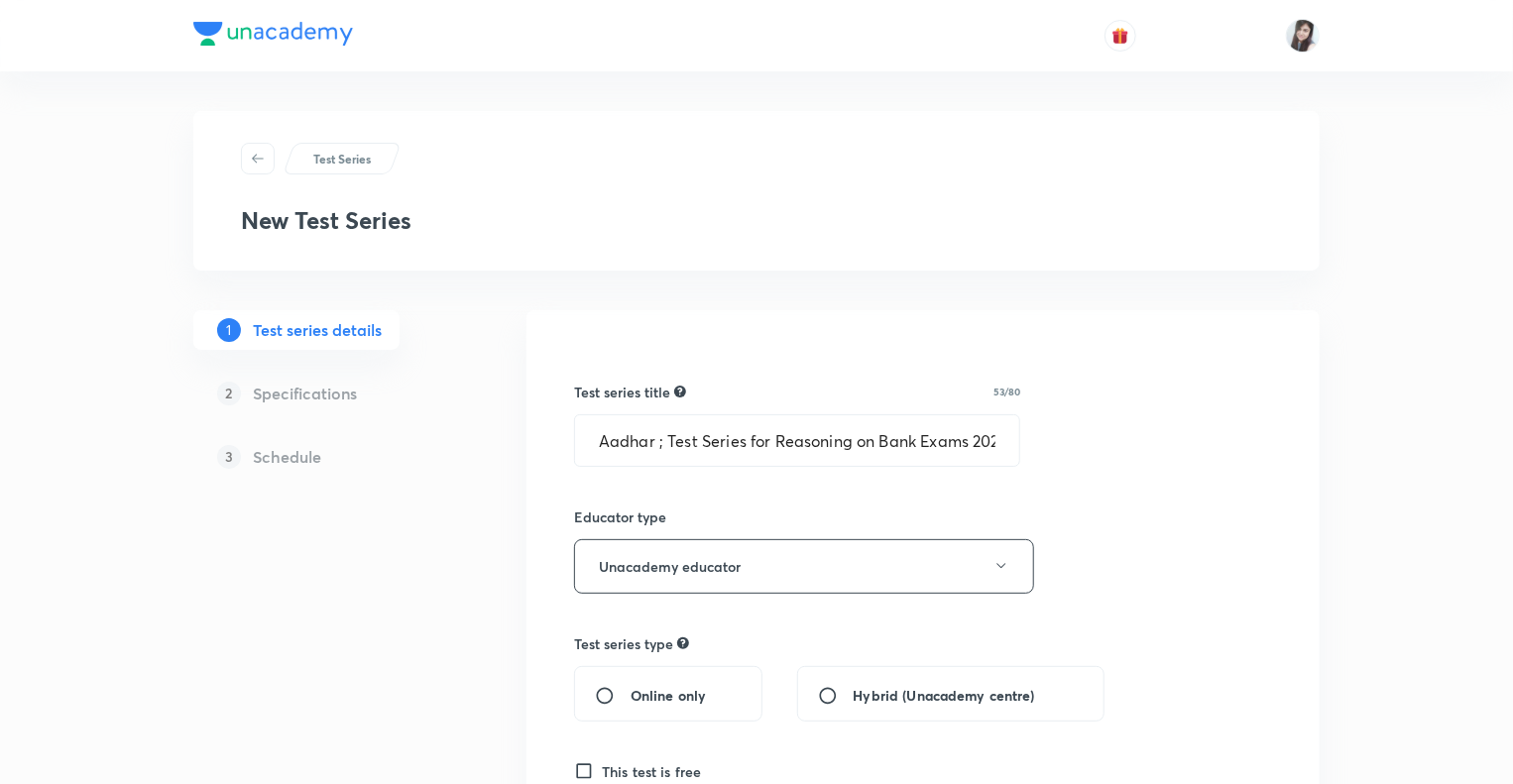 click on "1 Test series details 2 Specifications 3 Schedule" at bounding box center (328, 1073) 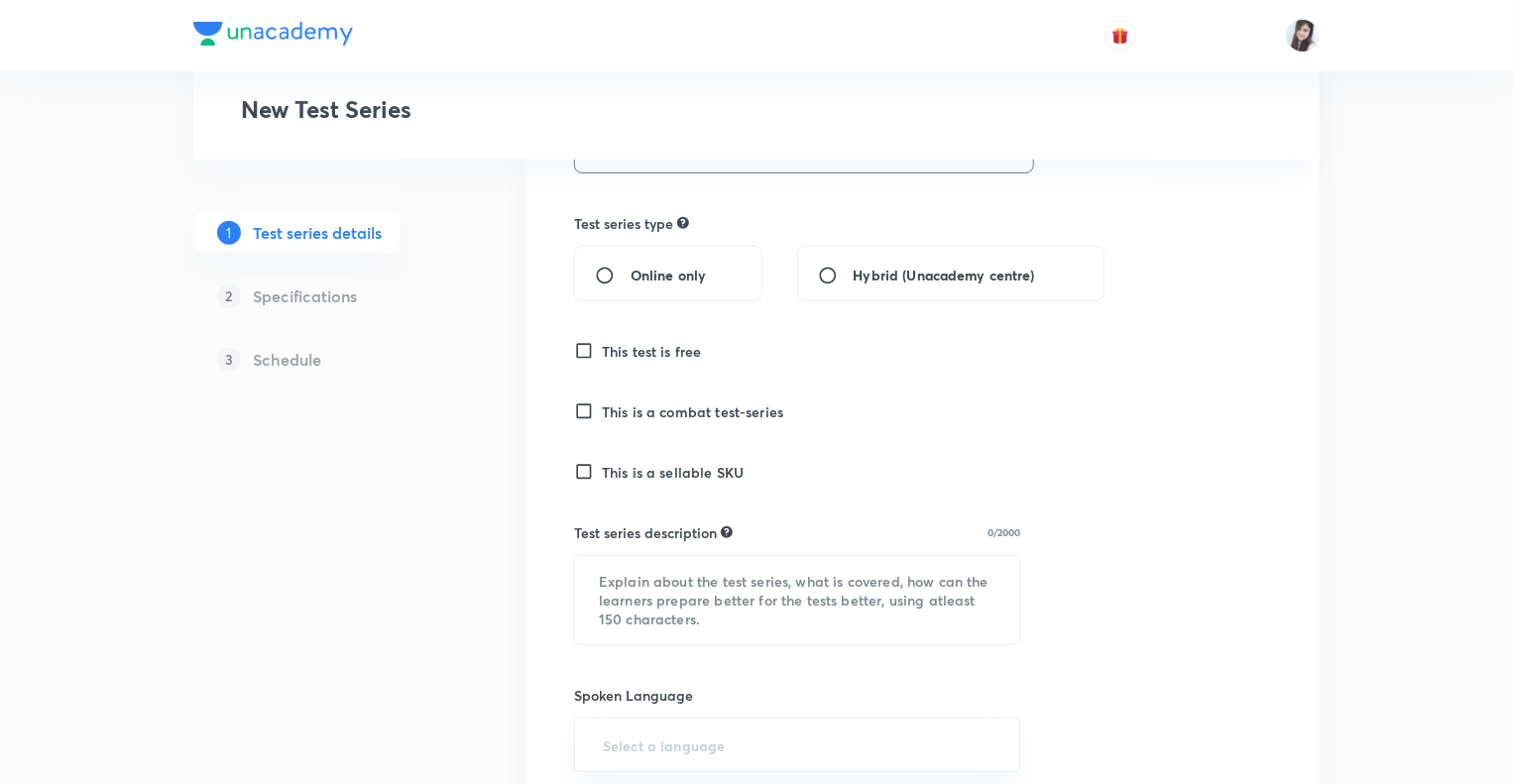 scroll, scrollTop: 476, scrollLeft: 0, axis: vertical 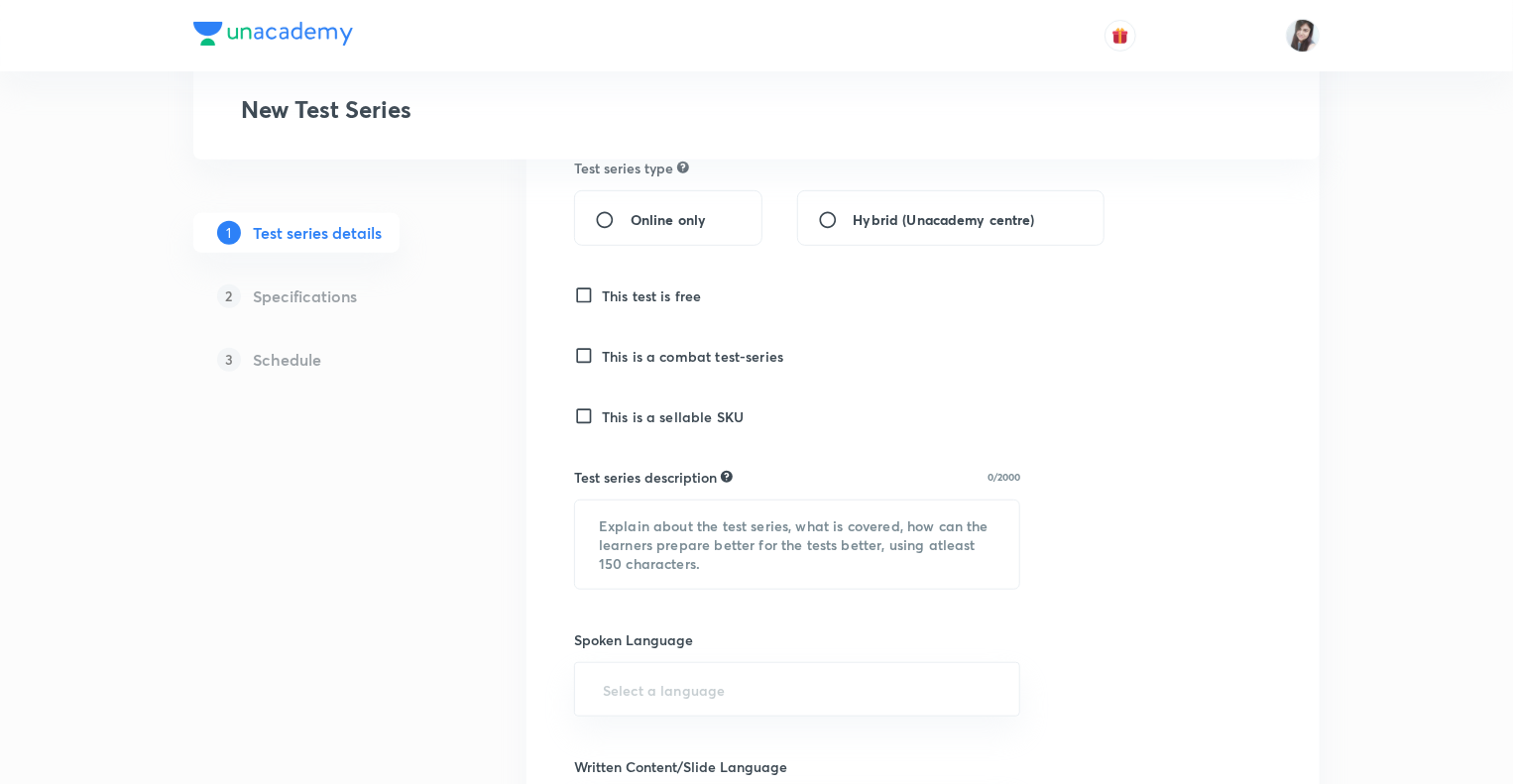 click on "Online only" at bounding box center [613, 220] 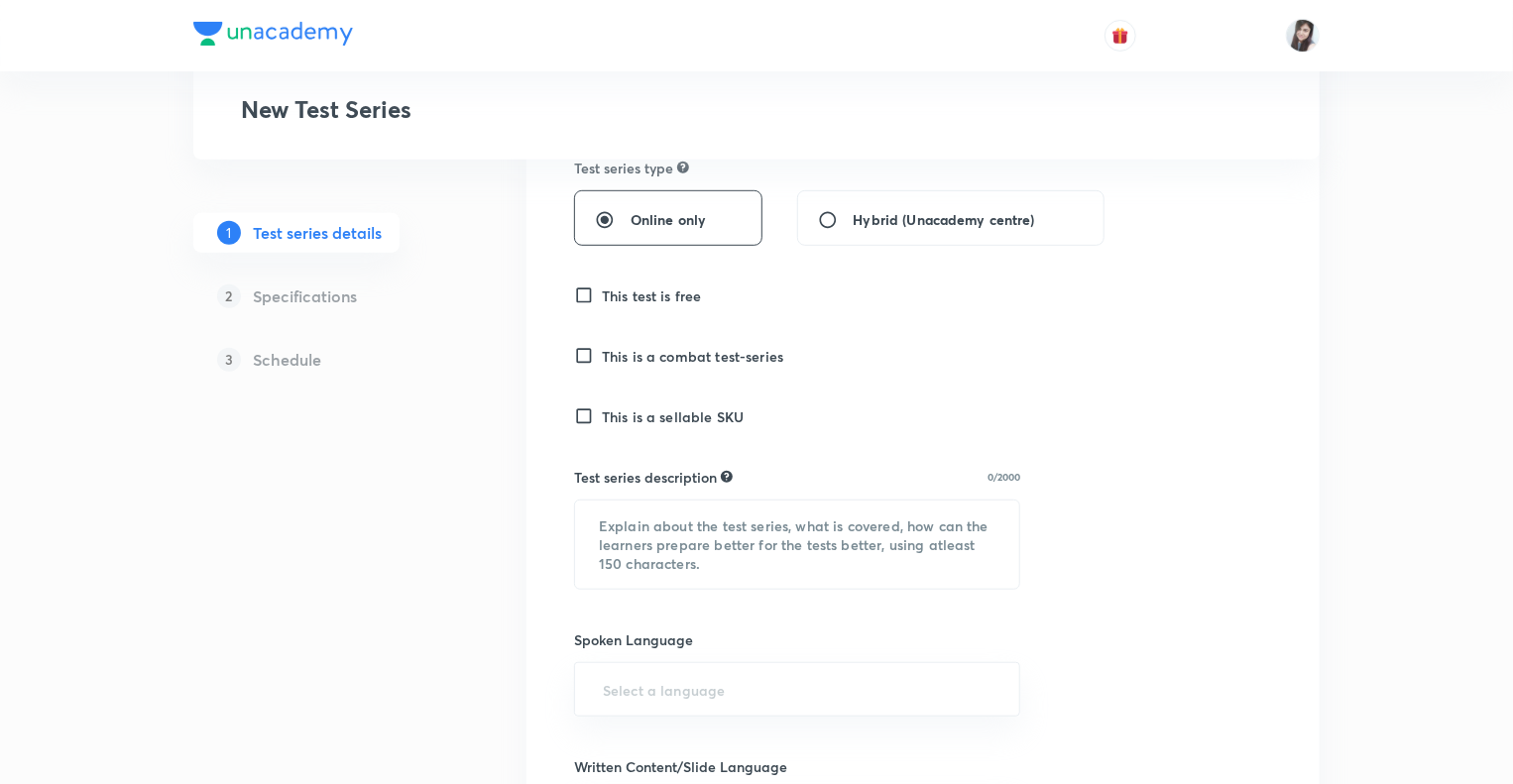 click on "This is a sellable SKU" at bounding box center (588, 416) 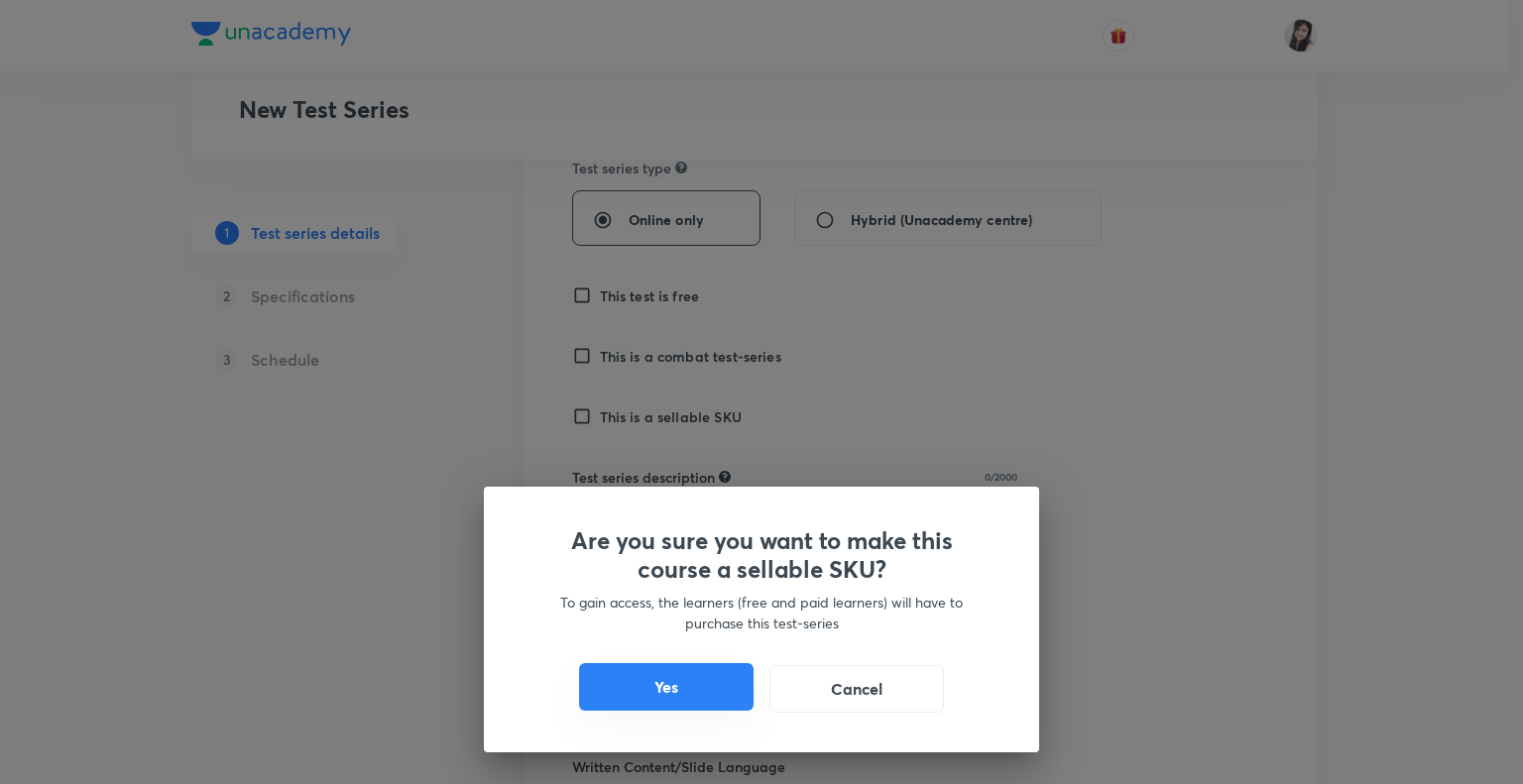 click on "Yes" at bounding box center [666, 687] 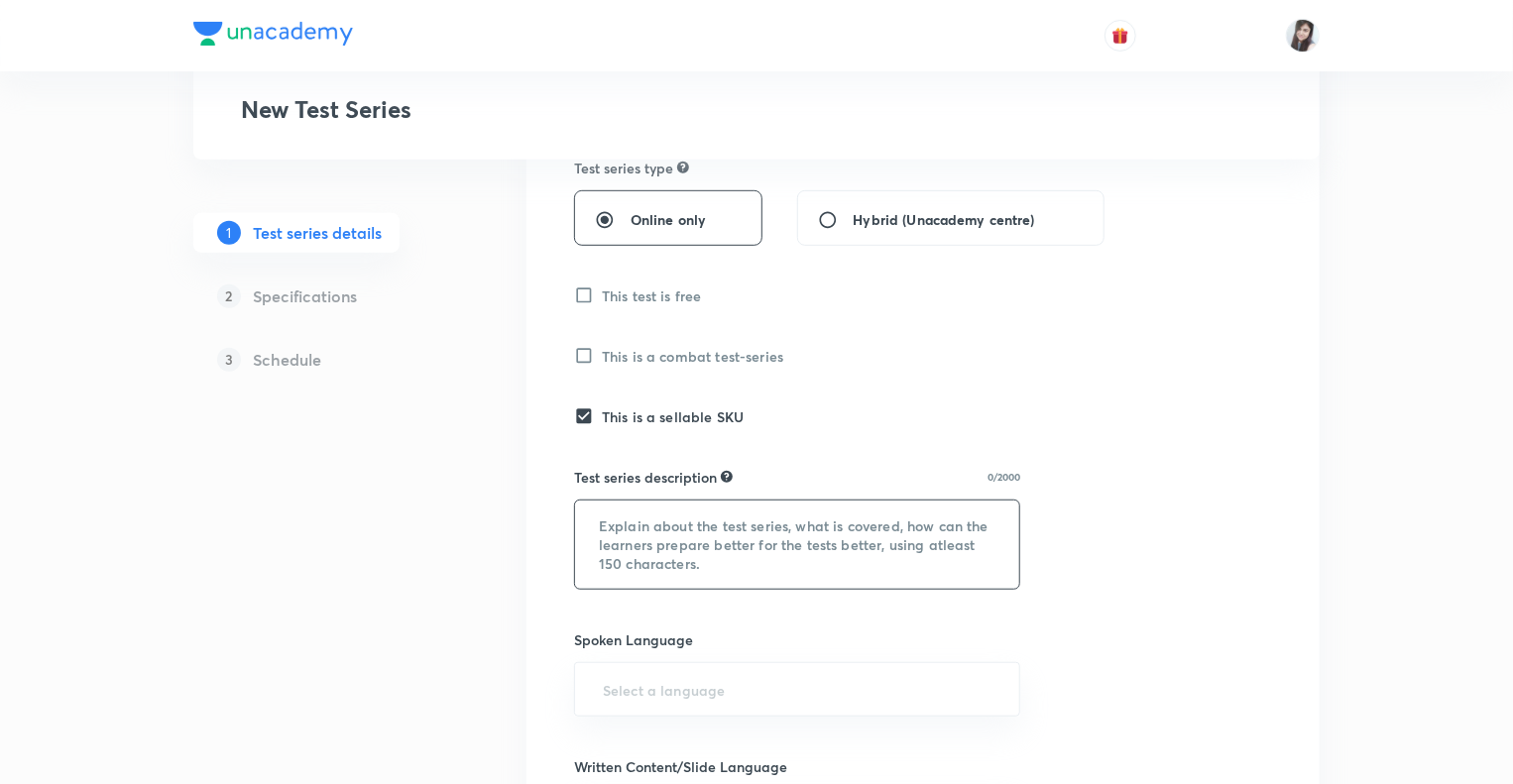 click at bounding box center [797, 544] 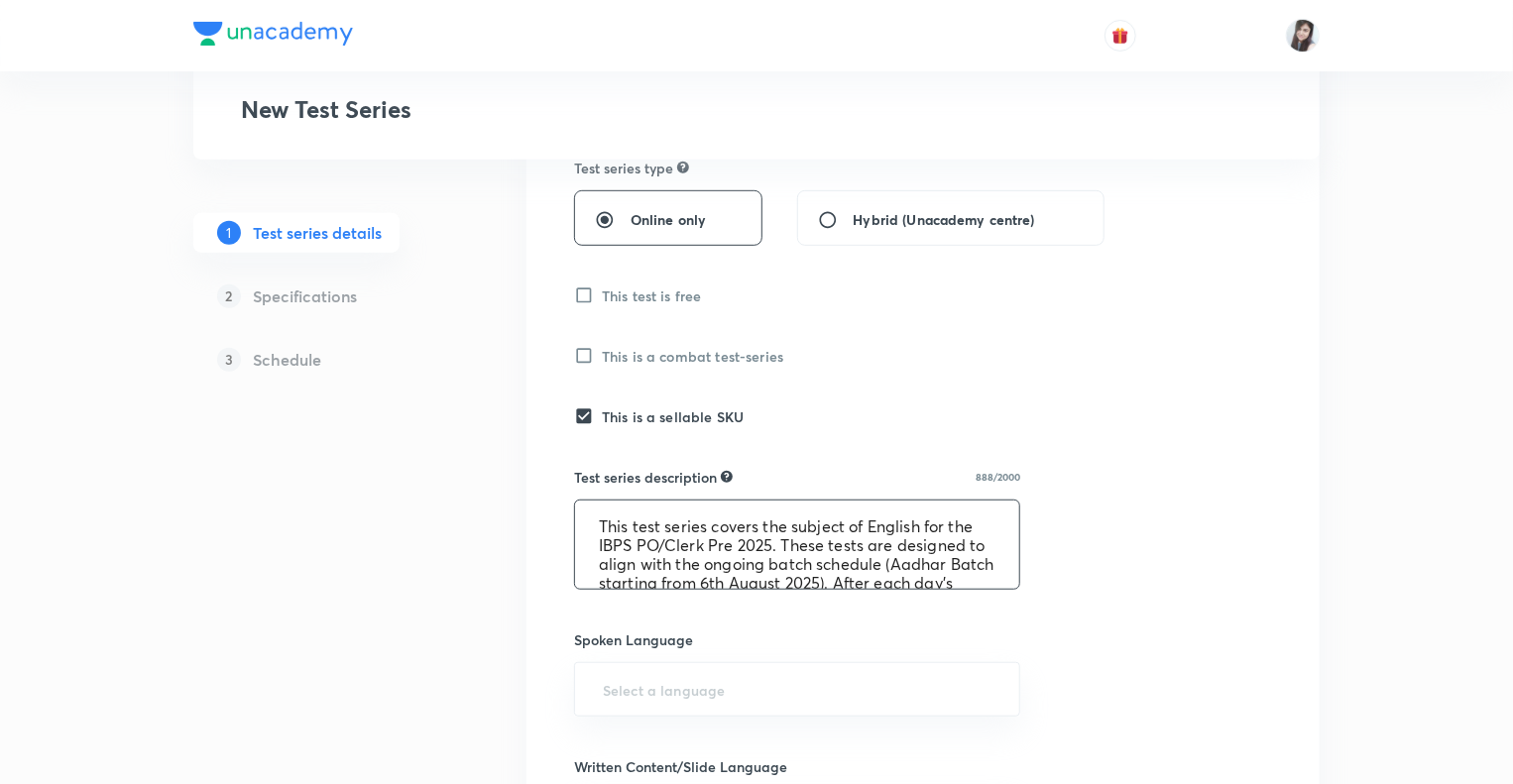 scroll, scrollTop: 305, scrollLeft: 0, axis: vertical 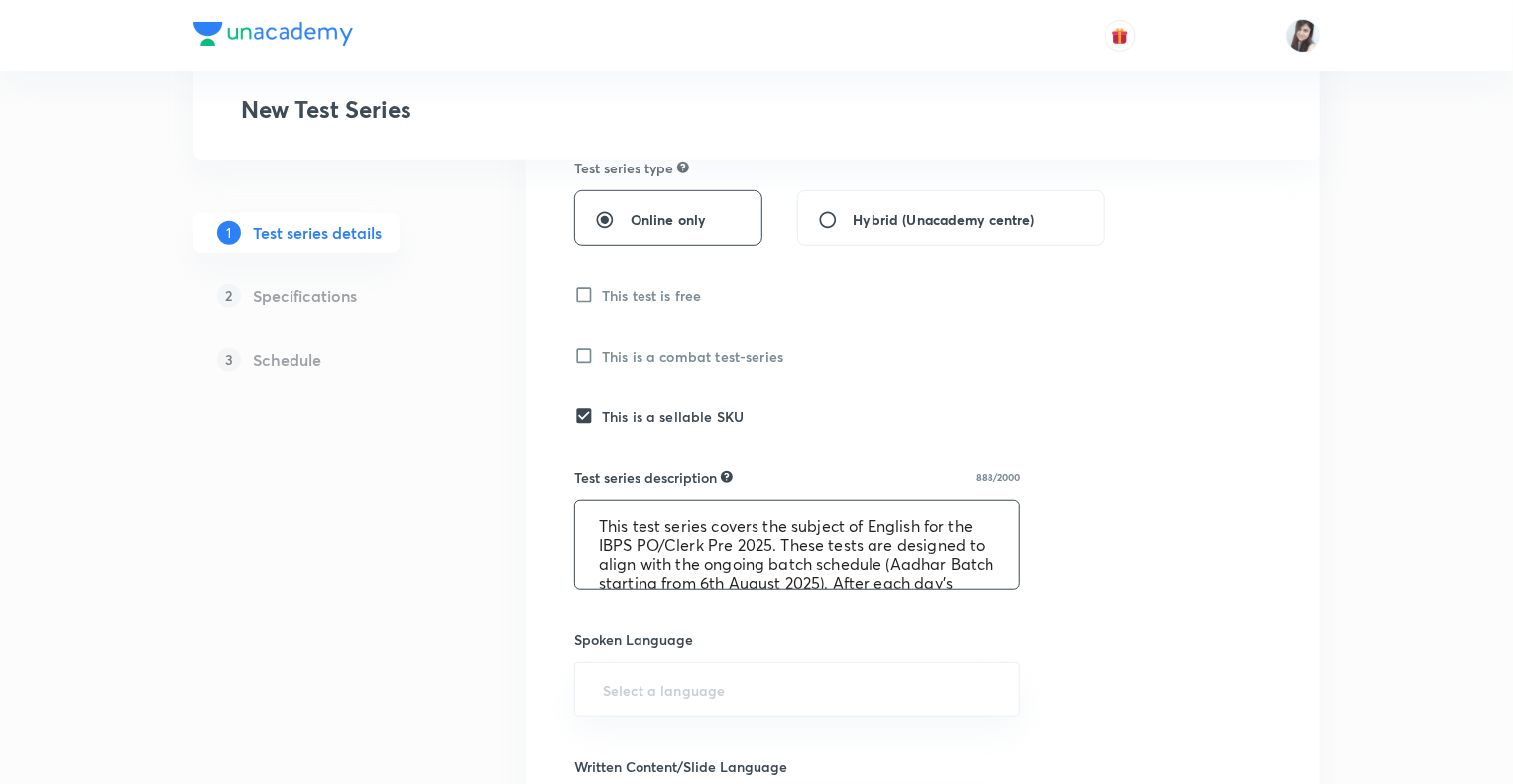 click on "This test series covers the subject of English for the IBPS PO/Clerk Pre 2025. These tests are designed to align with the ongoing batch schedule (Aadhar Batch starting from 6th August 2025). After each day’s class, you can attempt a corresponding test, carefully curated to cover the topics taught on that particular day. This approach will significantly enhance your understanding and help you score better in the actual exam. Test questions have been curated by [PERSON] and his team. The level of questions asked ranges from moderate to difficult.
The content of this test series is licensed to Unacademy and is created and owned by a third party. Any claims arising in connection with the content provided herein are the responsibility of the third party, and Unacademy shall not be held responsible for any claims or issues arising from this content at any point in time." at bounding box center [797, 544] 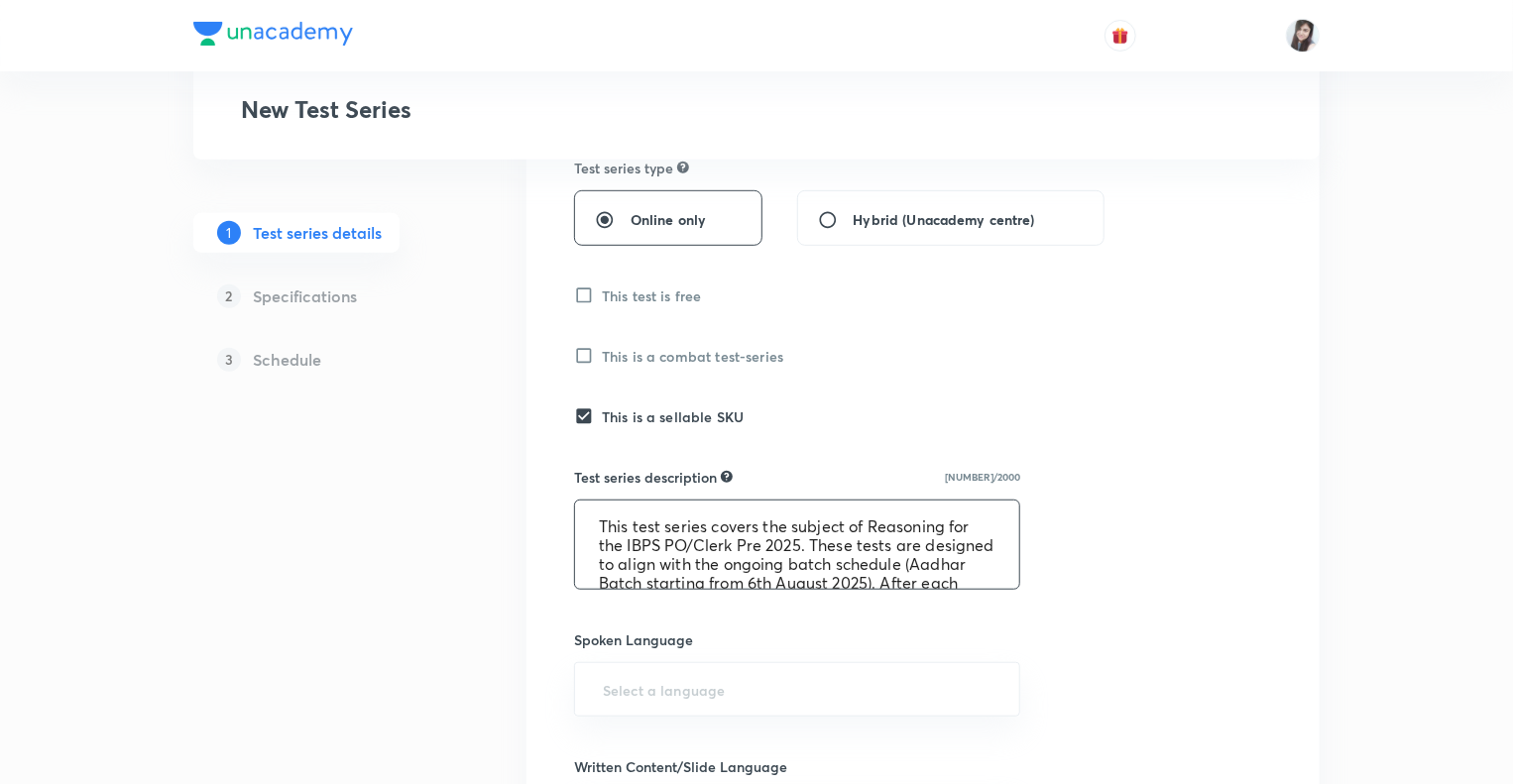 click on "This test series covers the subject of Reasoning for the IBPS PO/Clerk Pre 2025. These tests are designed to align with the ongoing batch schedule (Aadhar Batch starting from 6th August 2025). After each day’s class, you can attempt a corresponding test, carefully curated to cover the topics taught on that particular day. This approach will significantly enhance your understanding and help you score better in the actual exam. Test questions have been curated by [PERSON] and his team. The level of questions asked ranges from moderate to difficult.
The content of this test series is licensed to Unacademy and is created and owned by a third party. Any claims arising in connection with the content provided herein are the responsibility of the third party, and Unacademy shall not be held responsible for any claims or issues arising from this content at any point in time." at bounding box center [797, 544] 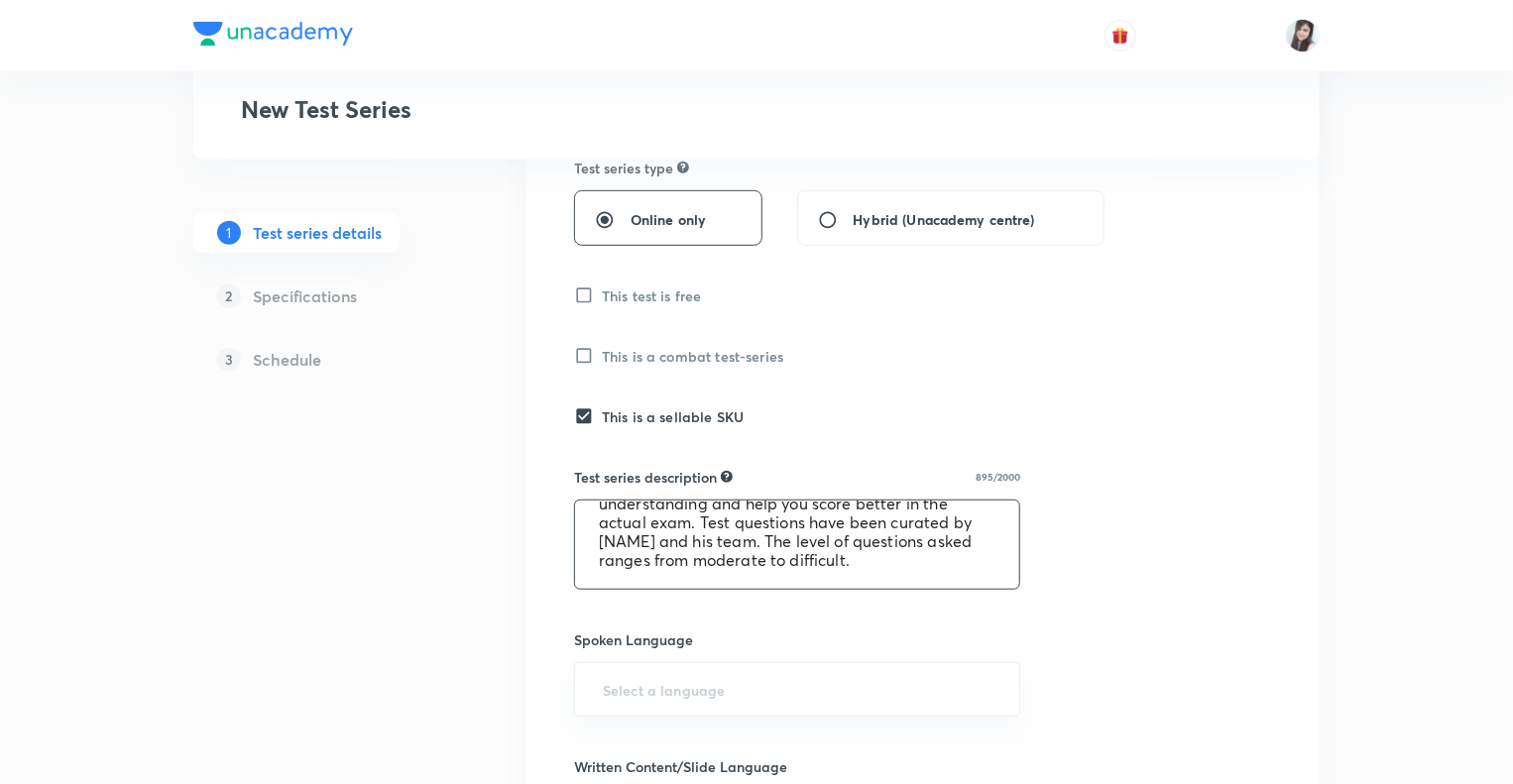 scroll, scrollTop: 140, scrollLeft: 0, axis: vertical 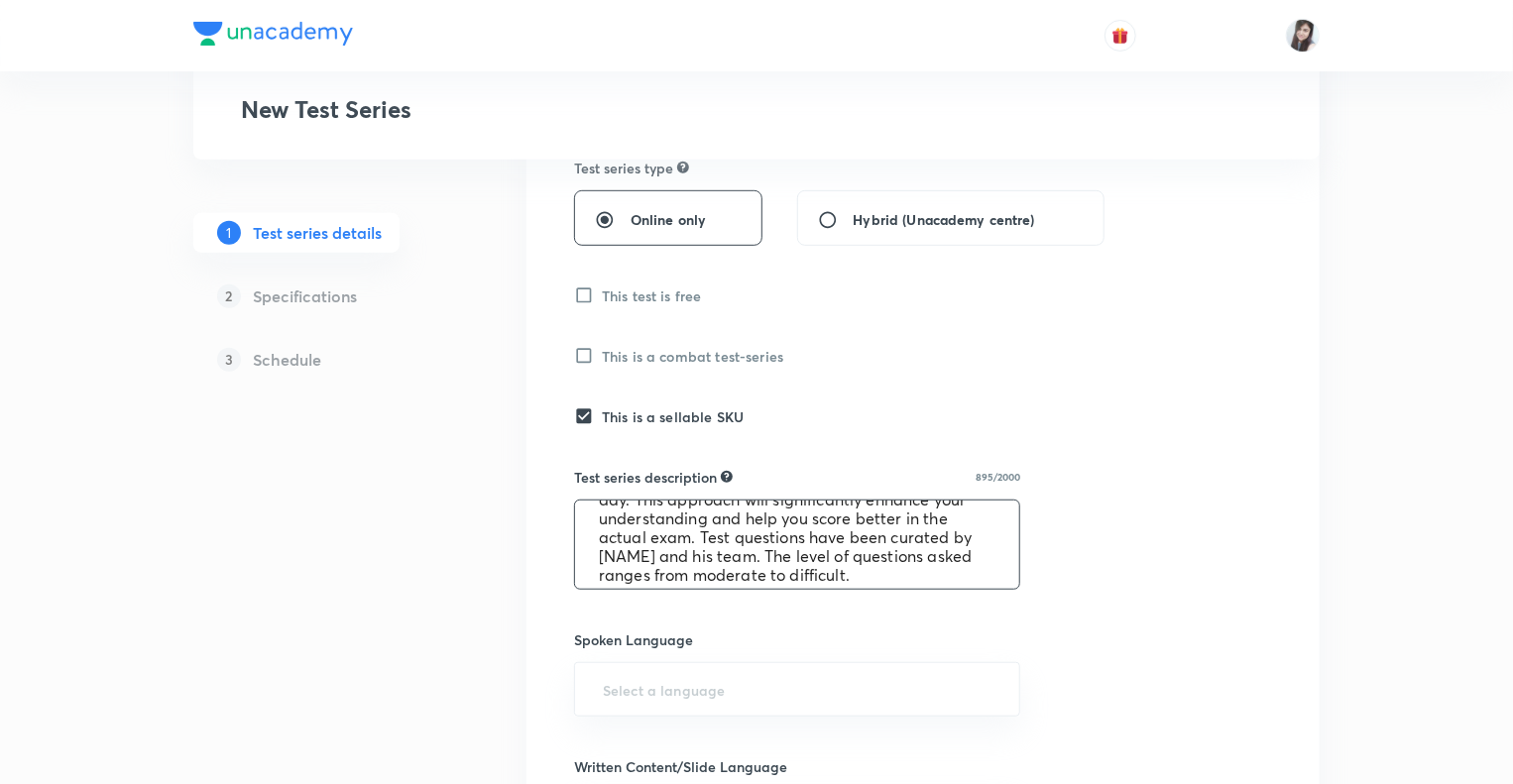 click on "This test series covers the subject of Reasoning for the IBPS PO/Clerk Pre, RRB 2025. These tests are designed to align with the ongoing batch schedule (Aadhar Batch starting from [DATE]). After each day’s class, you can attempt a corresponding test, carefully curated to cover the topics taught on that particular day. This approach will significantly enhance your understanding and help you score better in the actual exam. Test questions have been curated by [NAME] and his team. The level of questions asked ranges from moderate to difficult.
The content of this test series is licensed to Unacademy and is created and owned by a third party. Any claims arising in connection with the content provided herein are the responsibility of the third party, and Unacademy shall not be held responsible for any claims or issues arising from this content at any point in time." at bounding box center (797, 544) 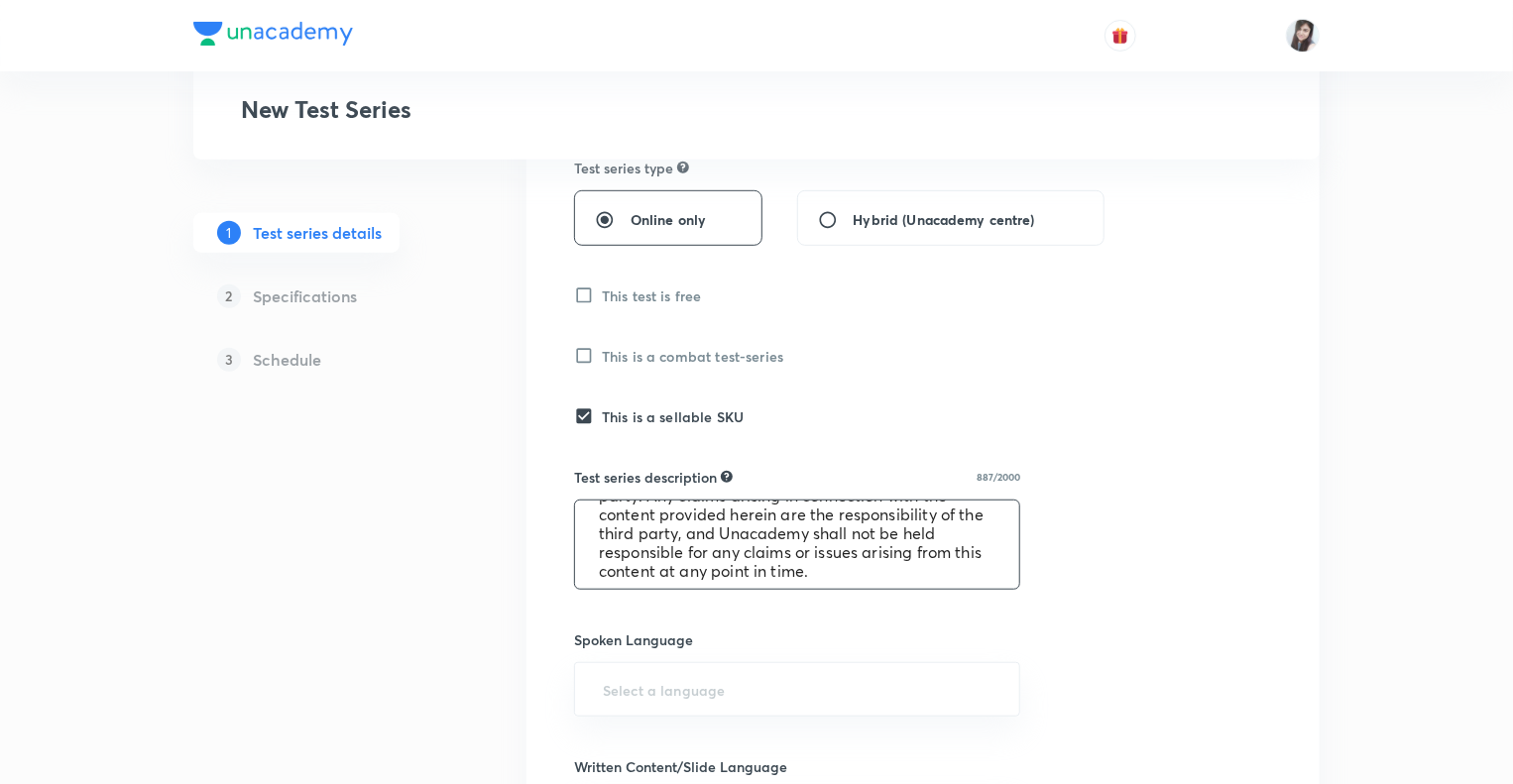 scroll, scrollTop: 320, scrollLeft: 0, axis: vertical 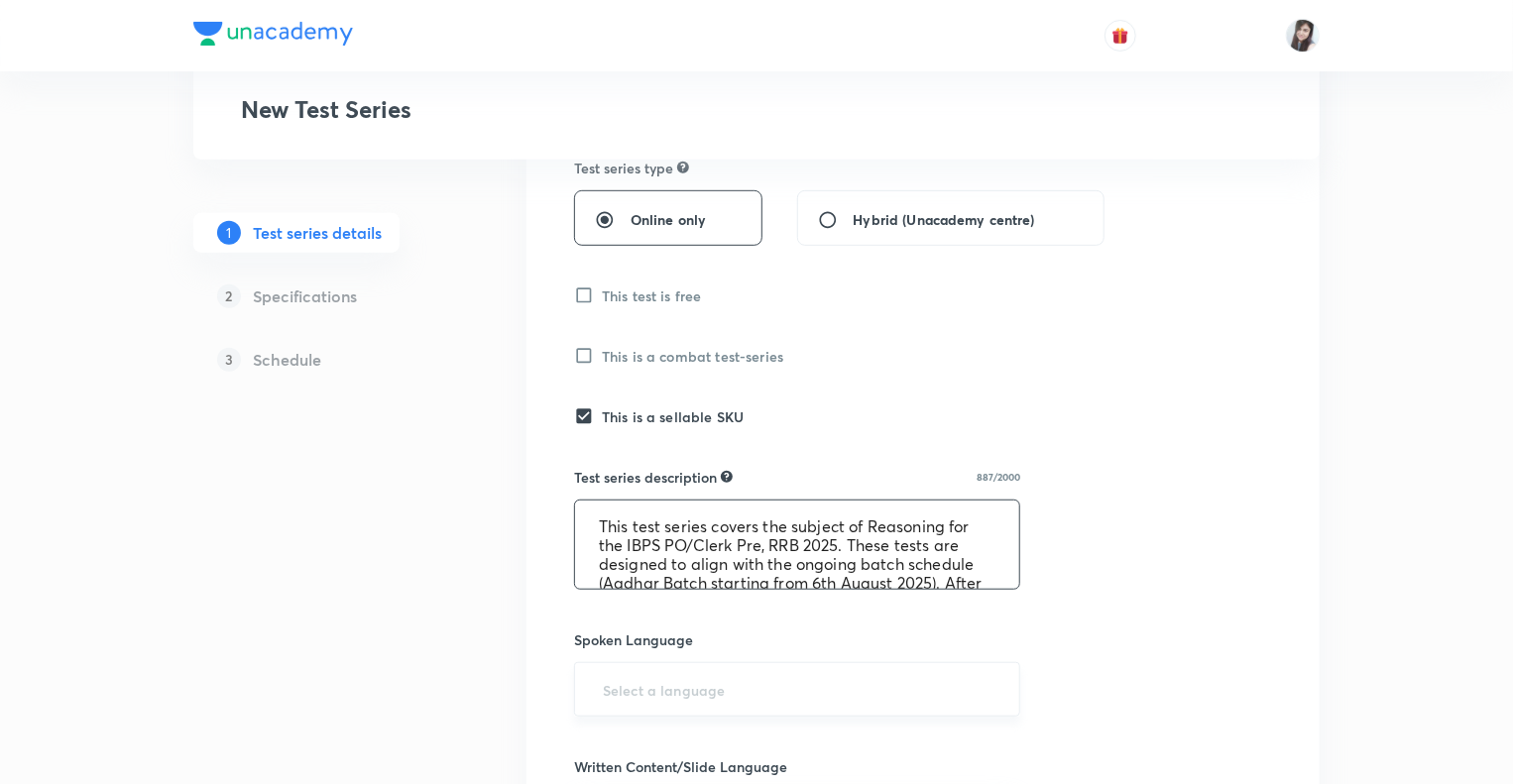 click on "​" at bounding box center (797, 689) 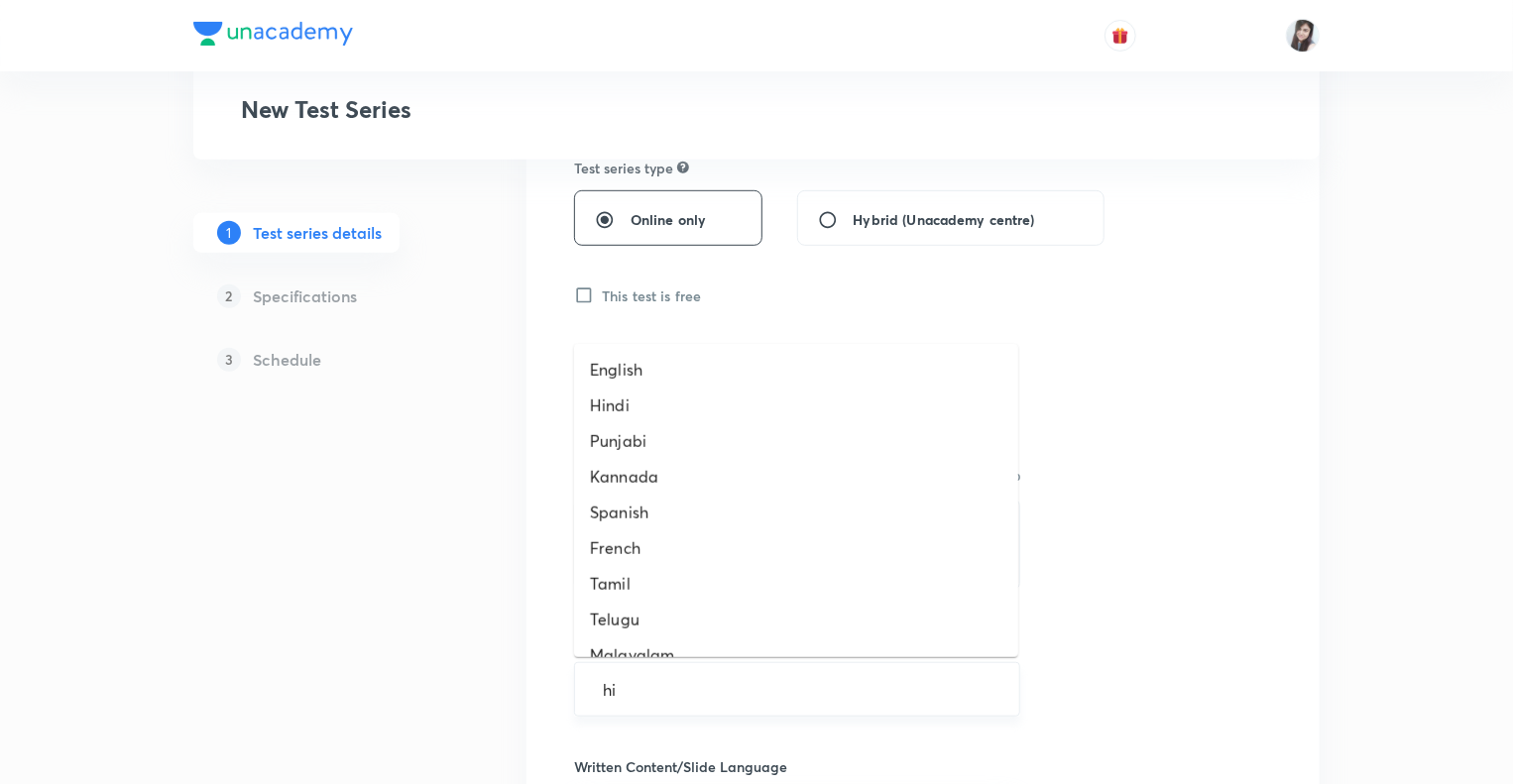 type on "hin" 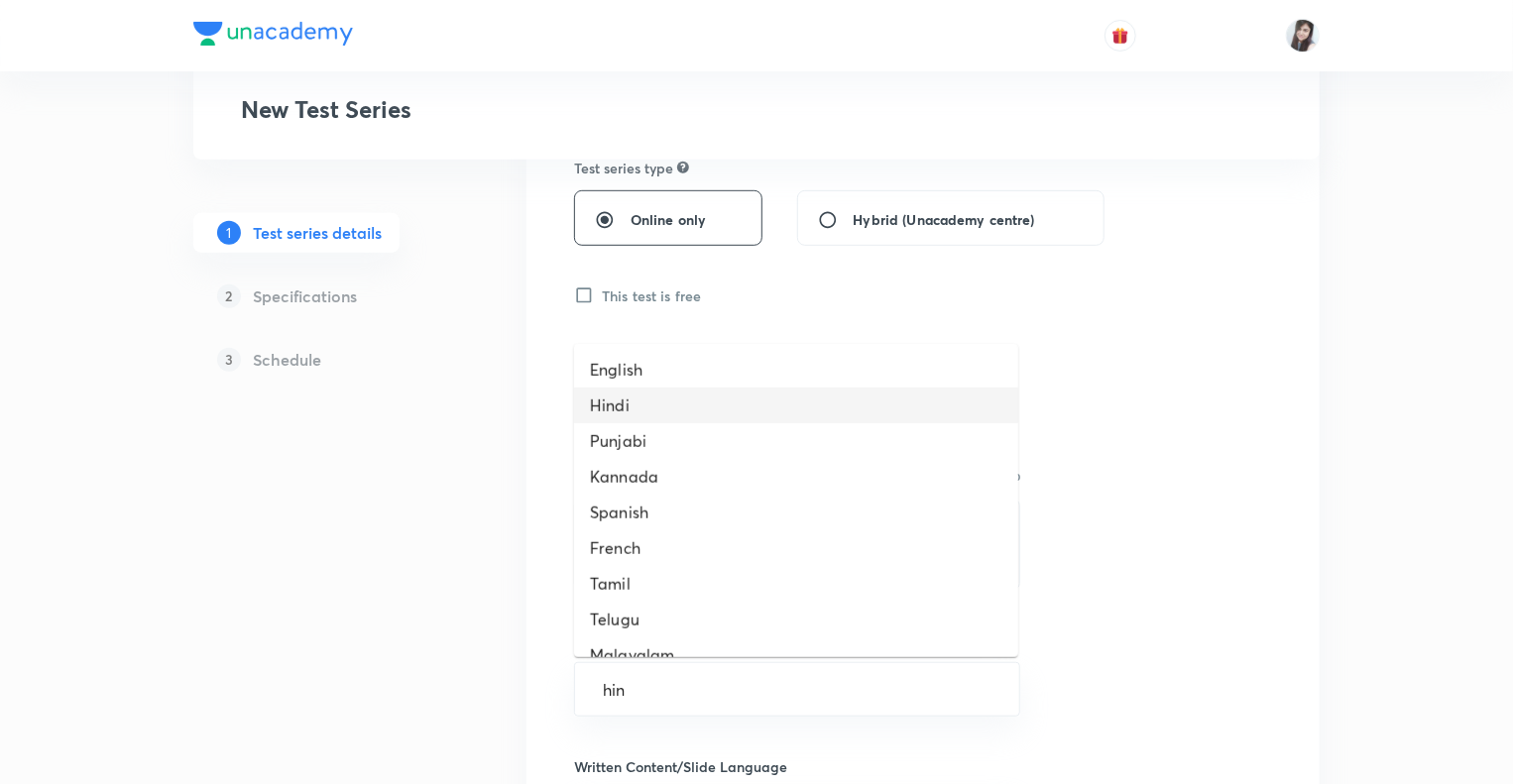 click on "Hindi" at bounding box center (796, 405) 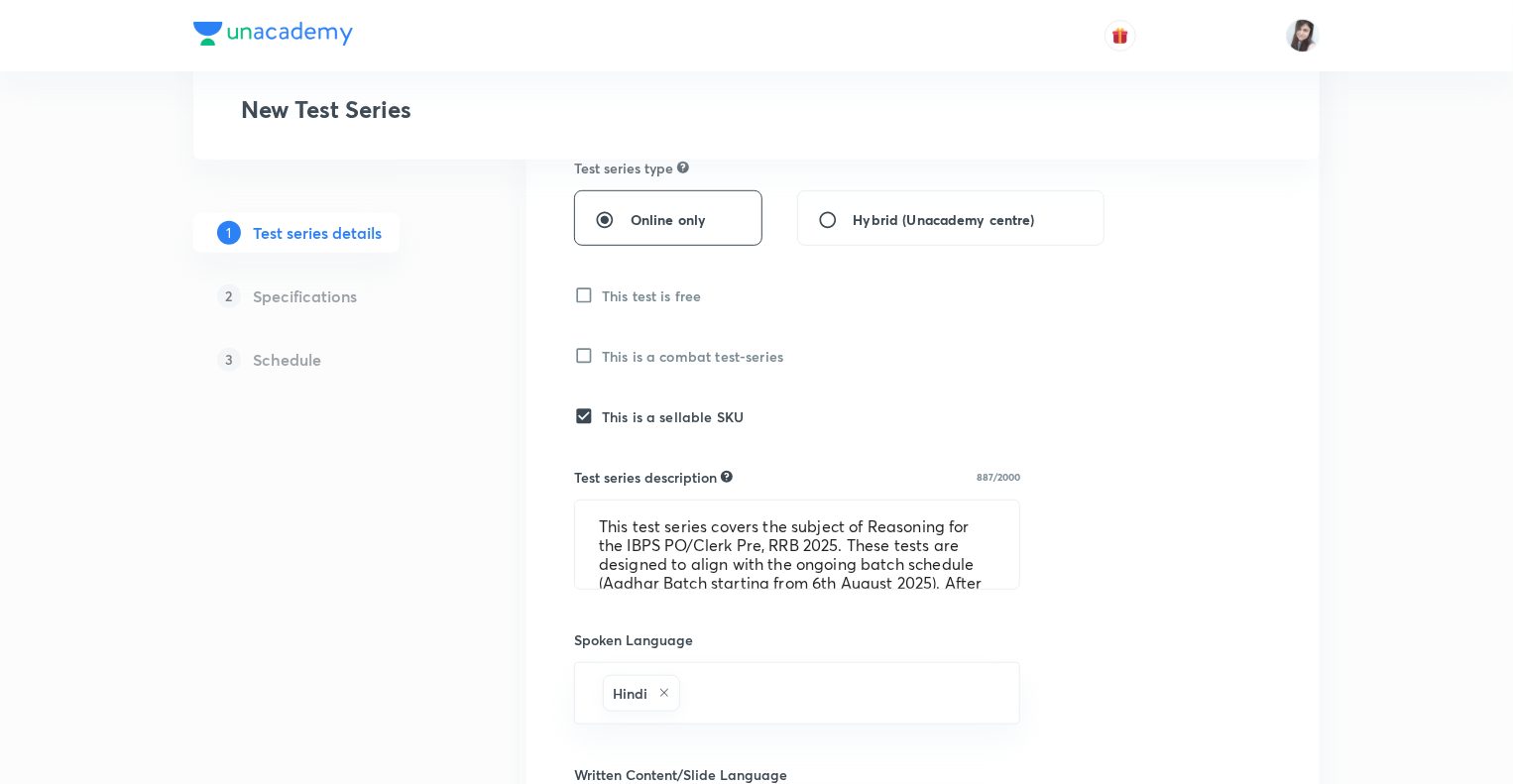 click on "Ignore" at bounding box center (0, 0) 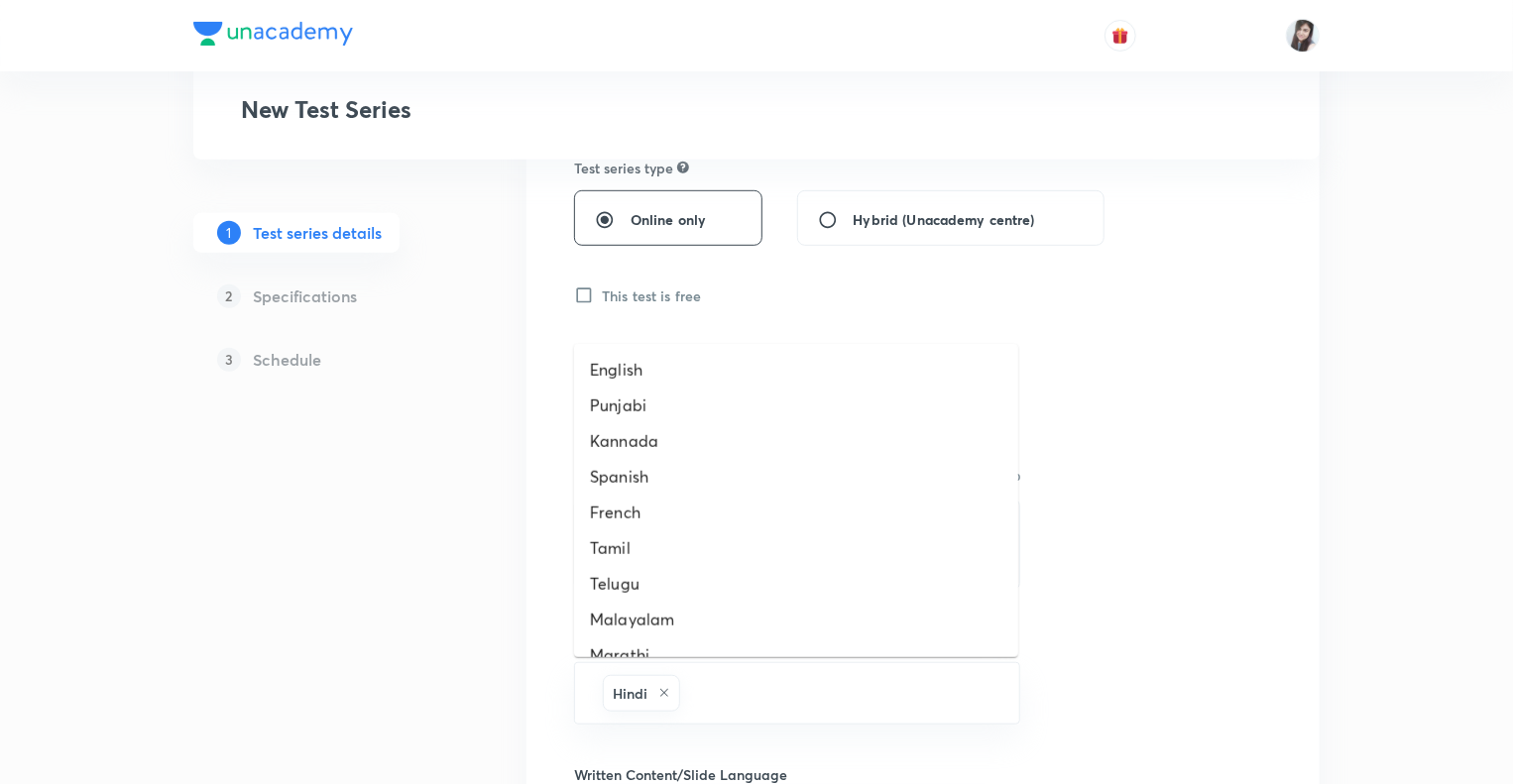 click at bounding box center [840, 693] 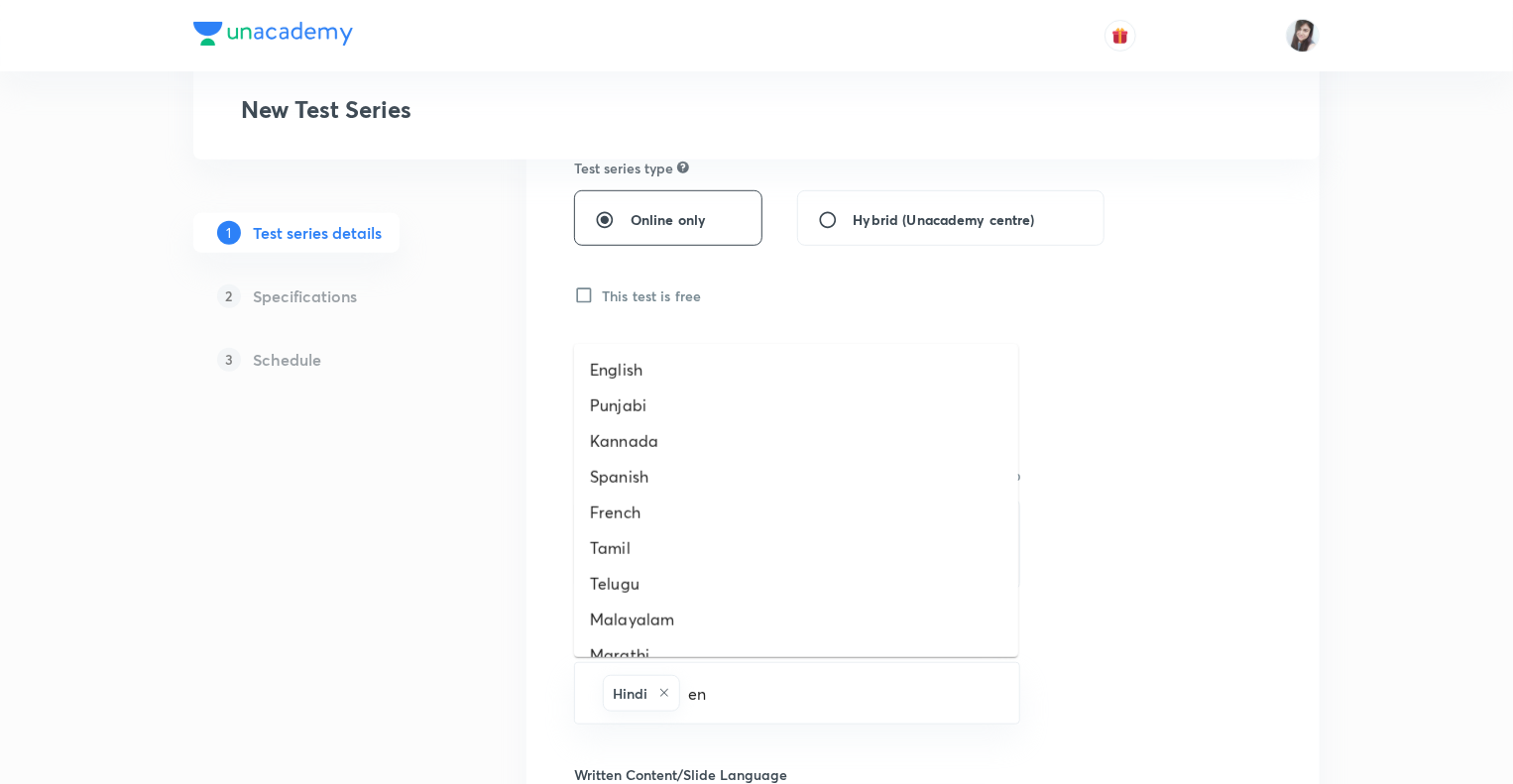 type on "eng" 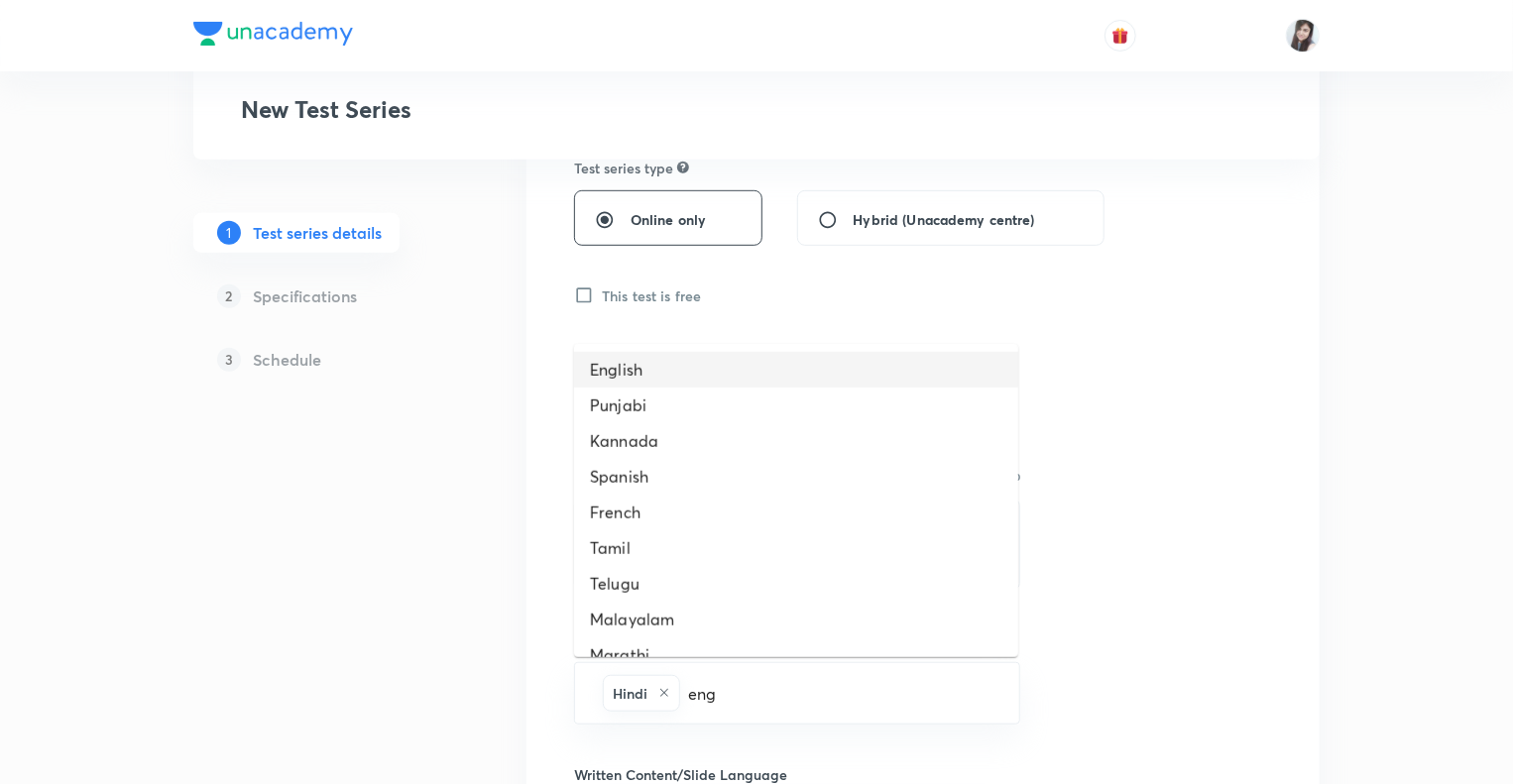 click on "English" at bounding box center [796, 370] 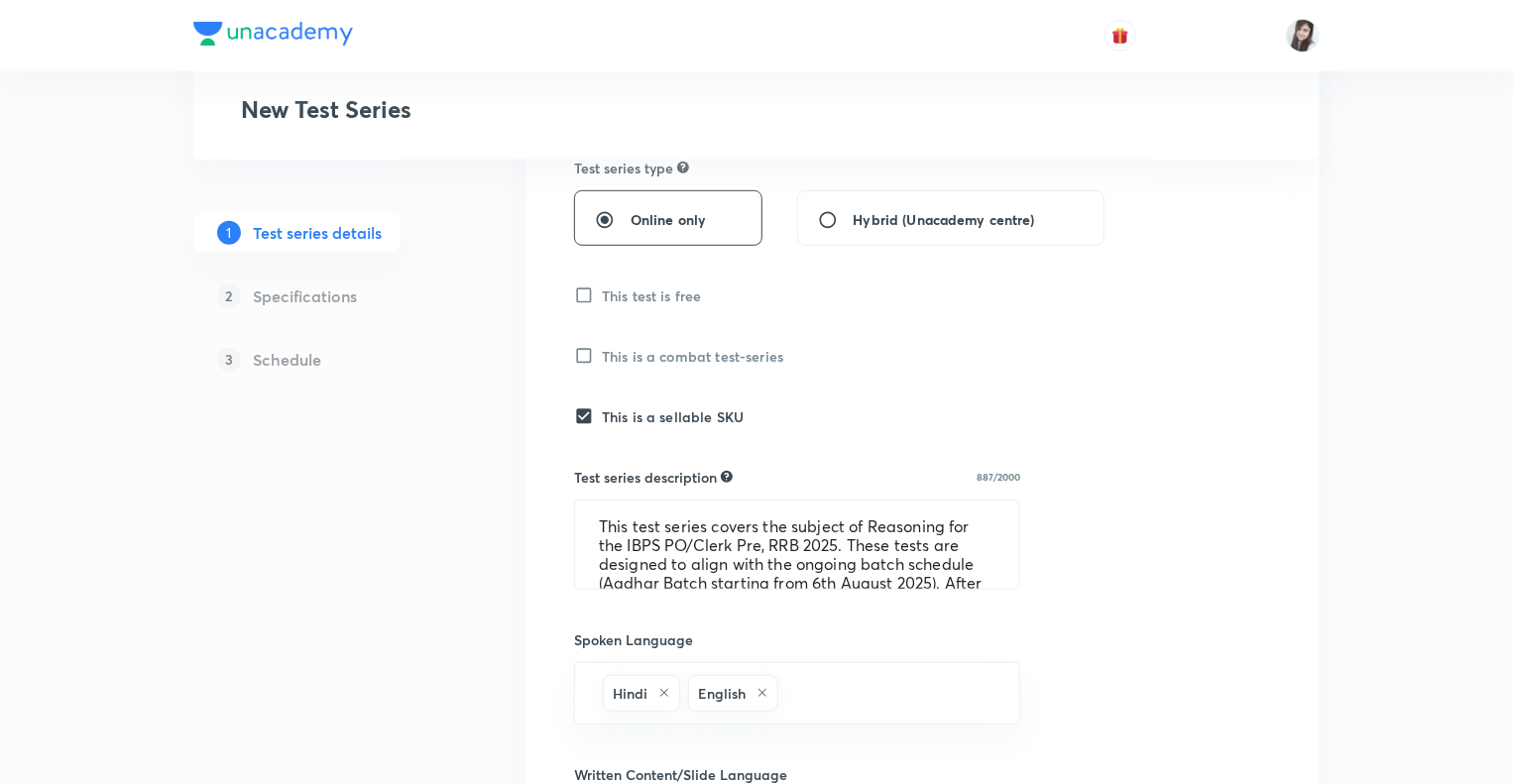 click on "1 Test series details 2 Specifications 3 Schedule" at bounding box center [328, 602] 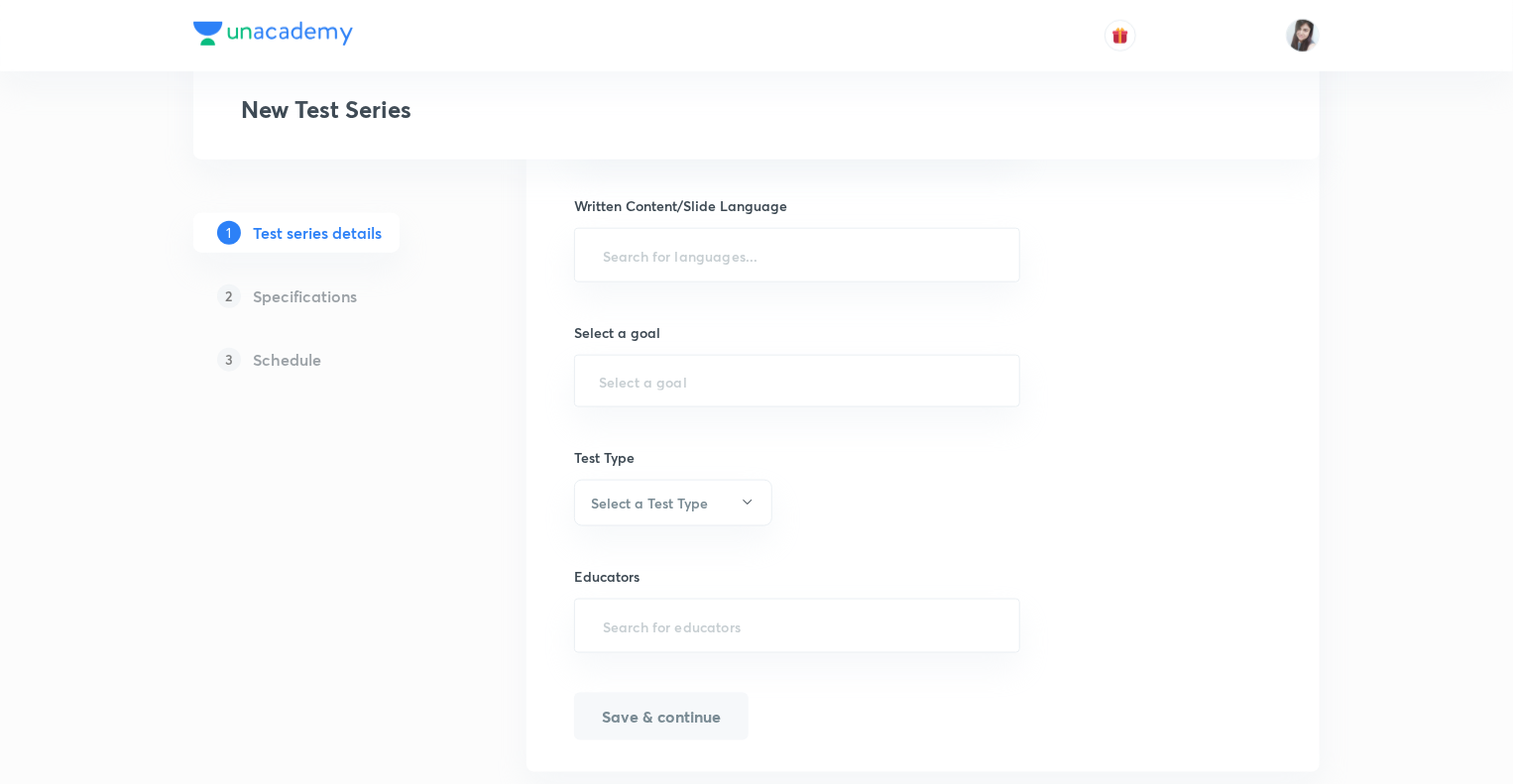 scroll, scrollTop: 1070, scrollLeft: 0, axis: vertical 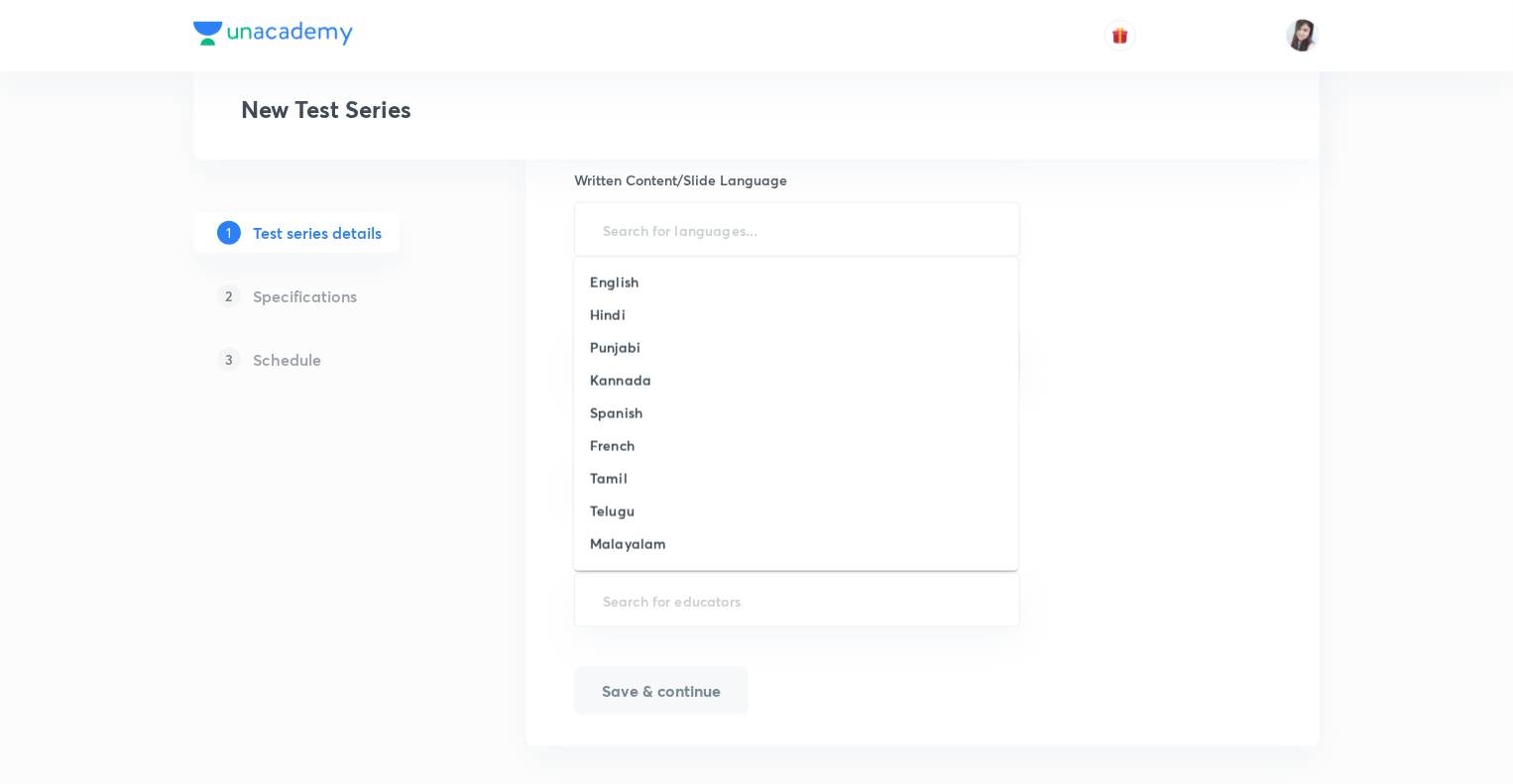 click at bounding box center (797, 229) 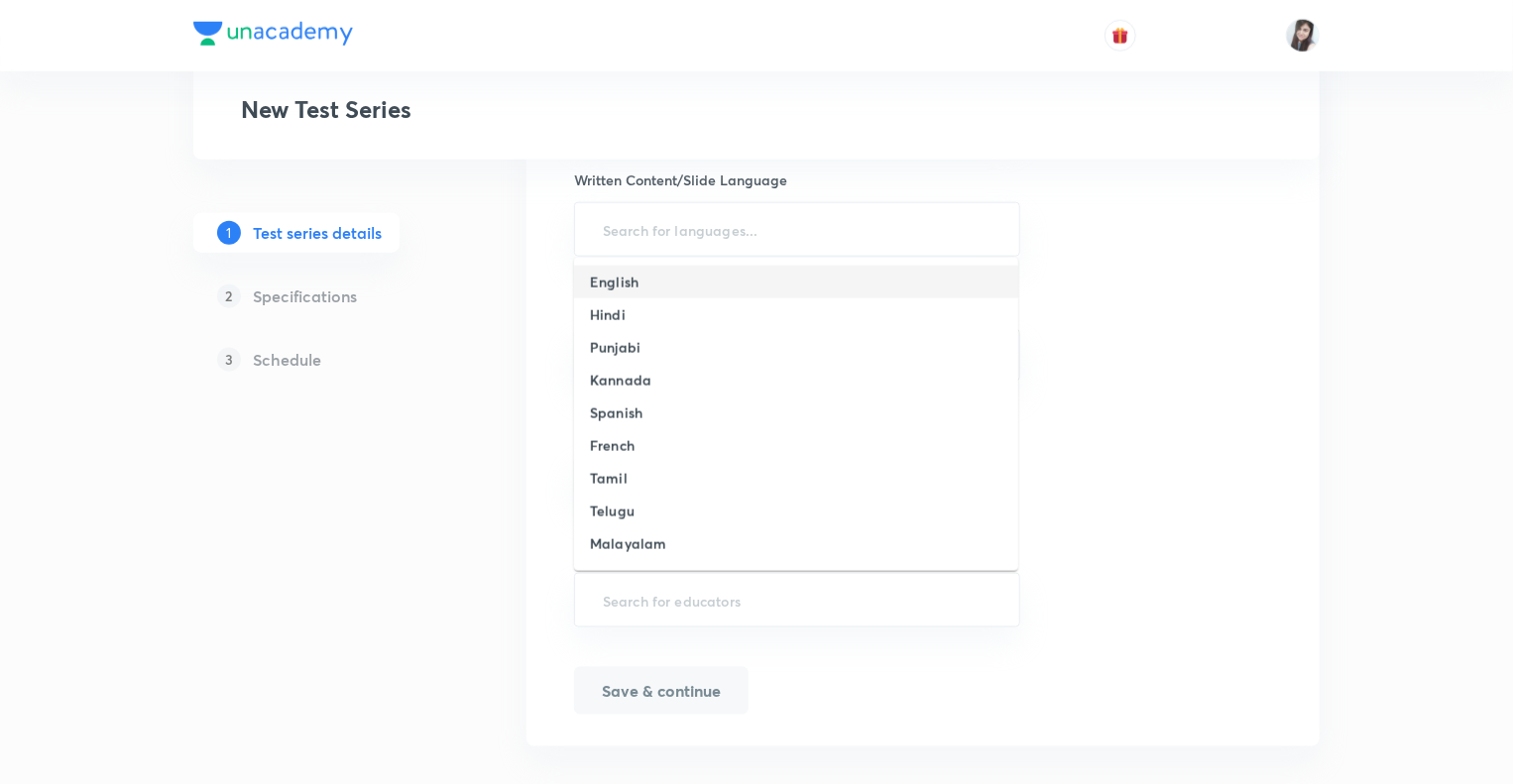 click on "English" at bounding box center [614, 281] 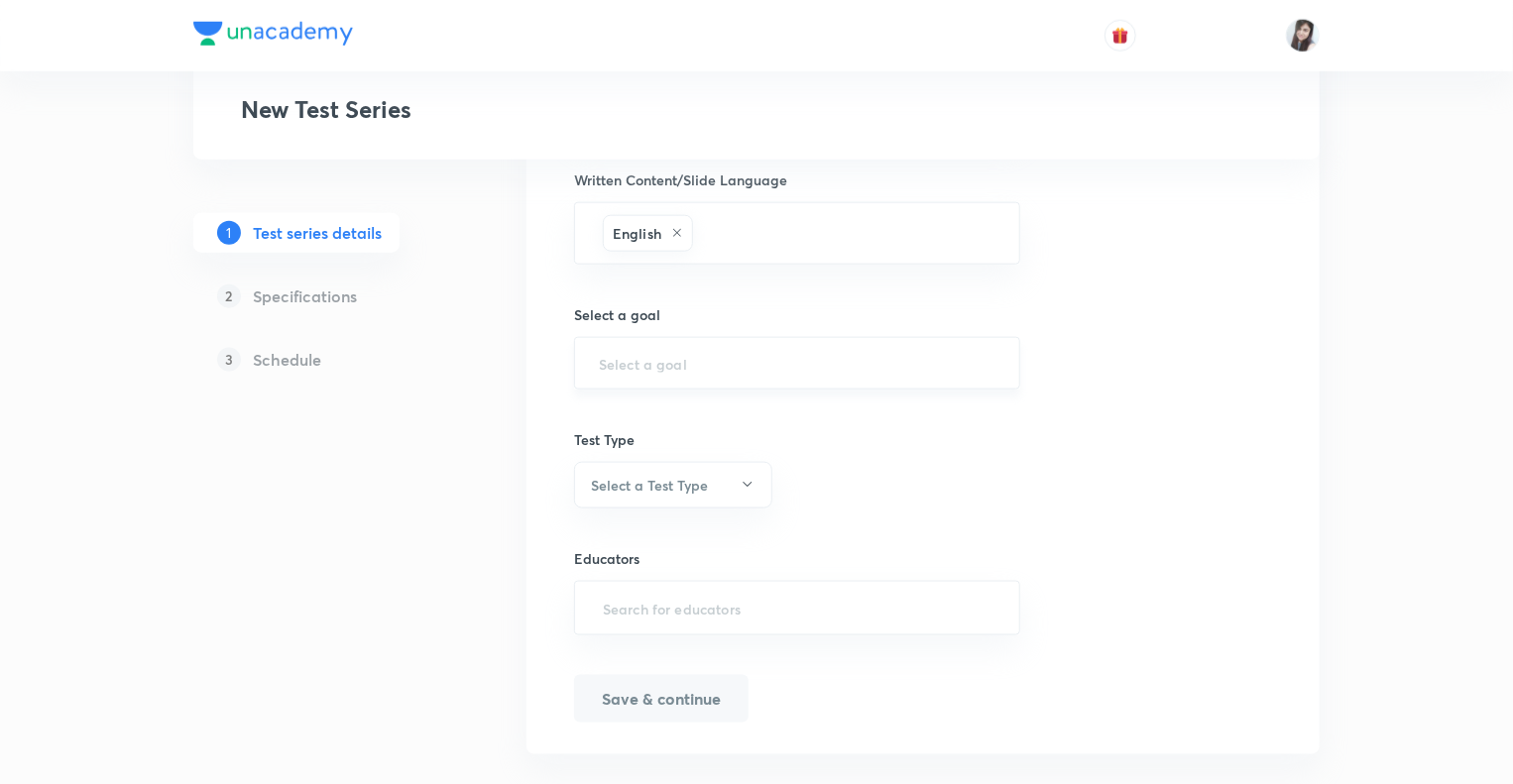 click on "​" at bounding box center [797, 363] 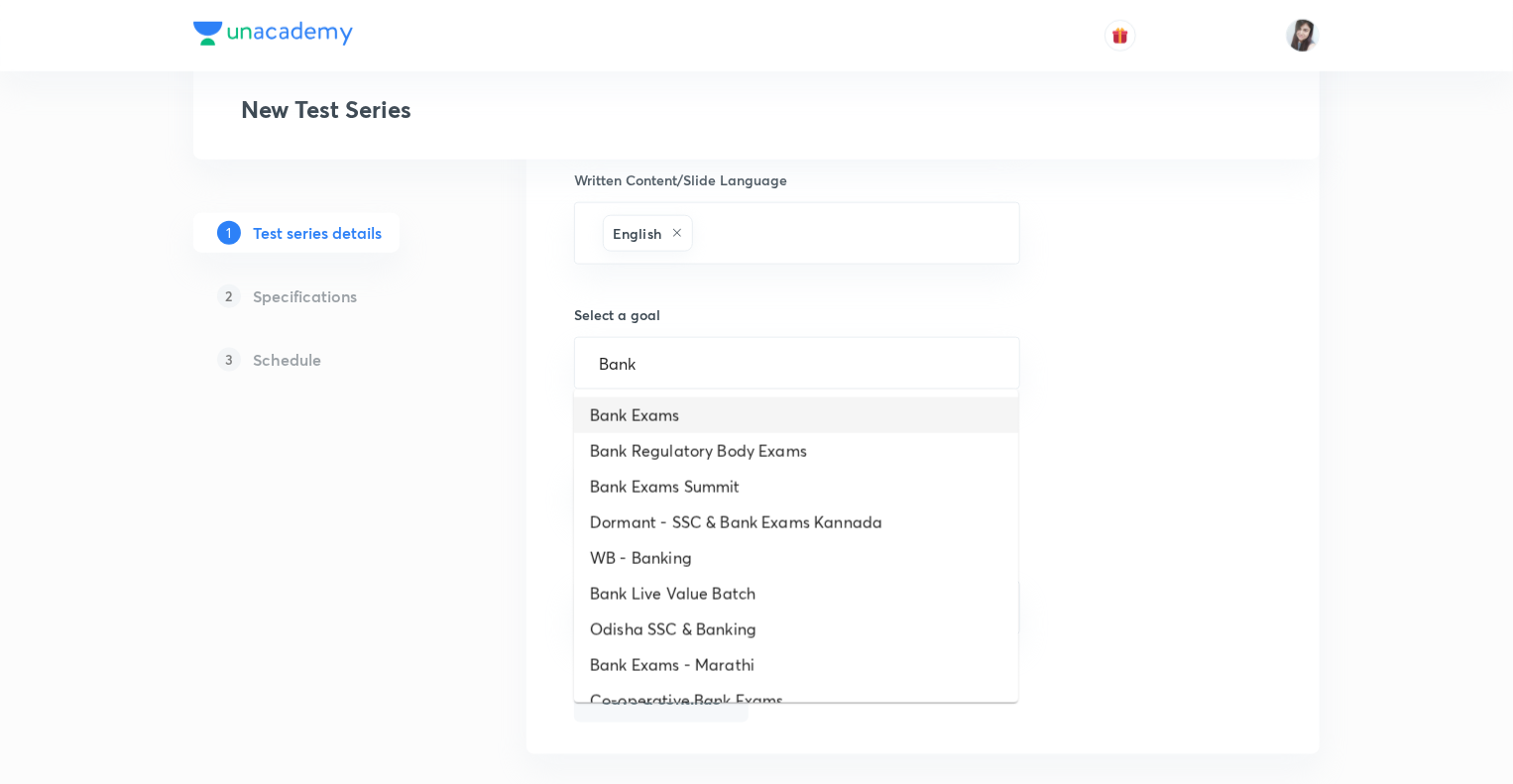 click on "Bank Exams" at bounding box center [796, 415] 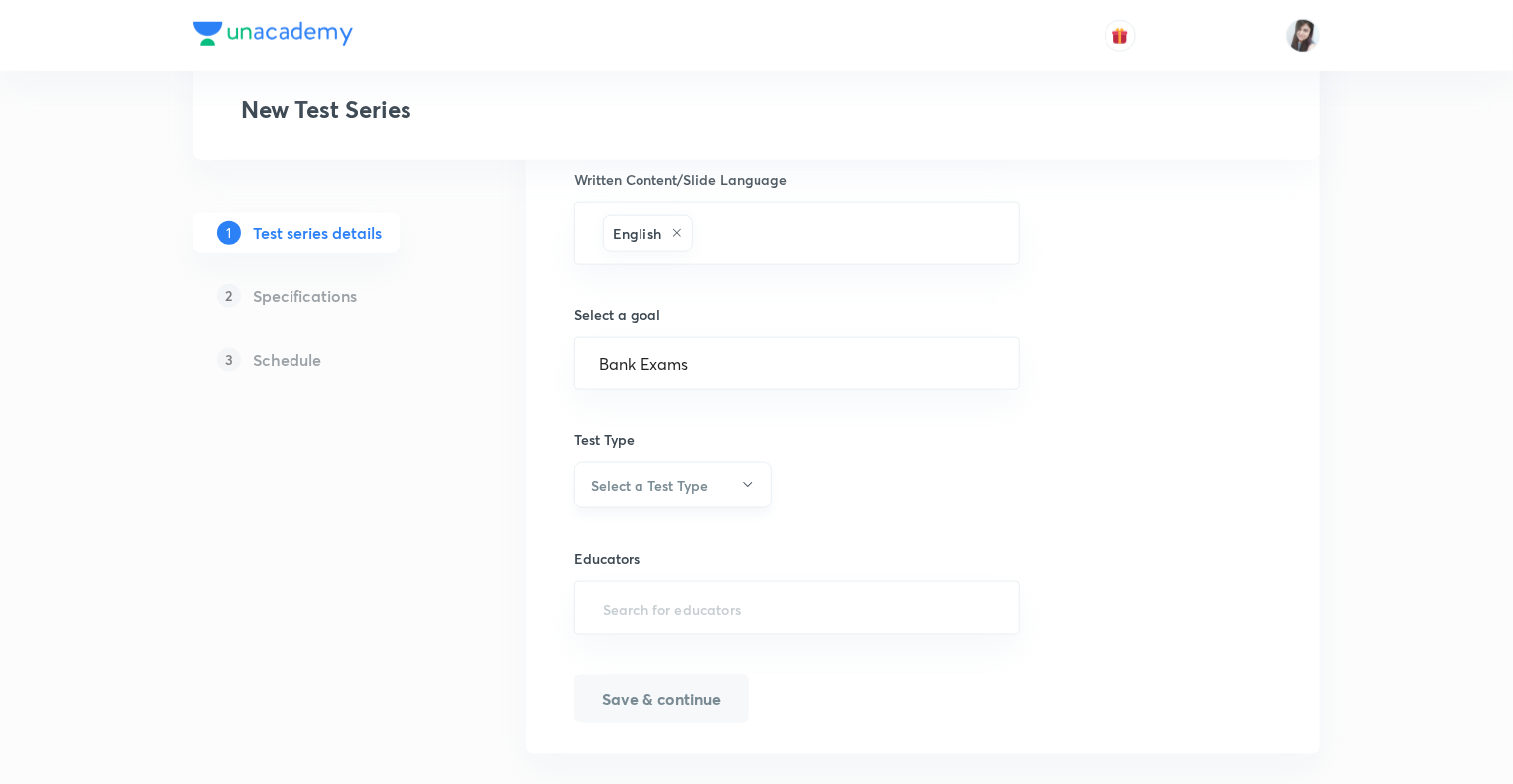 click on "Select a Test Type" at bounding box center (649, 485) 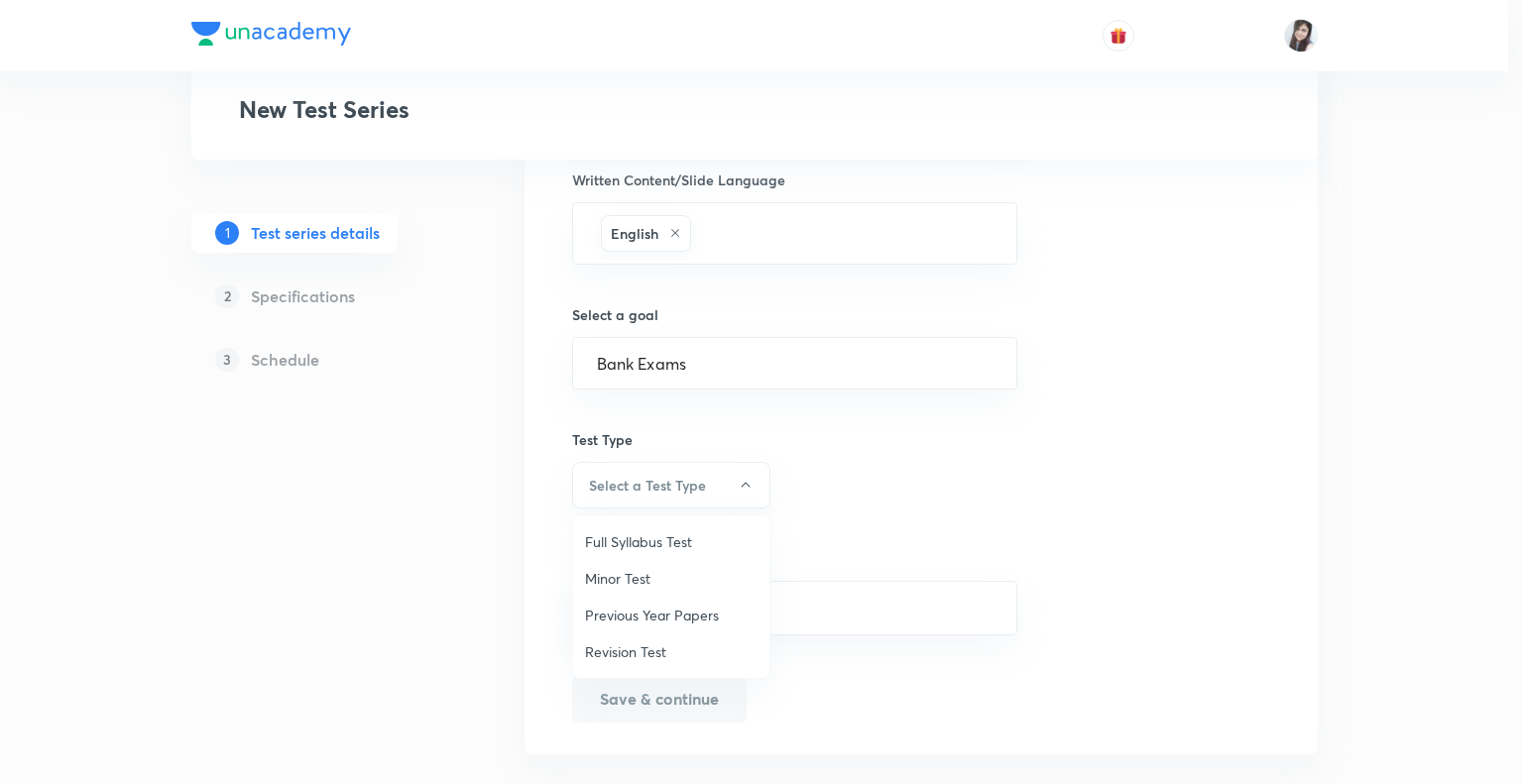 click on "Minor Test" at bounding box center [671, 578] 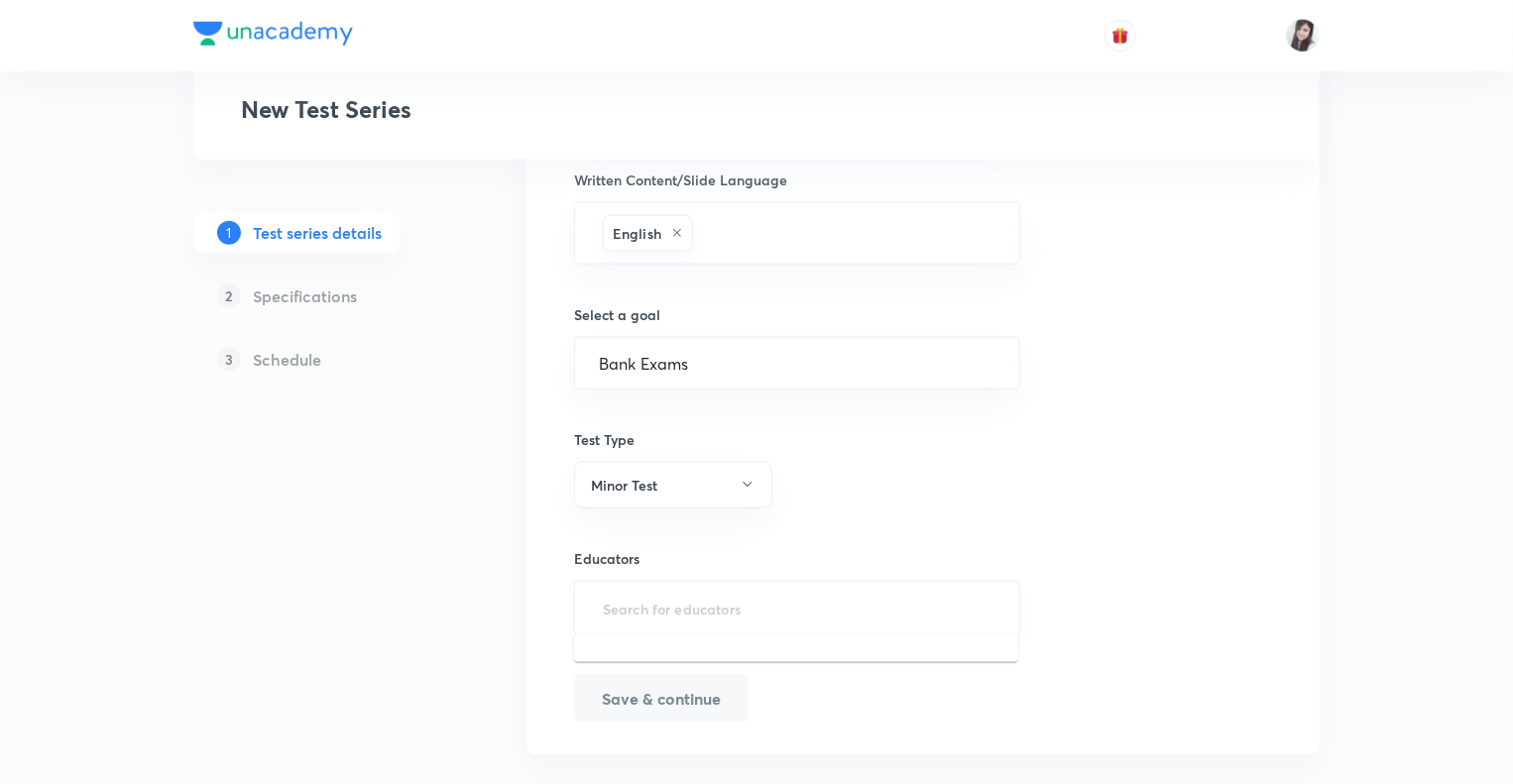 click at bounding box center (797, 608) 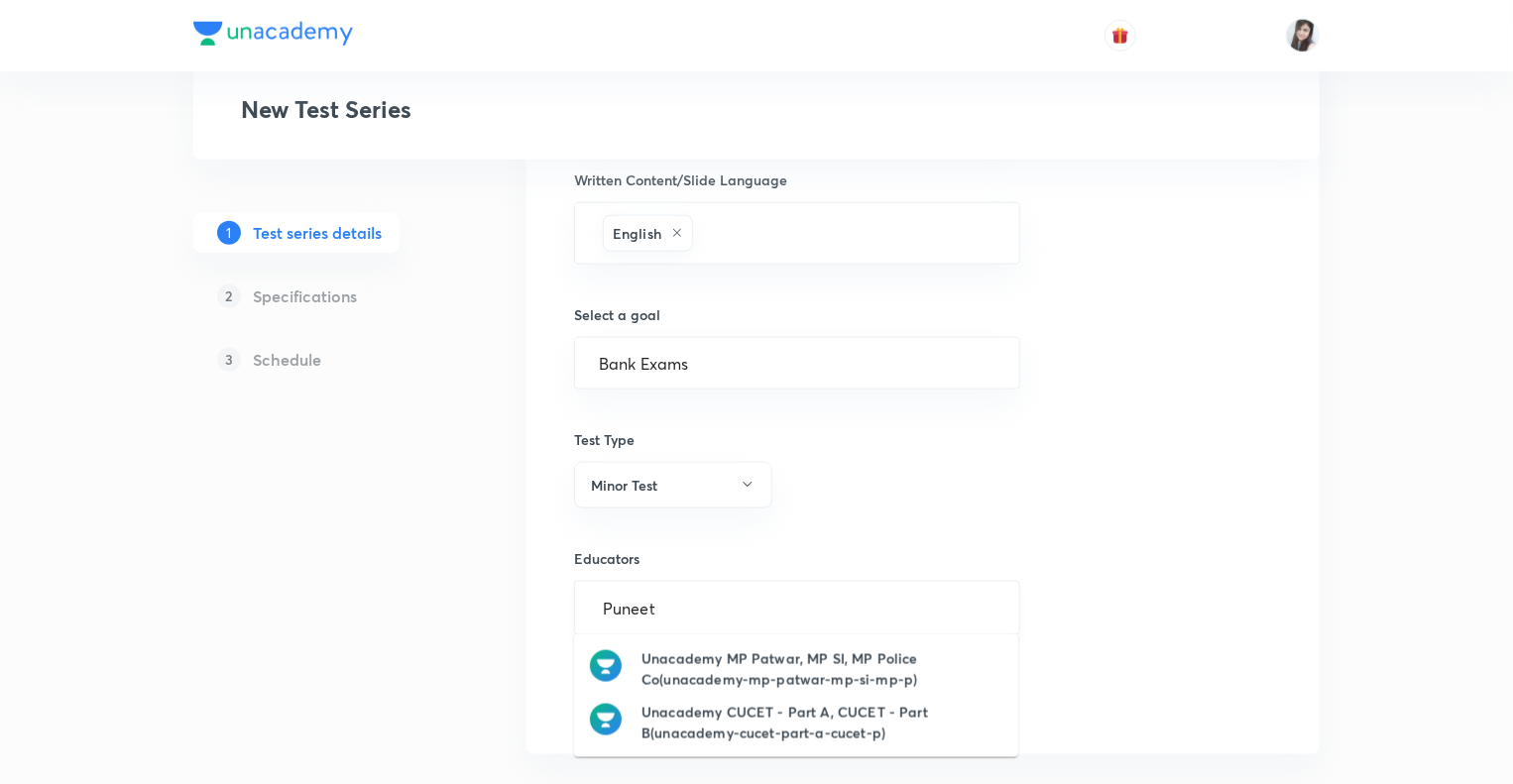 type on "Puneet" 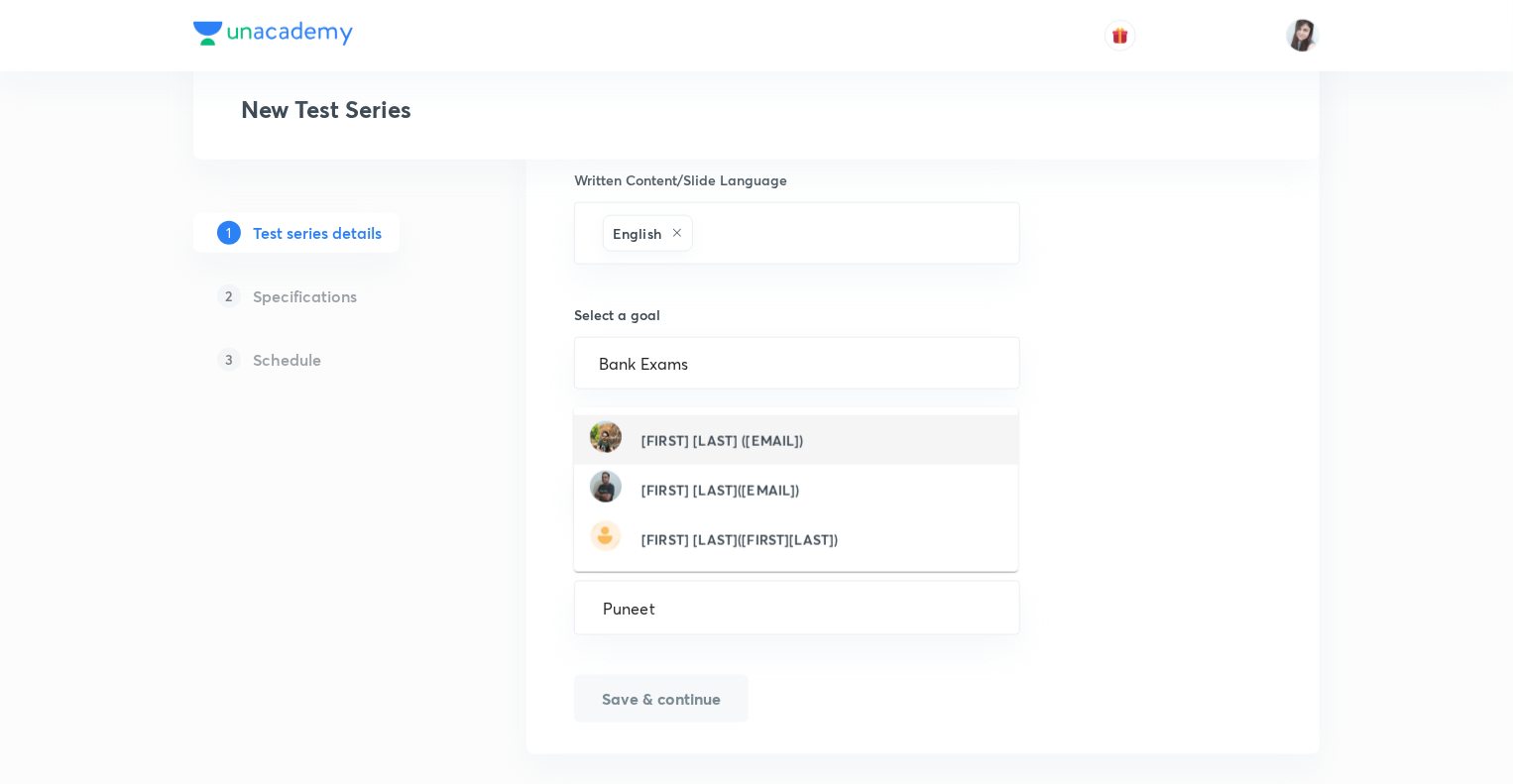 click on "[FIRST] [LAST] ([EMAIL])" at bounding box center [723, 440] 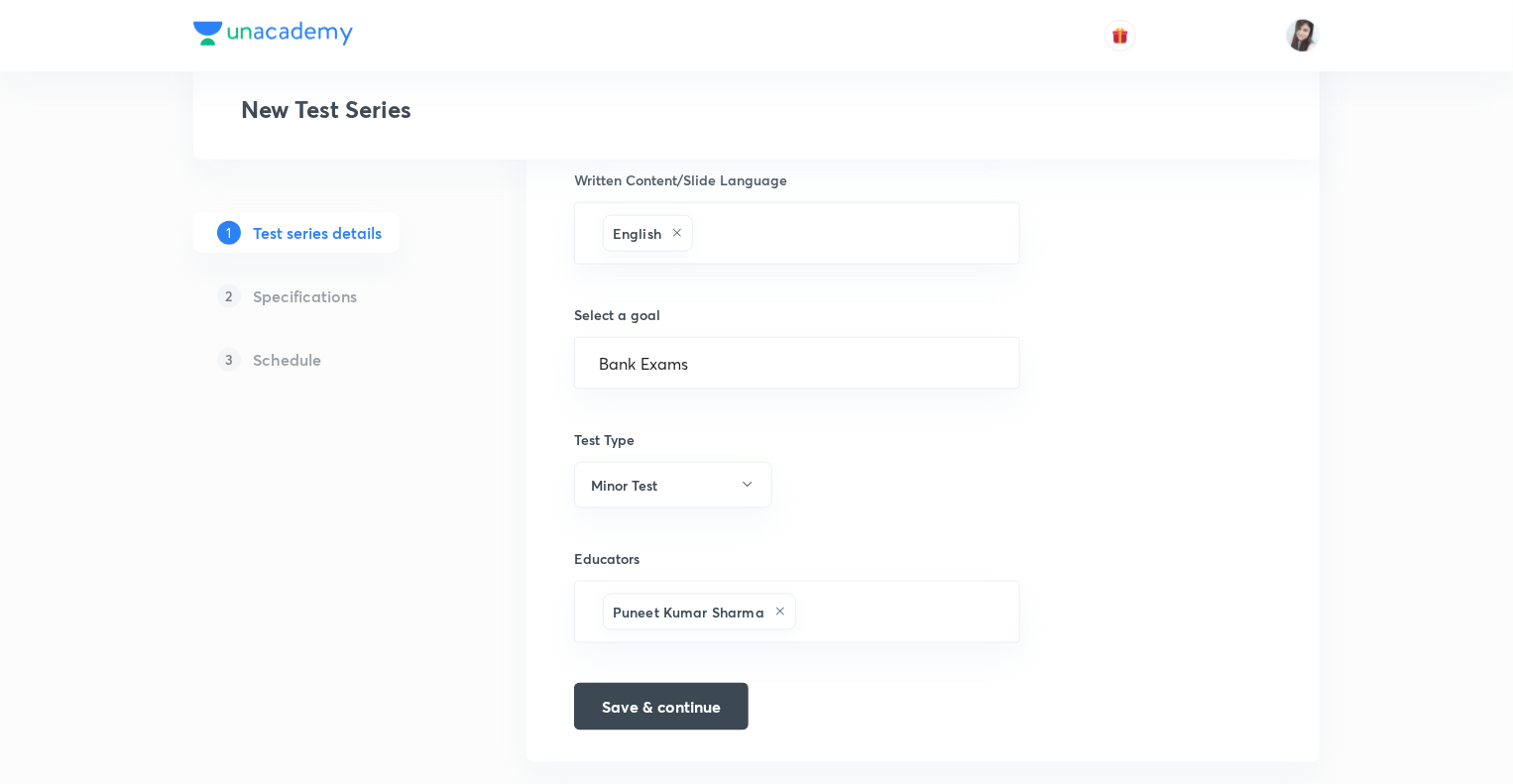 click on "Test Series New Test Series 1 Test series details 2 Specifications 3 Schedule Test series title 53/80 [BATCH NAME] ; Test Series for Reasoning on Bank Exams 2025 ​ Educator type Unacademy educator   Test series type Online only Hybrid (Unacademy centre) This test is free This is a combat test-series This is a sellable SKU Test series description 887/2000 ​ Spoken Language Hindi English ​ Written Content/Slide Language English ​ Select a goal Bank Exams ​ Test Type Minor Test Educators [PERSON] ​ Save & continue" at bounding box center (756, -85) 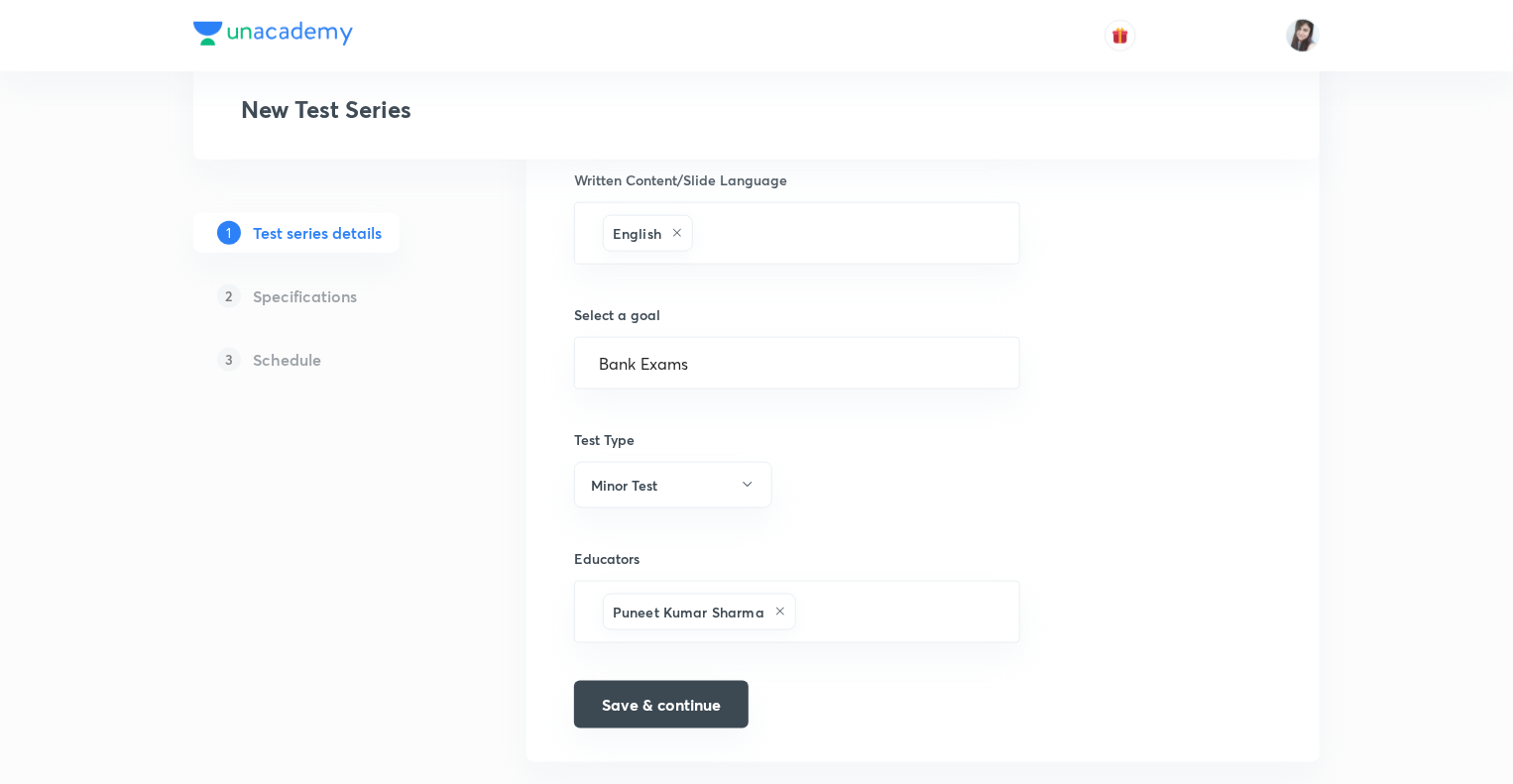 click on "Save & continue" at bounding box center [661, 705] 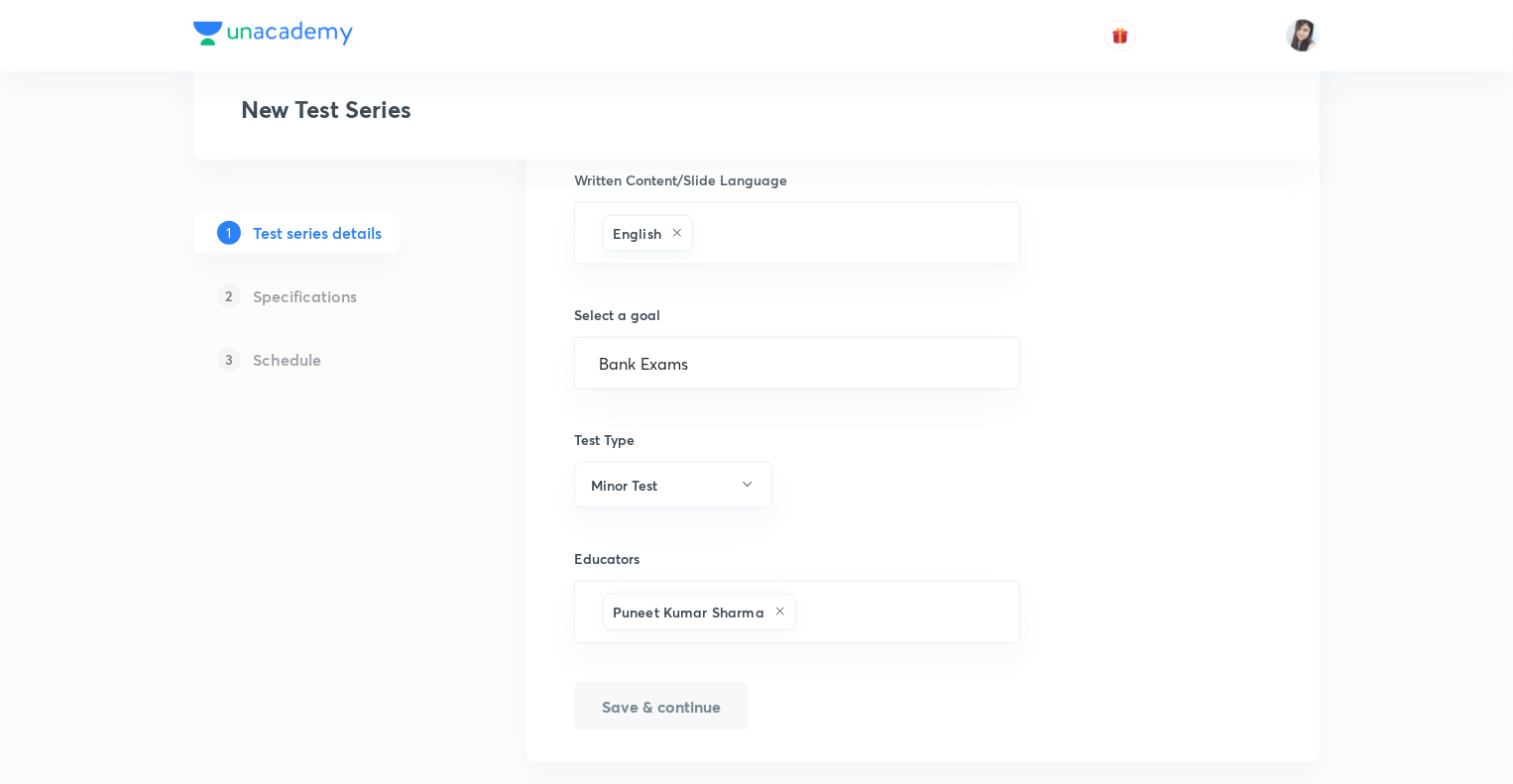 scroll, scrollTop: 1095, scrollLeft: 0, axis: vertical 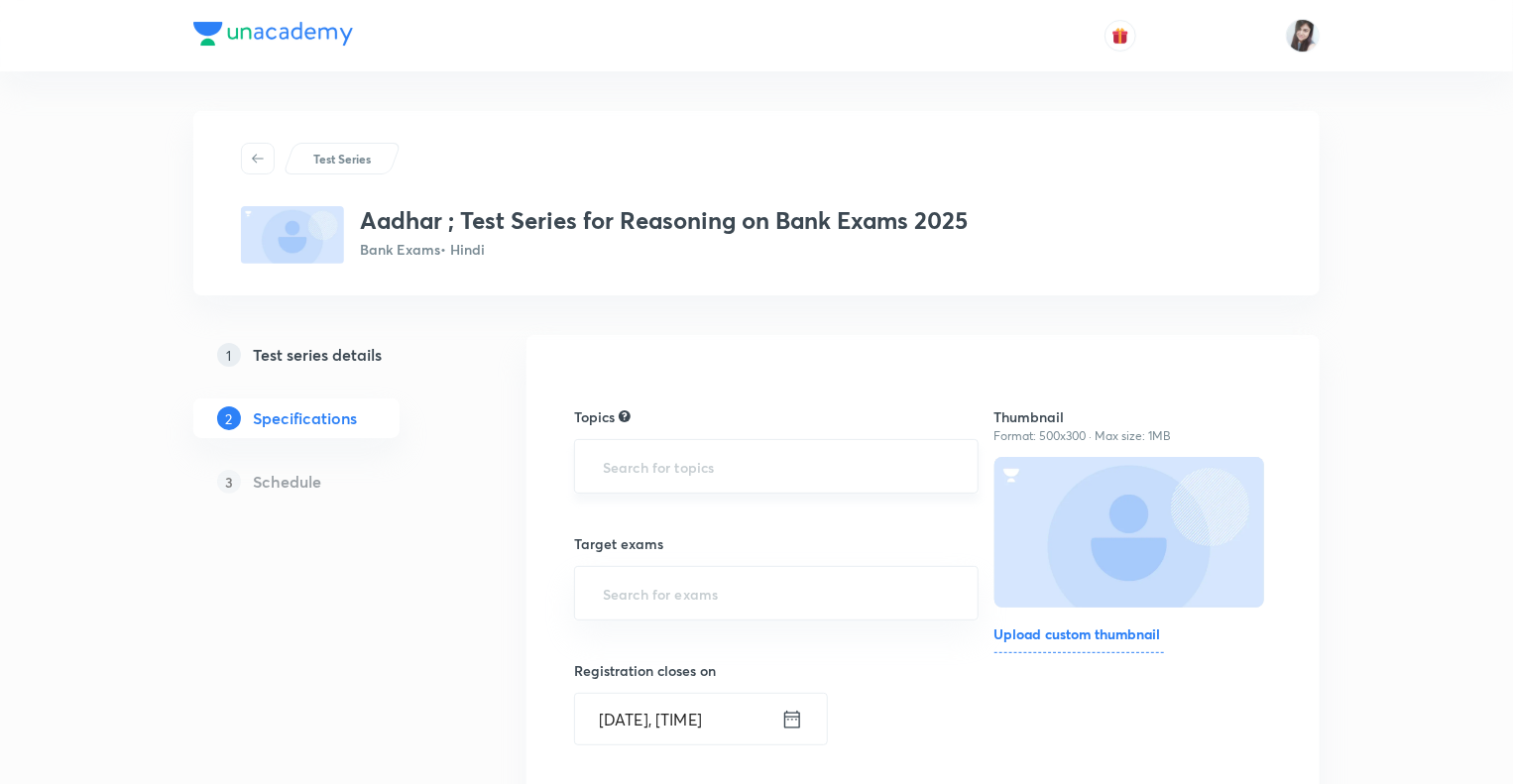 click at bounding box center [776, 466] 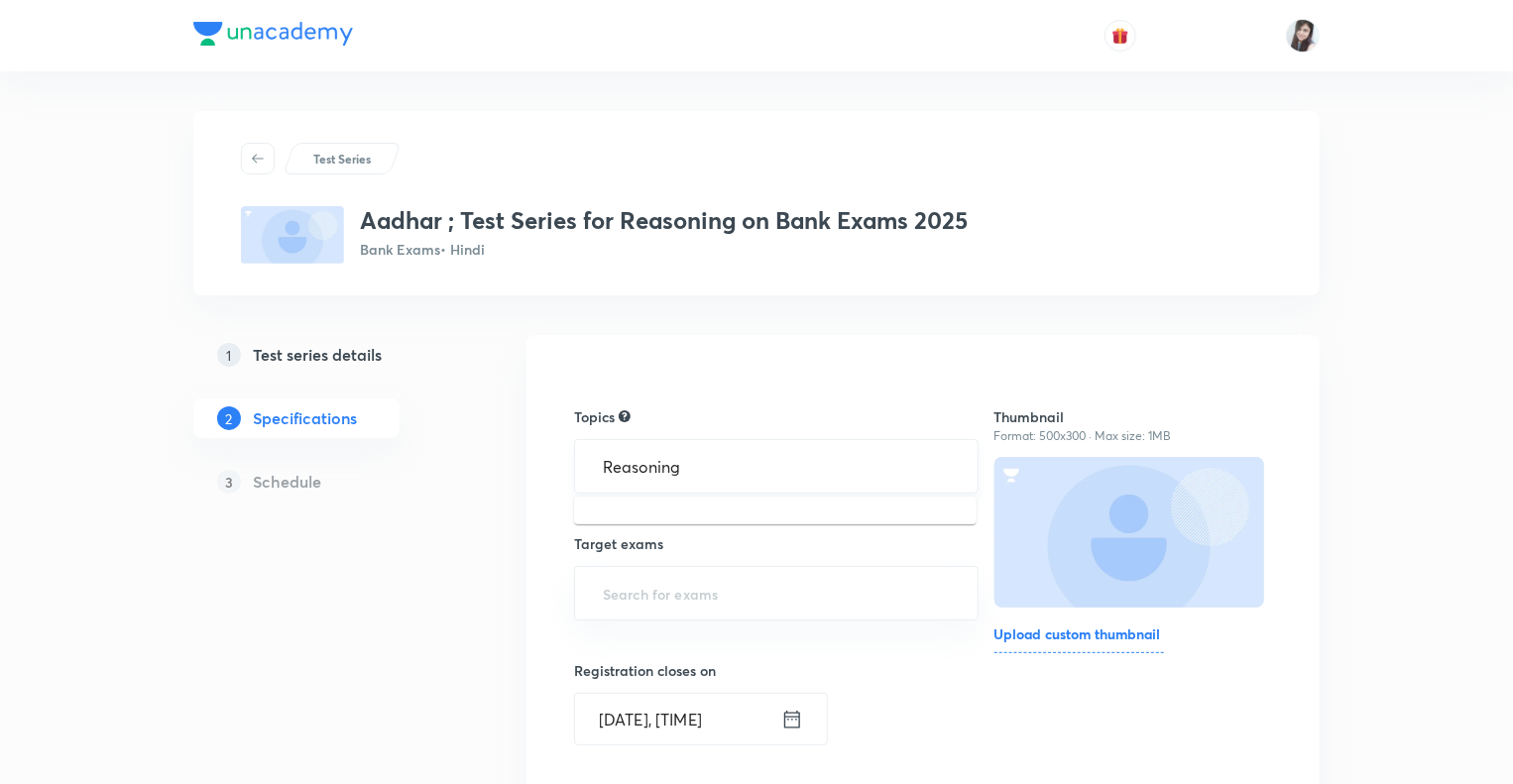 type on "Reasoning" 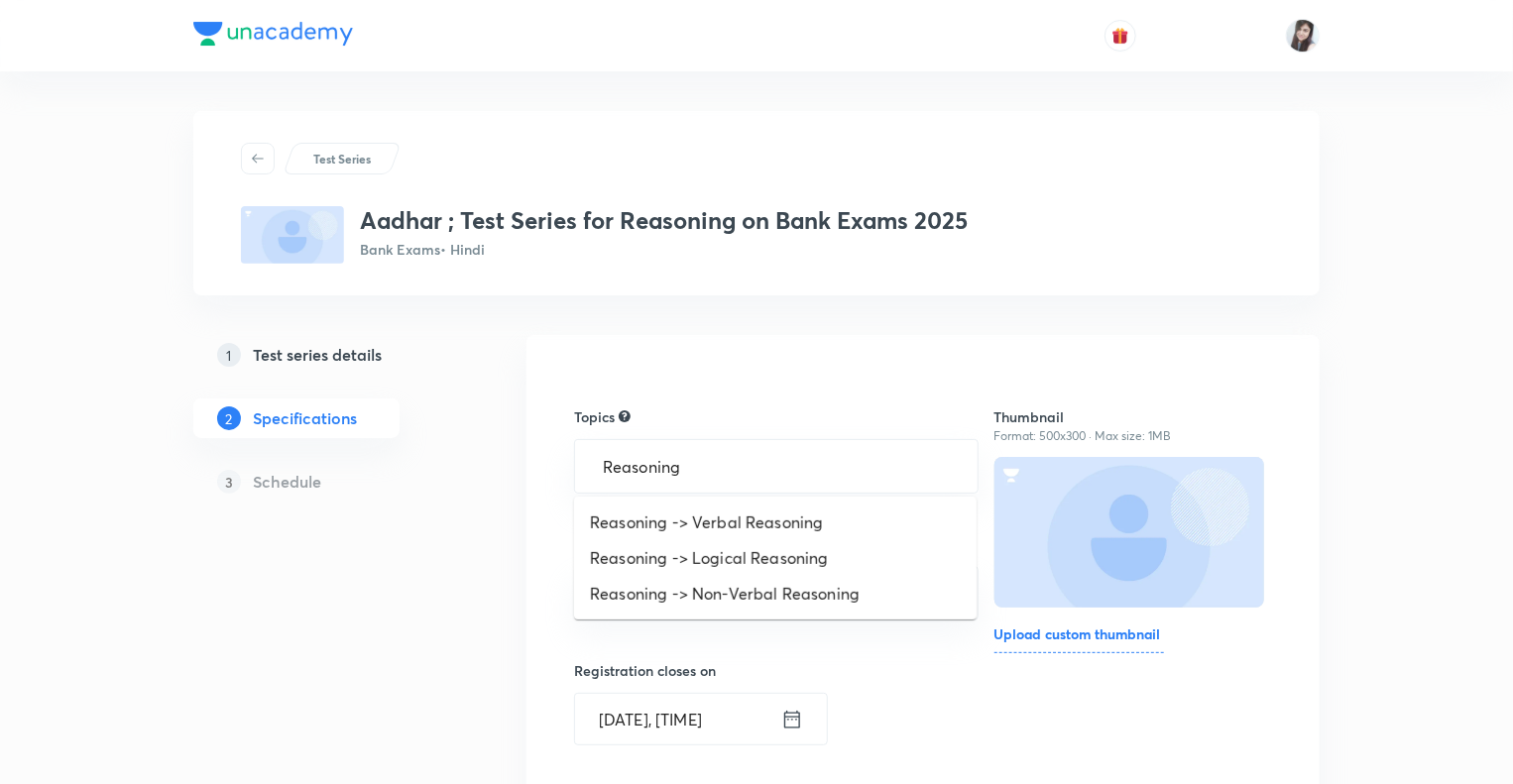 click on "Reasoning ->  Verbal Reasoning" at bounding box center [775, 522] 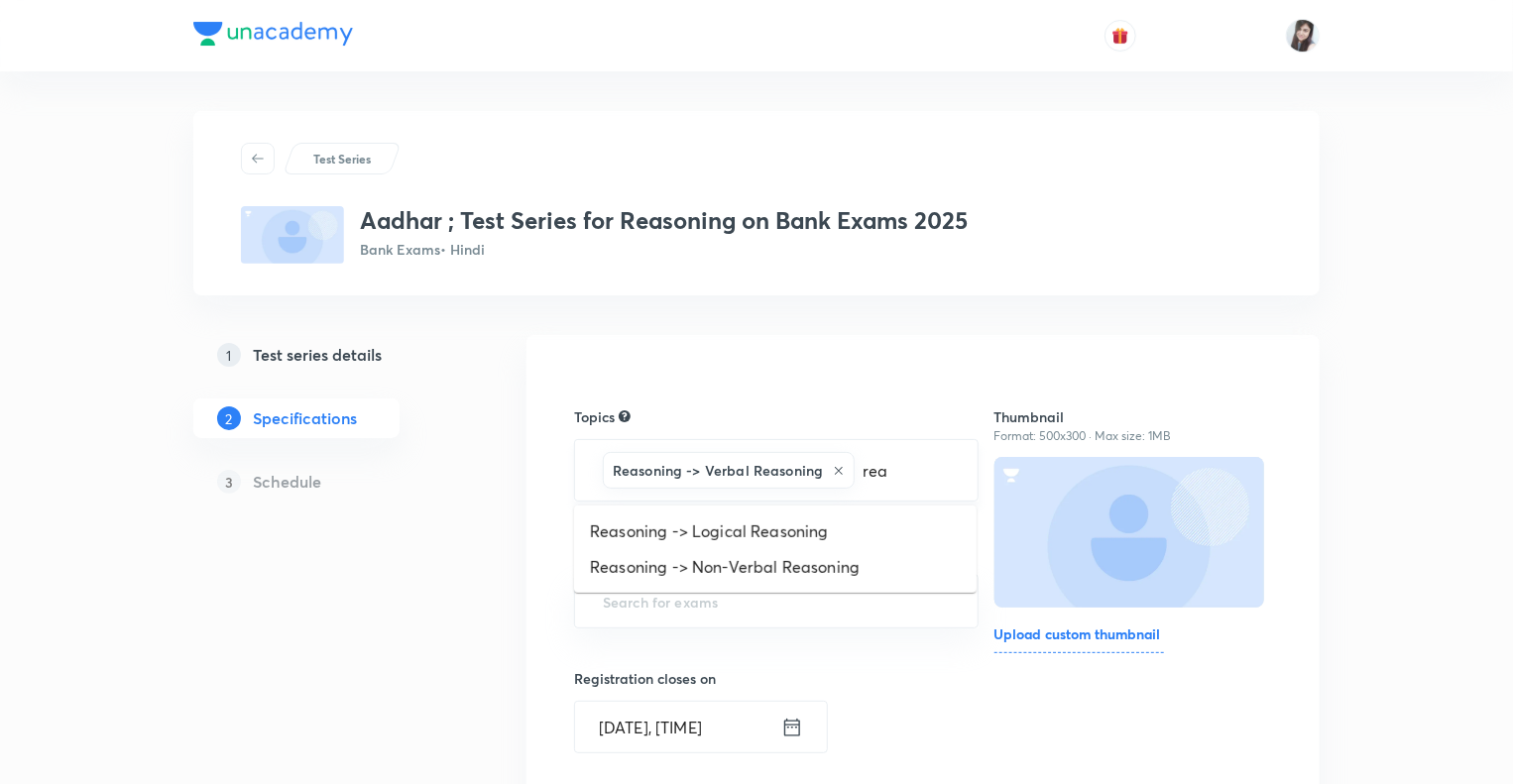 type on "reas" 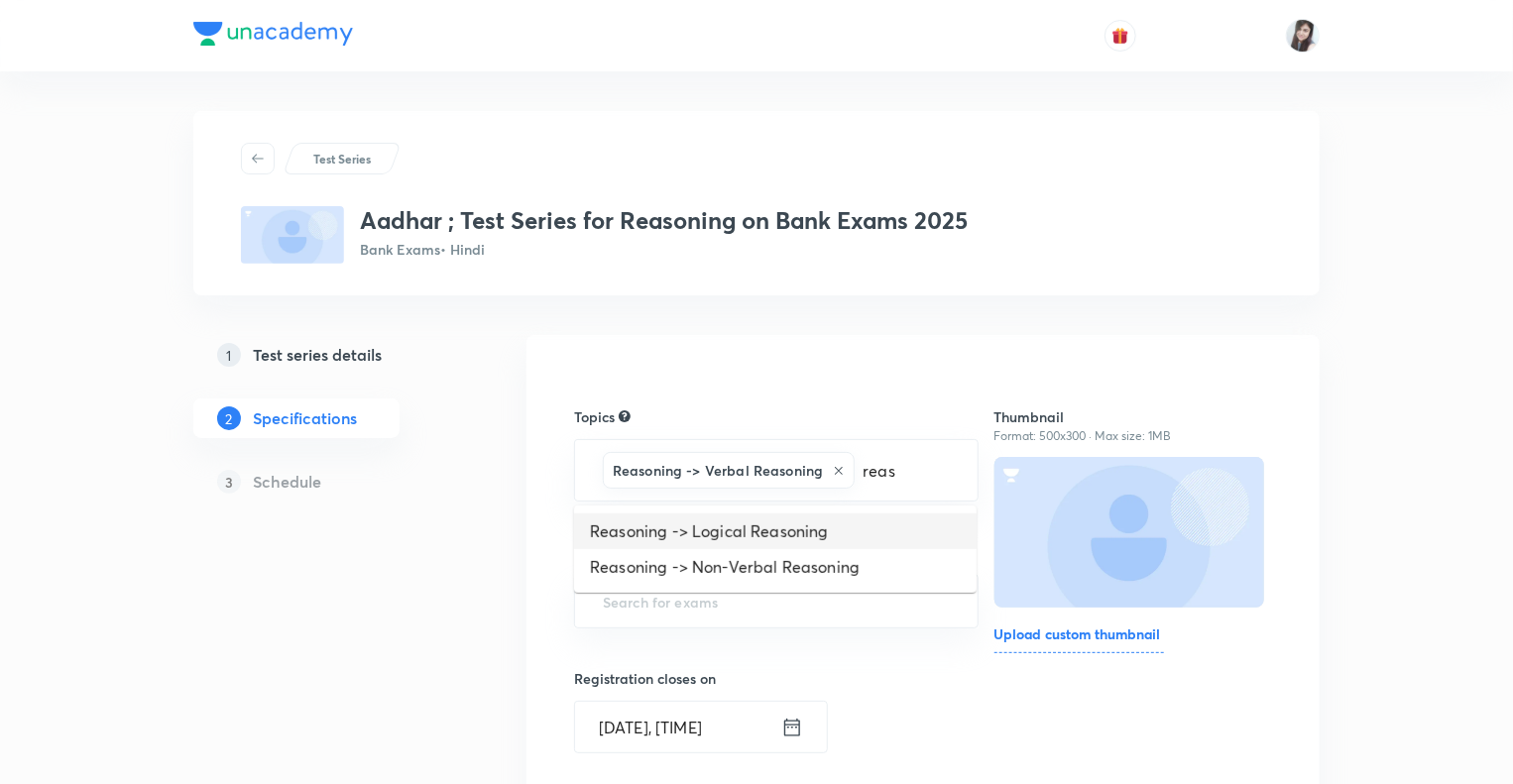 click on "Reasoning ->  Logical Reasoning" at bounding box center [775, 531] 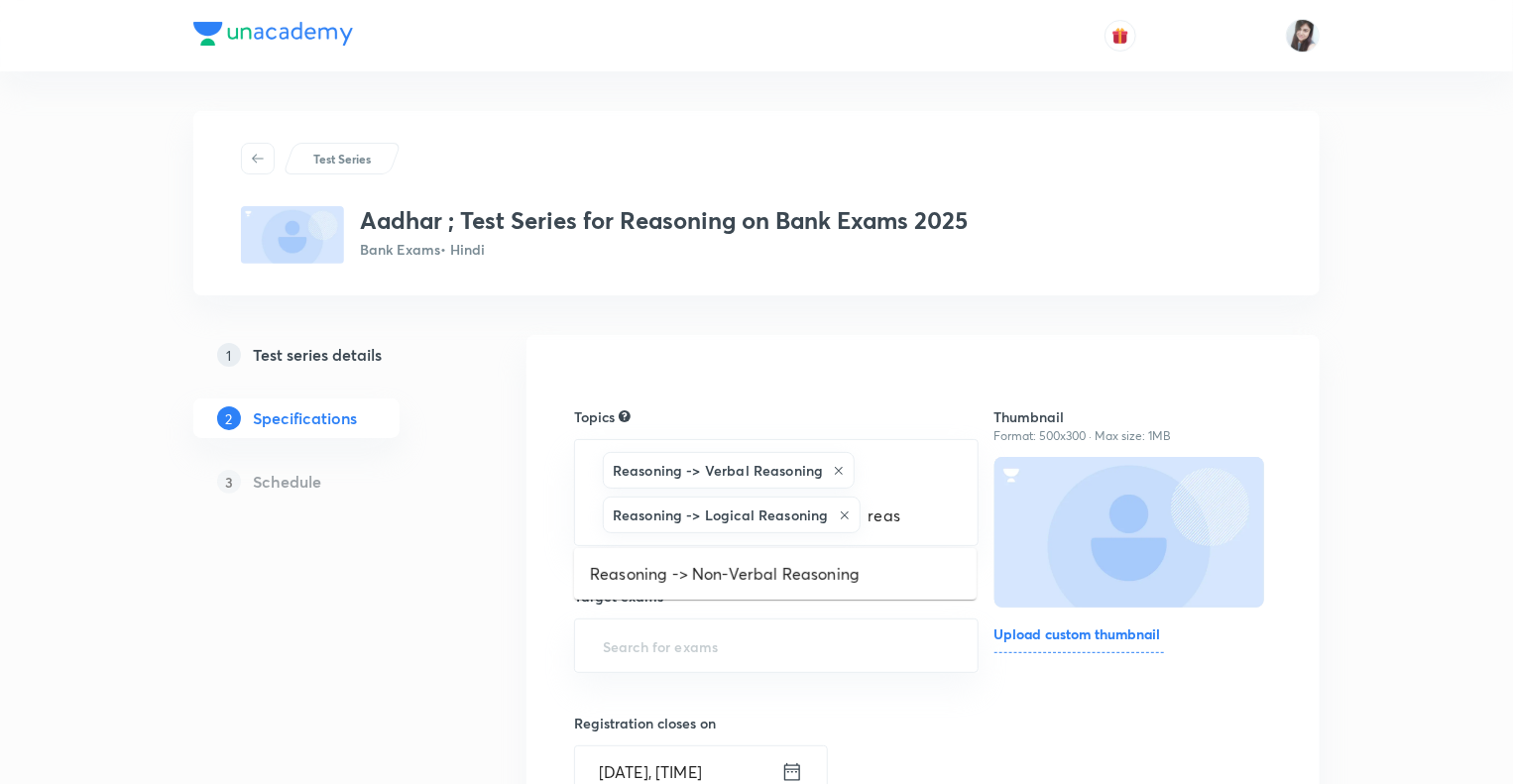 type on "reas" 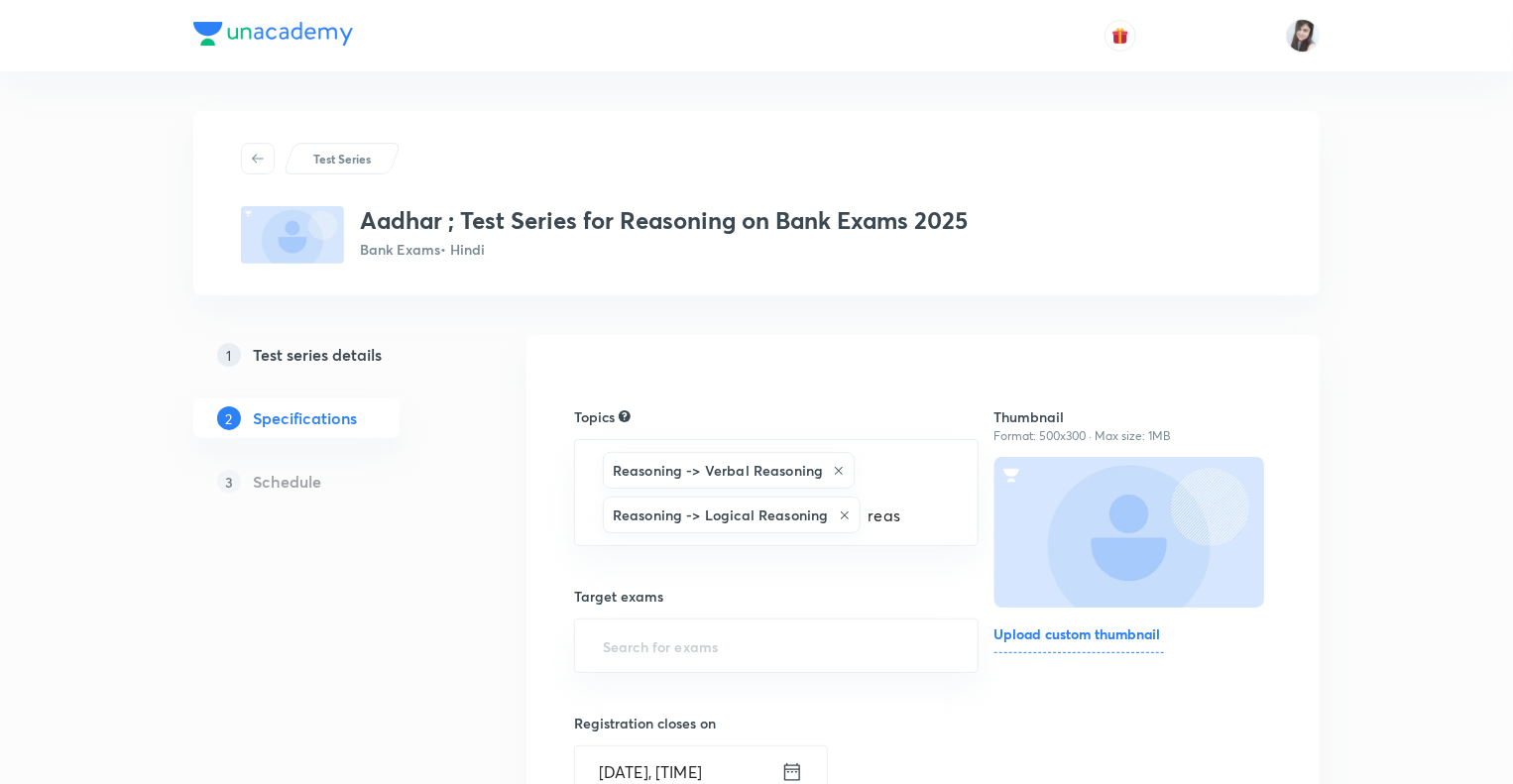 type 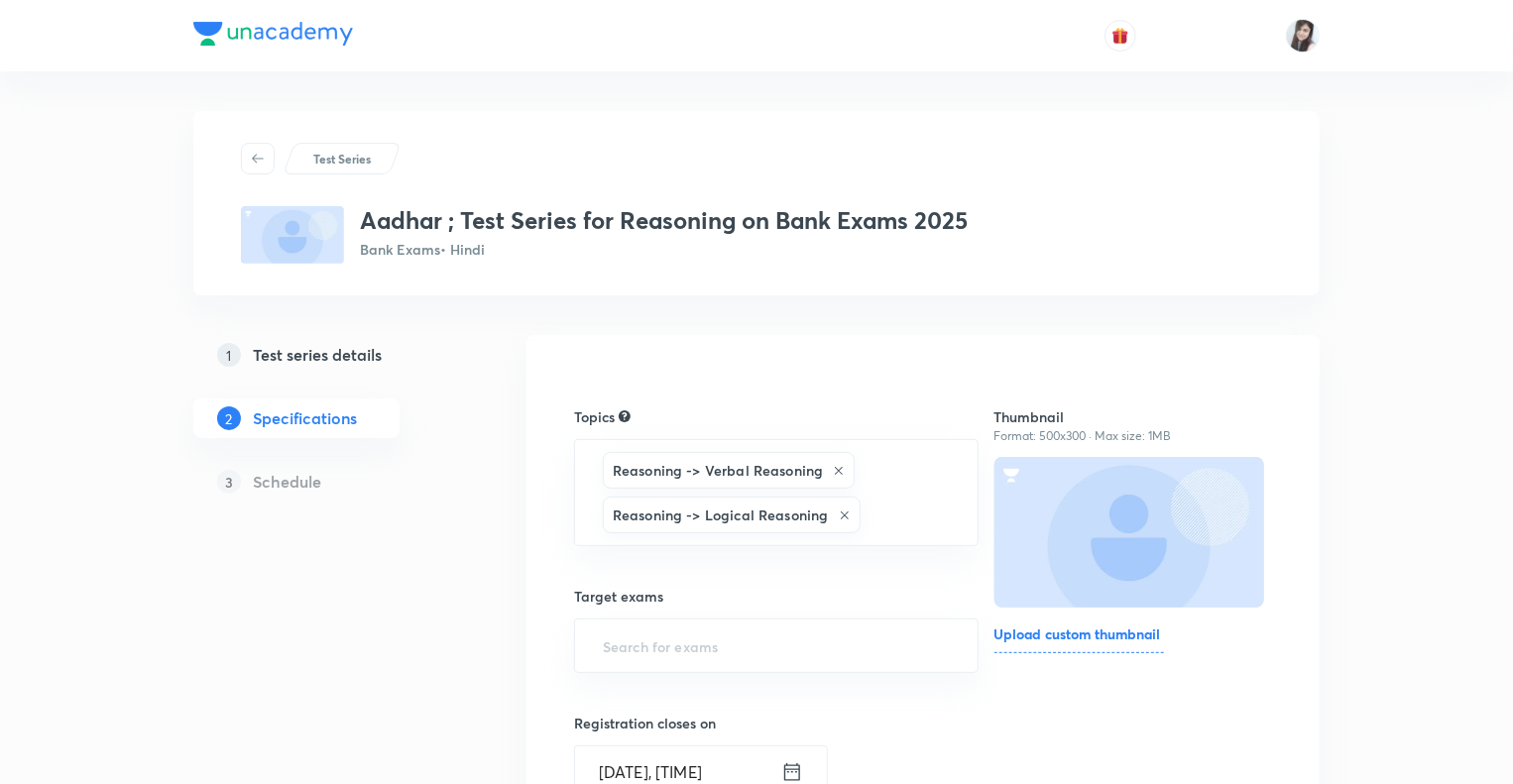 click on "Topics Reasoning ->  Verbal Reasoning Reasoning ->  Logical Reasoning ​ Target exams ​ Registration closes on [DATE], [TIME] ​ Visible From [DATE], [TIME] ​ Frequency of tests Once a day, once a week... Brochure Format: PDF • Max size: 5MB Upload Preview video ​ Save & continue" at bounding box center [776, 873] 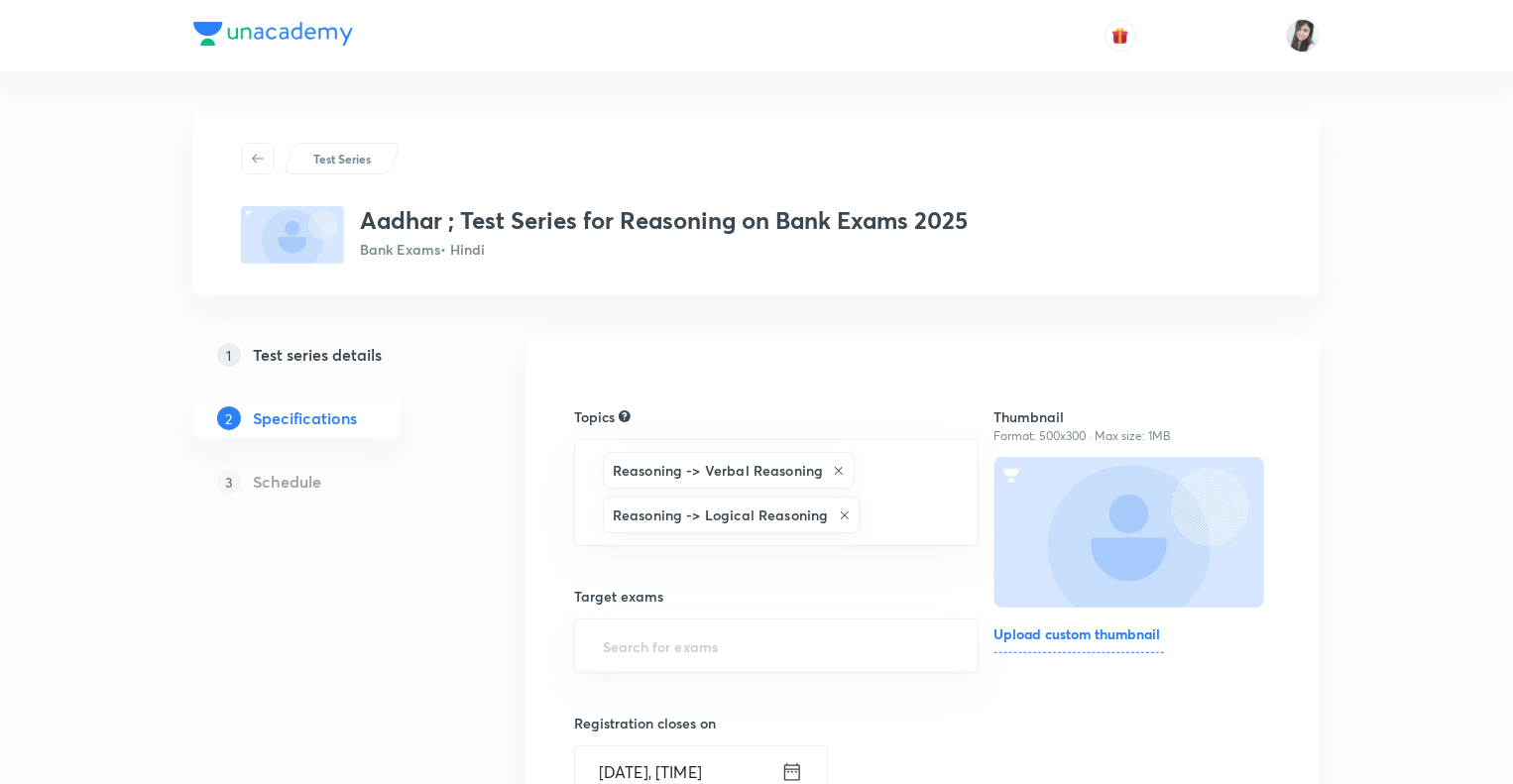 click on "Topics Reasoning ->  Verbal Reasoning Reasoning ->  Logical Reasoning ​ Target exams ​ Registration closes on [DATE], [TIME] ​ Visible From [DATE], [TIME] ​ Frequency of tests Once a day, once a week... Brochure Format: PDF • Max size: 5MB Upload Preview video ​ Save & continue" at bounding box center (776, 873) 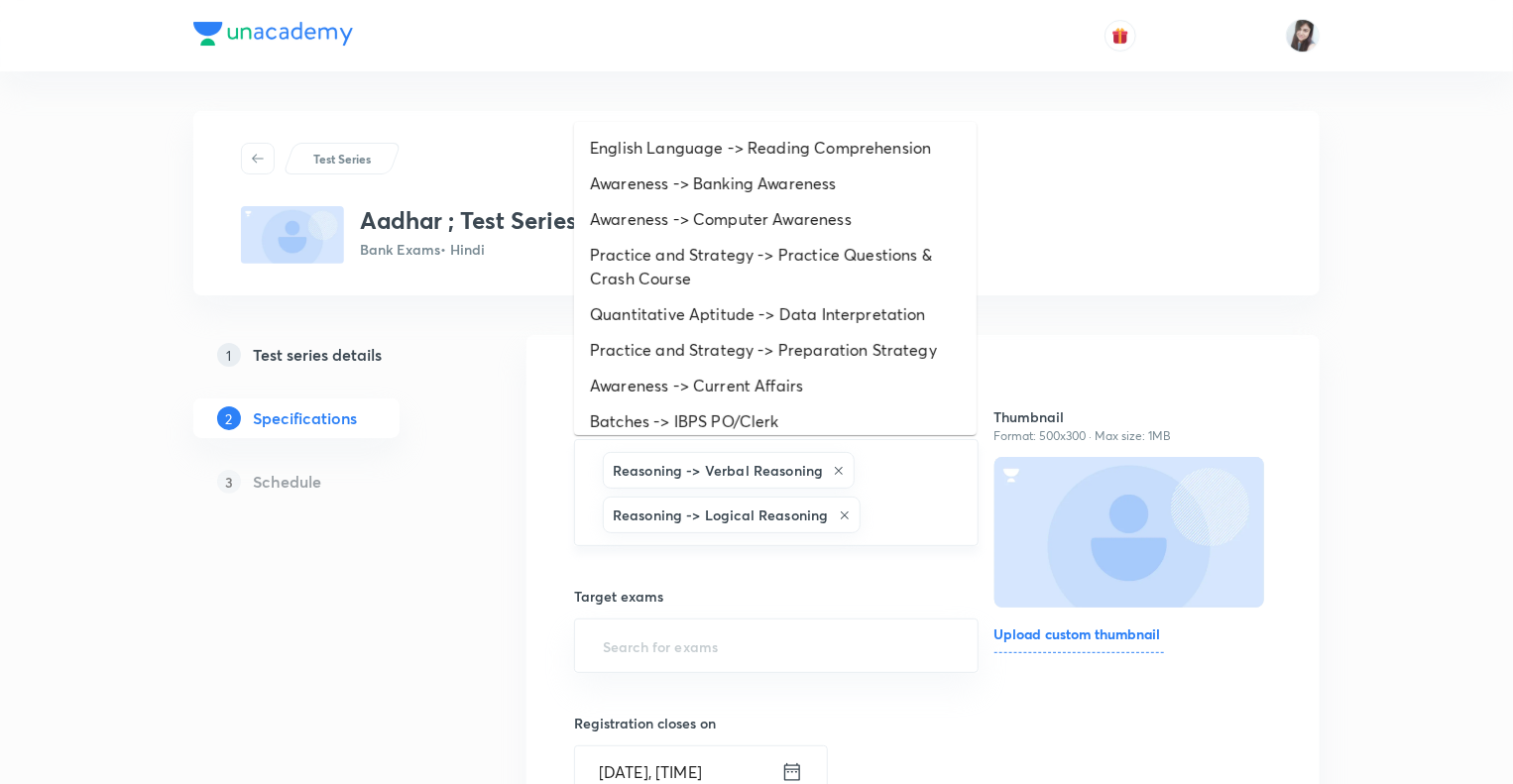 click at bounding box center [909, 514] 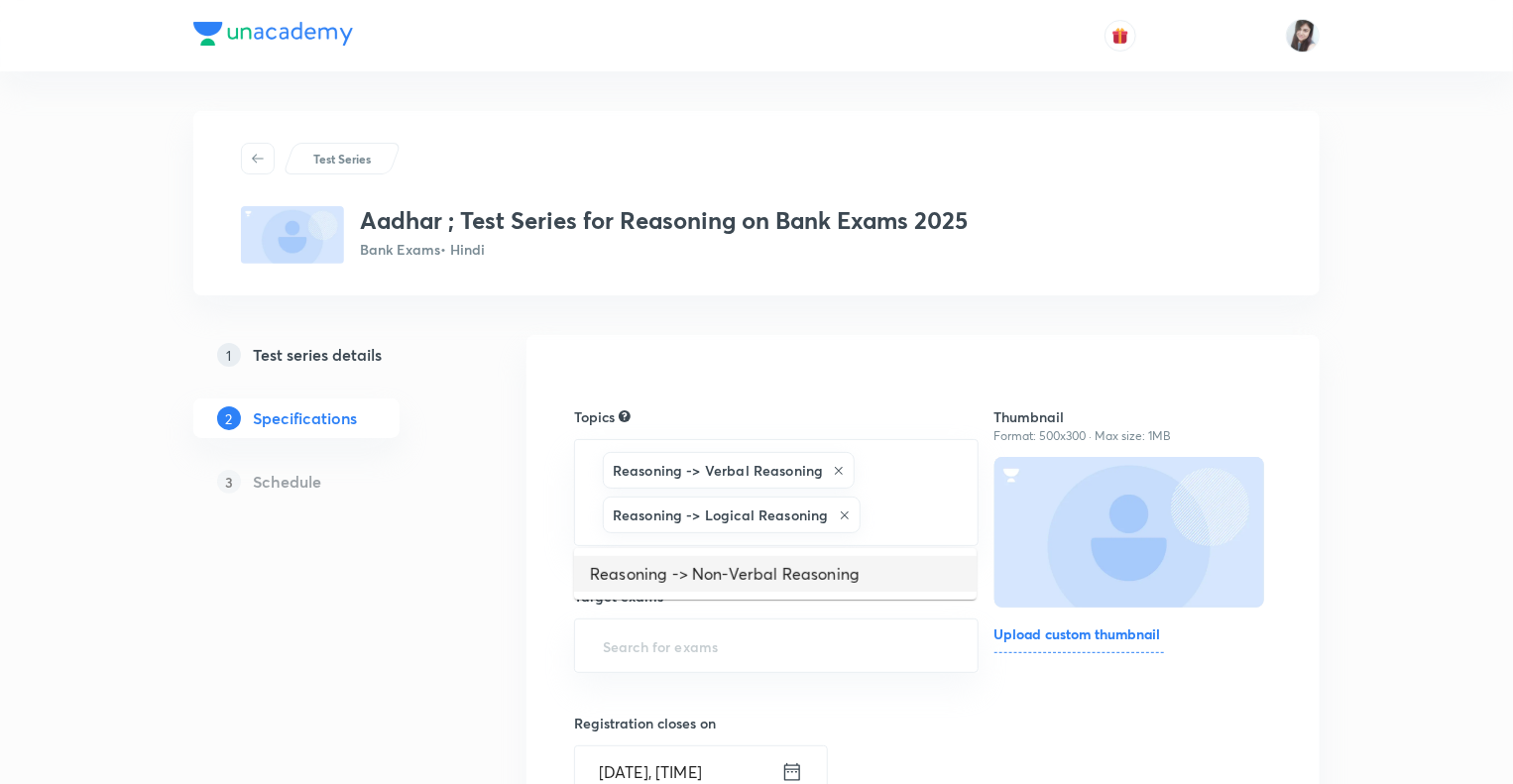 click on "Reasoning ->  Non-Verbal Reasoning" at bounding box center (775, 574) 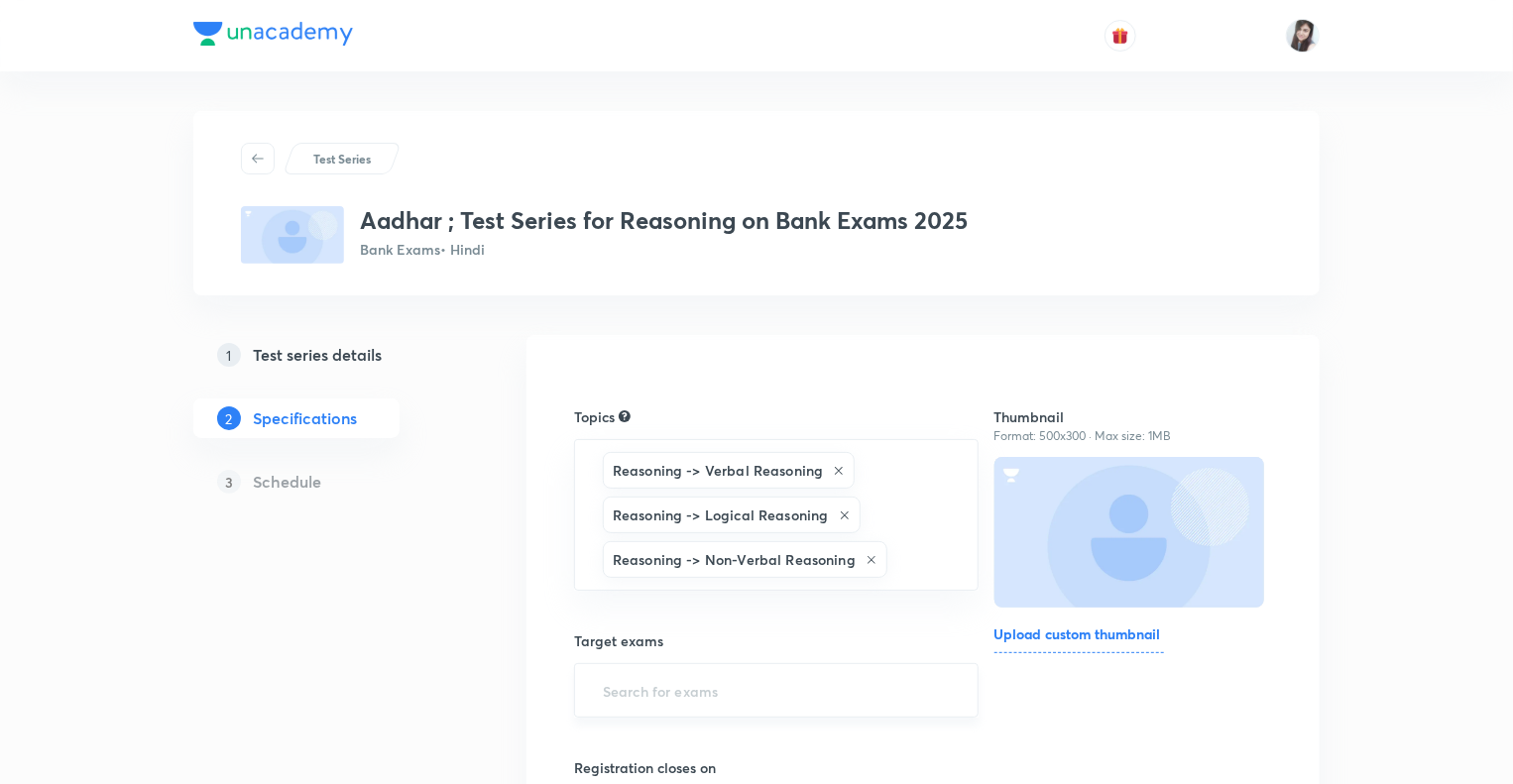 click on "​" at bounding box center (776, 690) 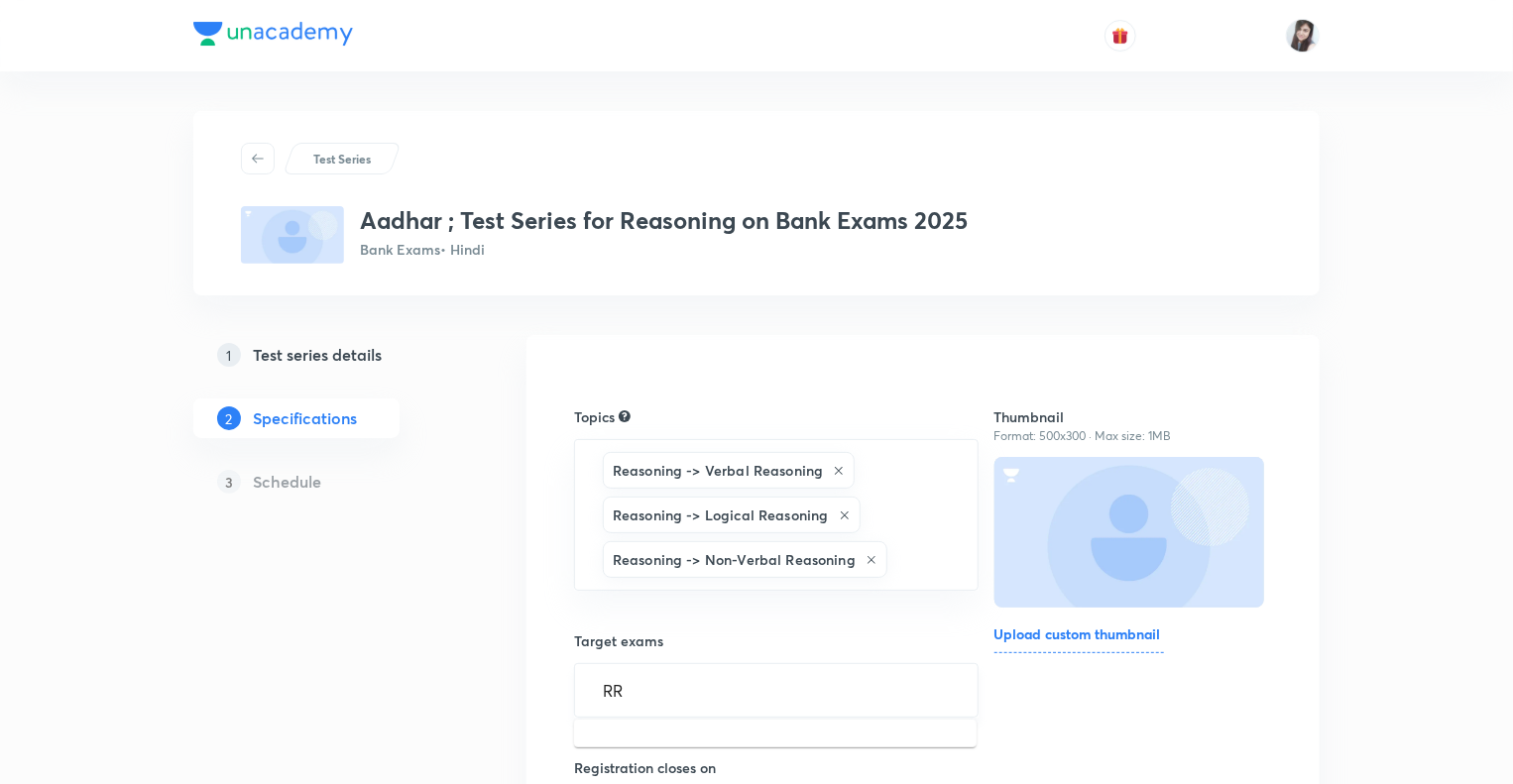 type on "RRb" 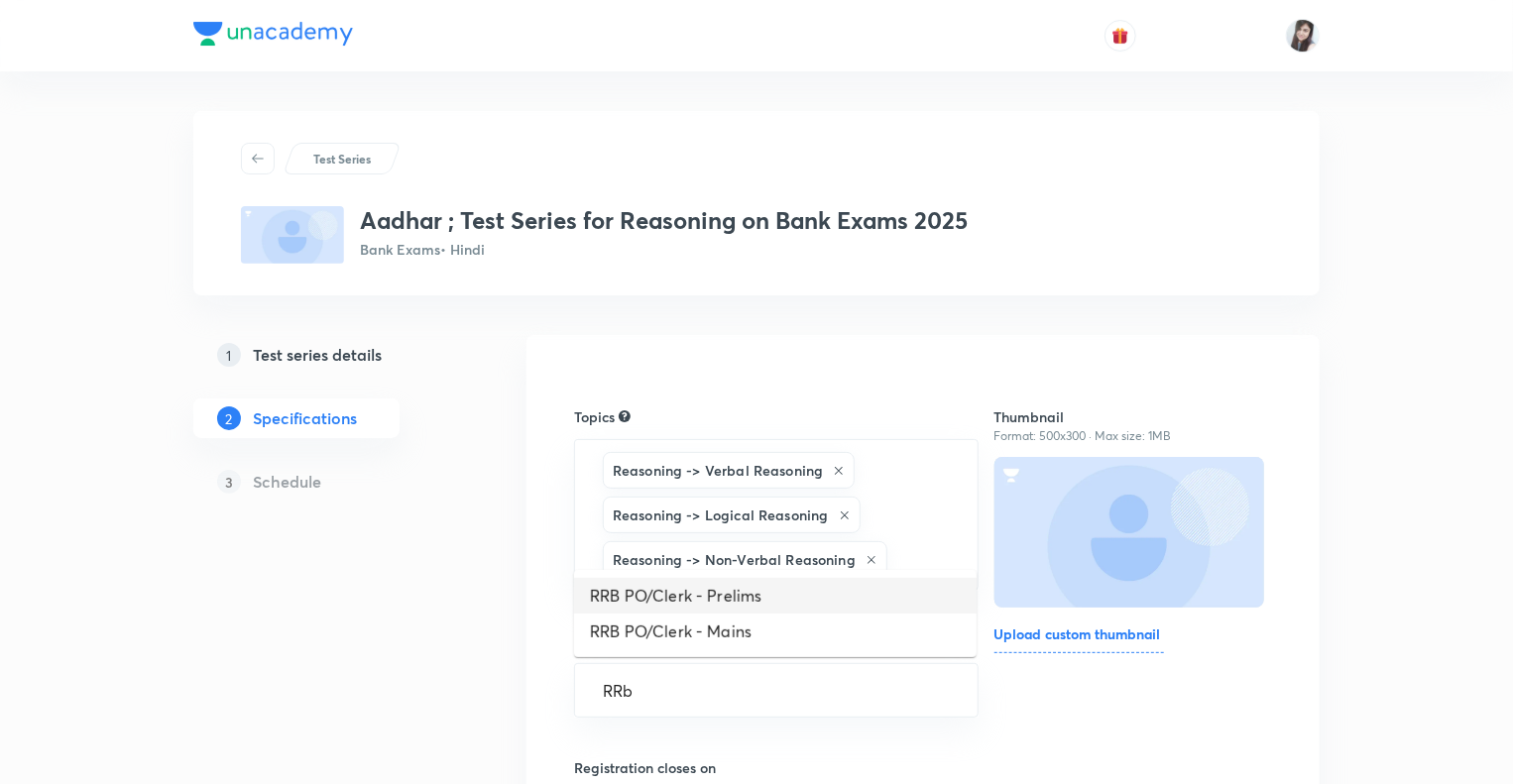 click on "RRB PO/Clerk - Prelims" at bounding box center (775, 596) 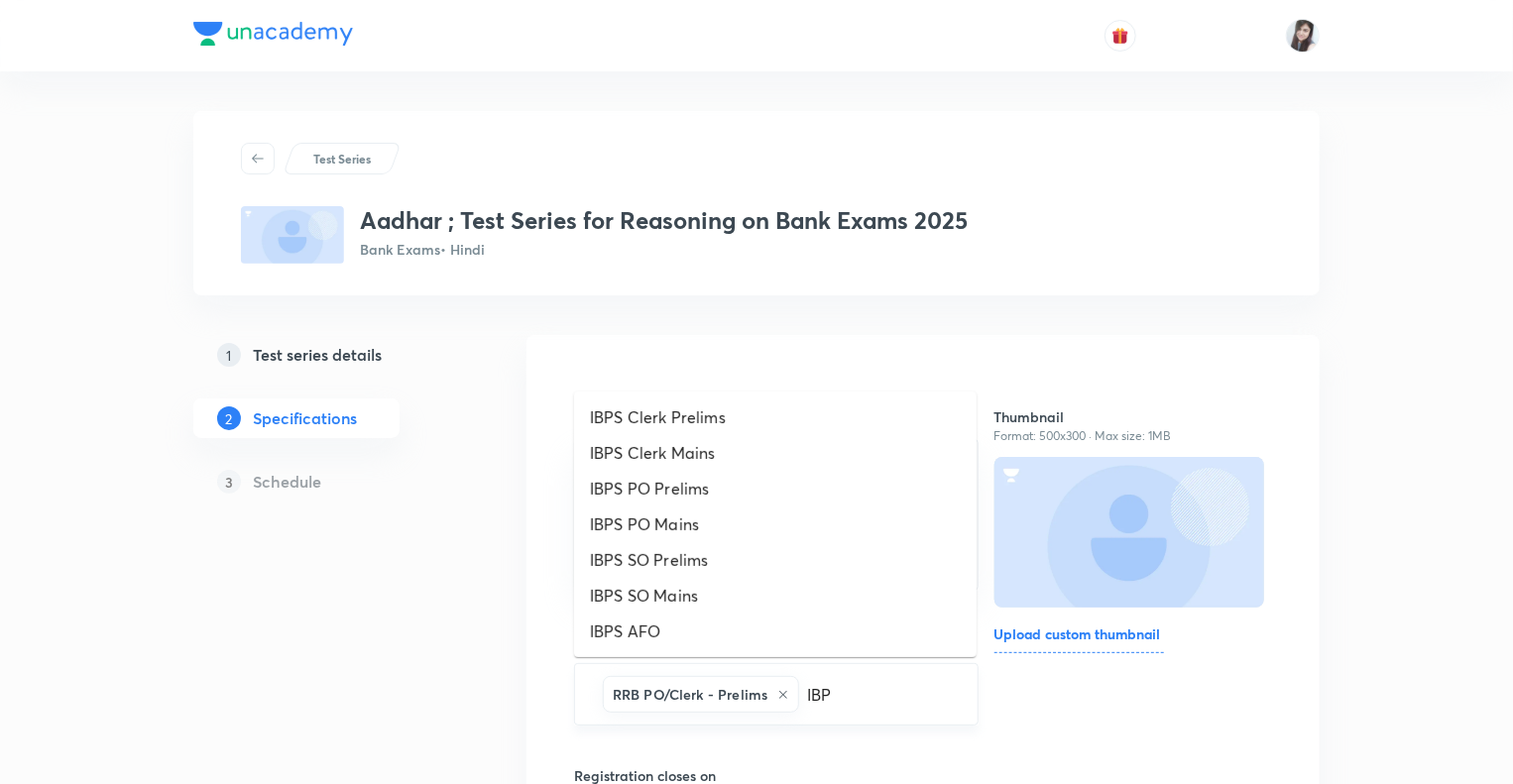 type on "IBPS" 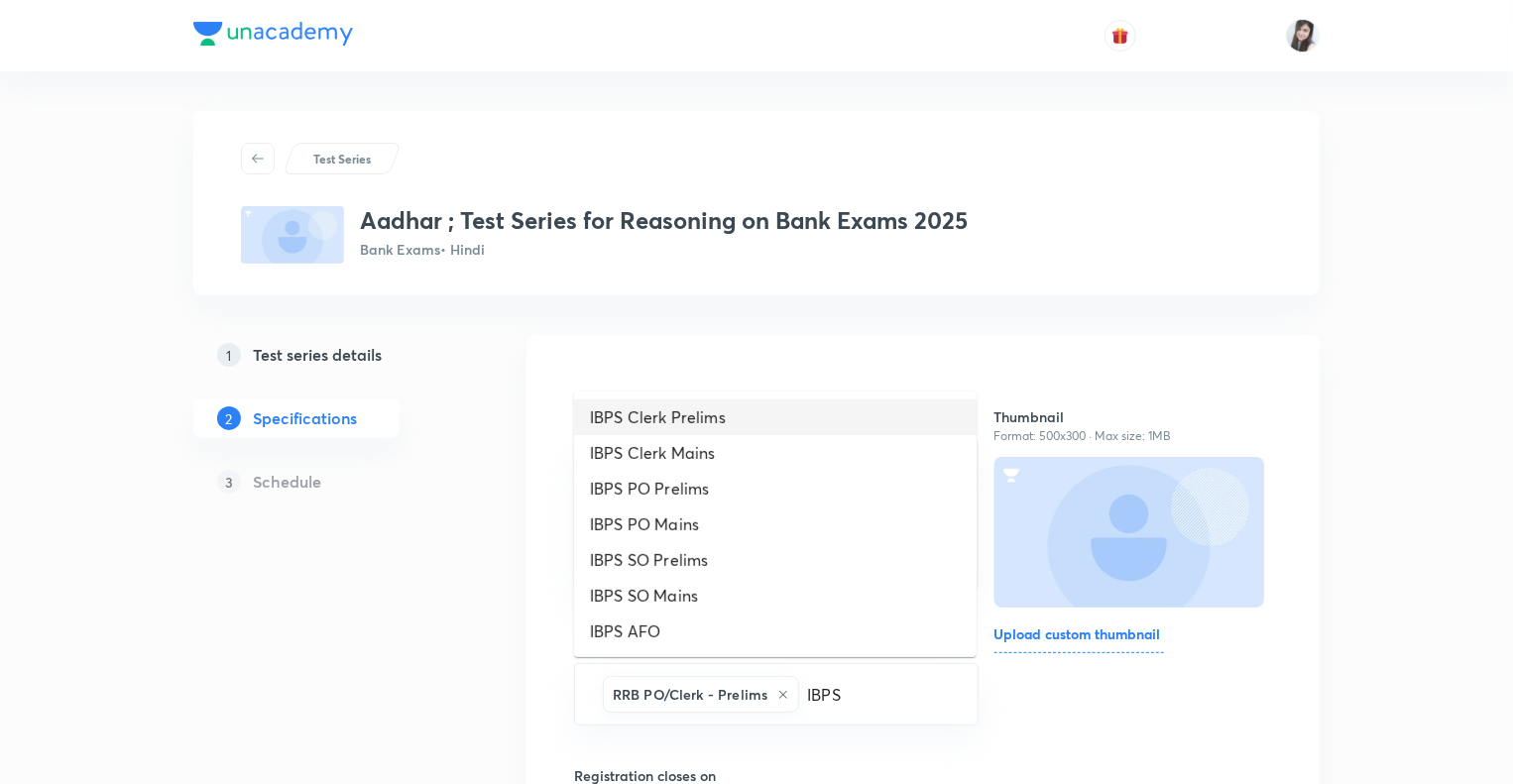 click on "IBPS Clerk Prelims" at bounding box center (775, 417) 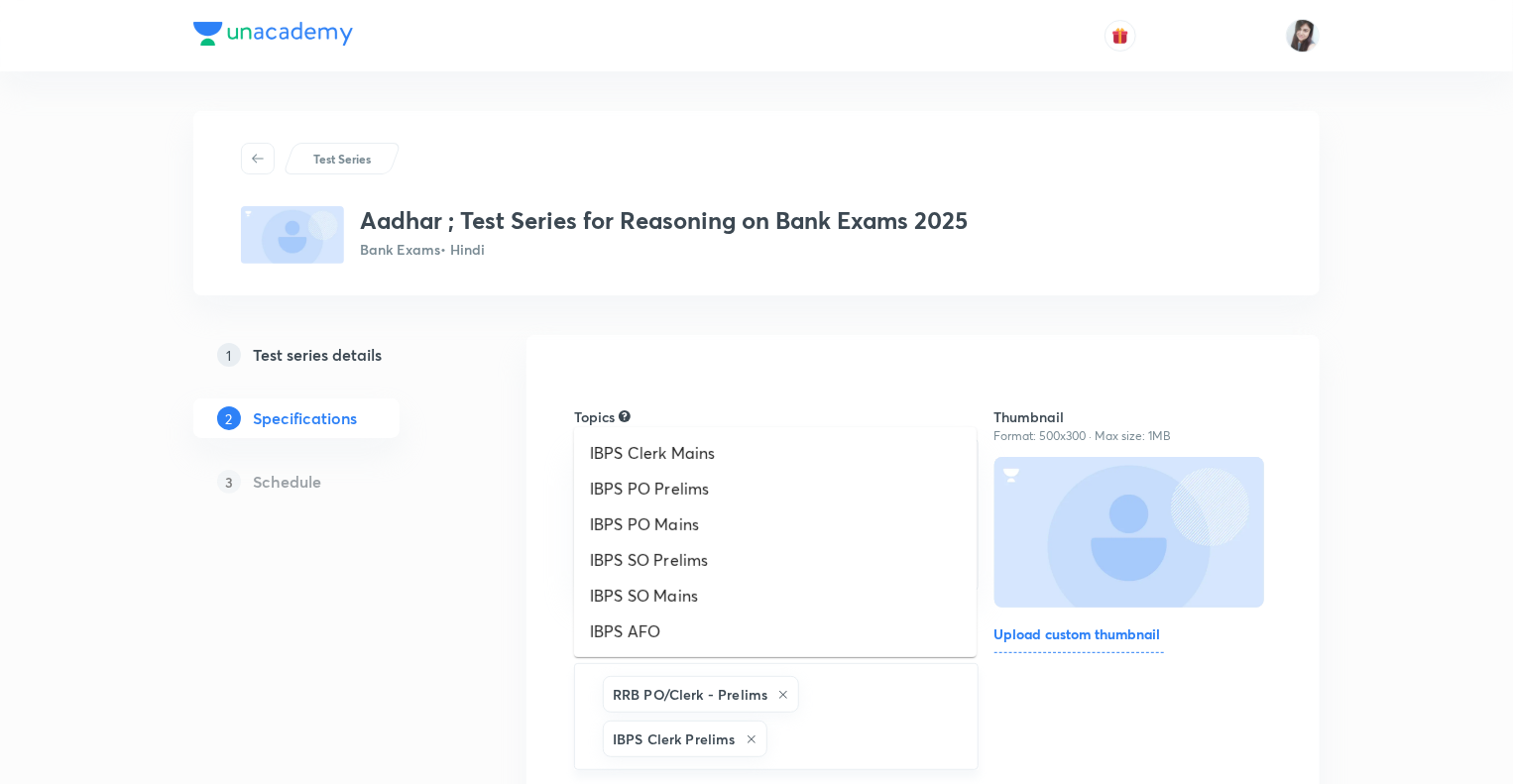 click at bounding box center (863, 738) 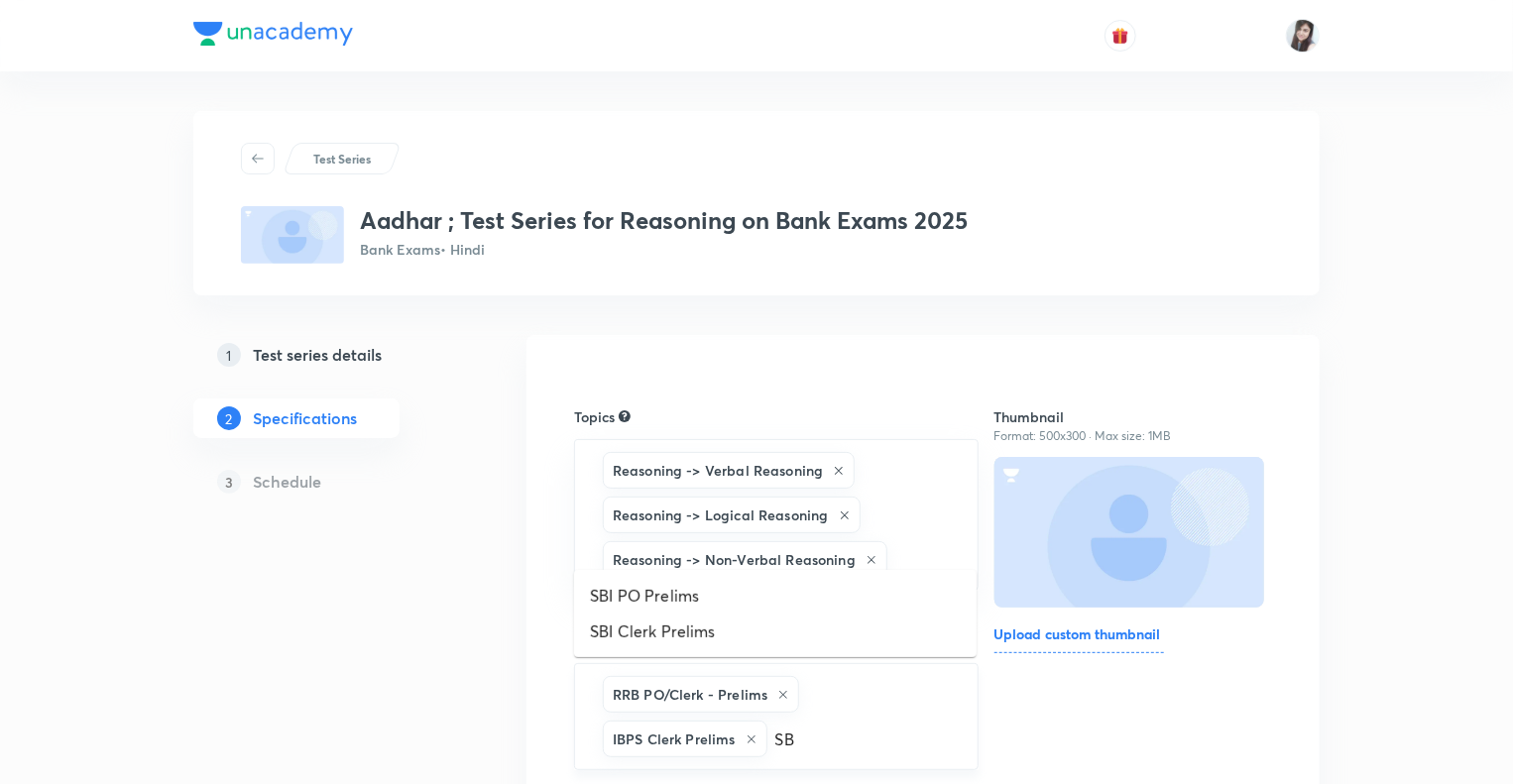 type on "SBI" 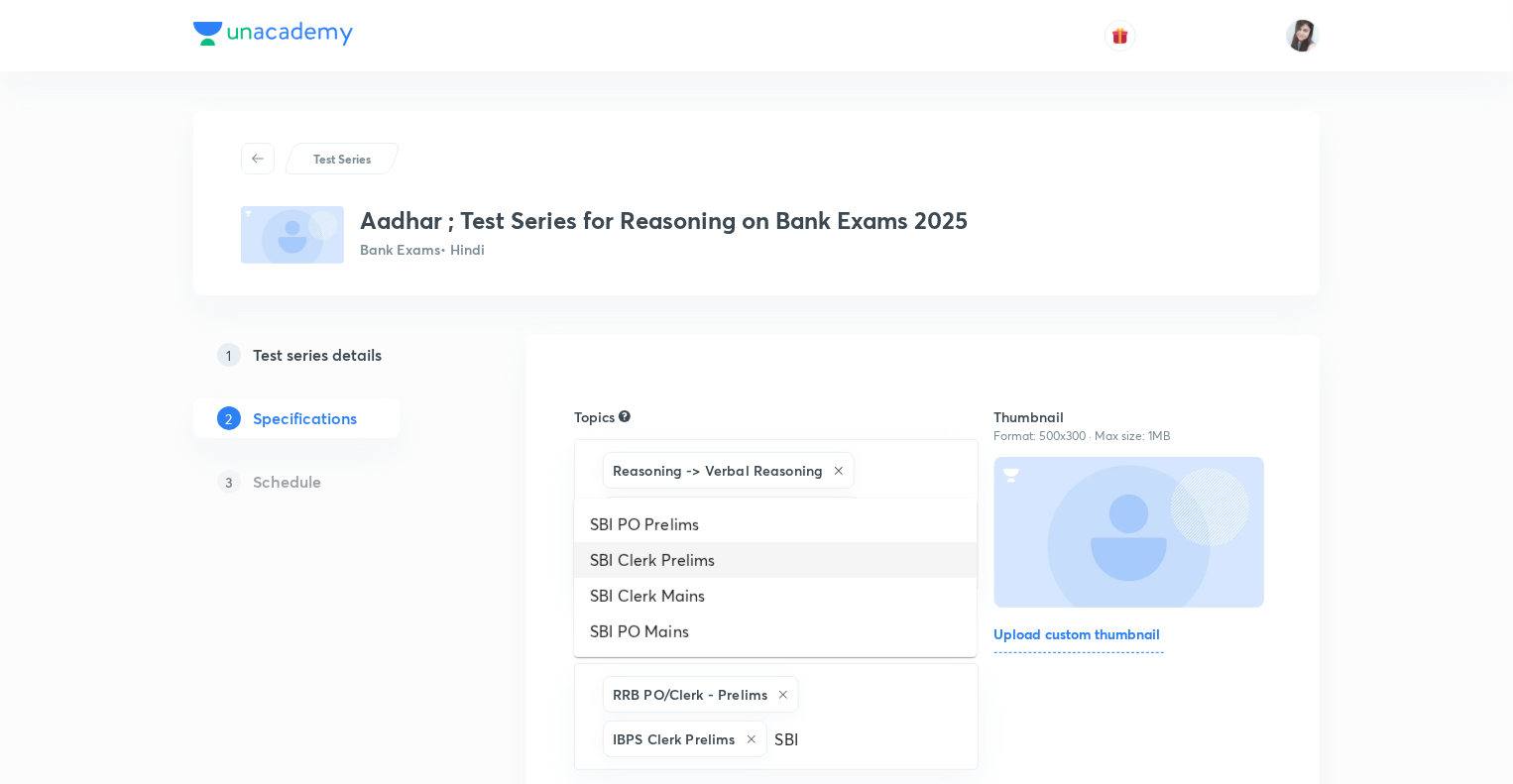 click on "SBI Clerk Prelims" at bounding box center (775, 560) 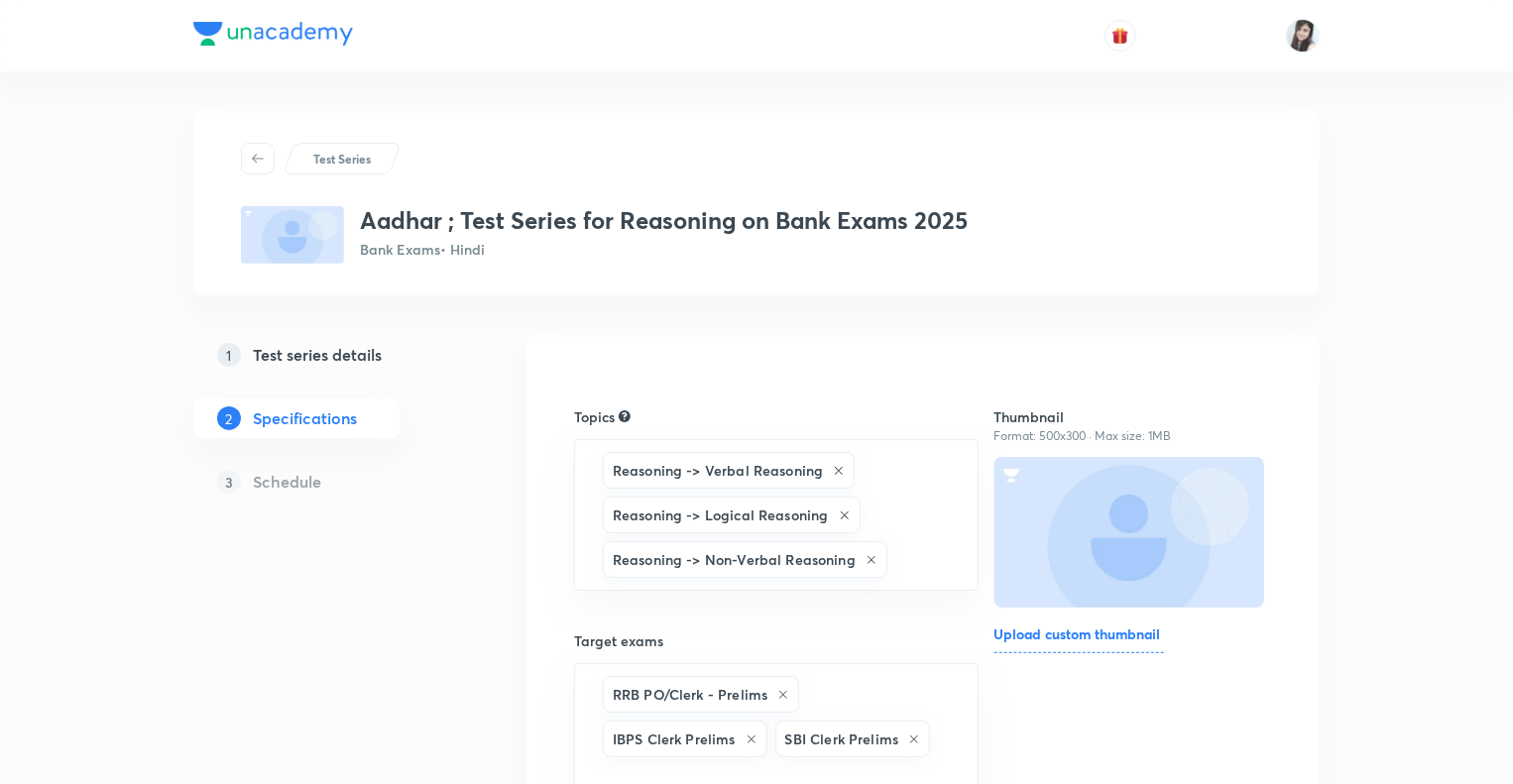 click on "Test Series [BATCH NAME] ; Test Series for Reasoning on Bank Exams 2025 Bank Exams  • Hindi 1 Test series details 2 Specifications 3 Schedule Topics Reasoning ->  Verbal Reasoning Reasoning ->  Logical Reasoning Reasoning ->  Non-Verbal Reasoning ​ Target exams RRB PO/Clerk - Prelims IBPS Clerk Prelims SBI Clerk Prelims ​ Registration closes on [DATE], [TIME] ​ Visible From [DATE], [TIME] ​ Frequency of tests Once a day, once a week... Brochure Format: PDF • Max size: 5MB Upload Preview video ​ Save & continue Thumbnail Format: 500x300 · Max size: 1MB Upload custom thumbnail" at bounding box center (756, 841) 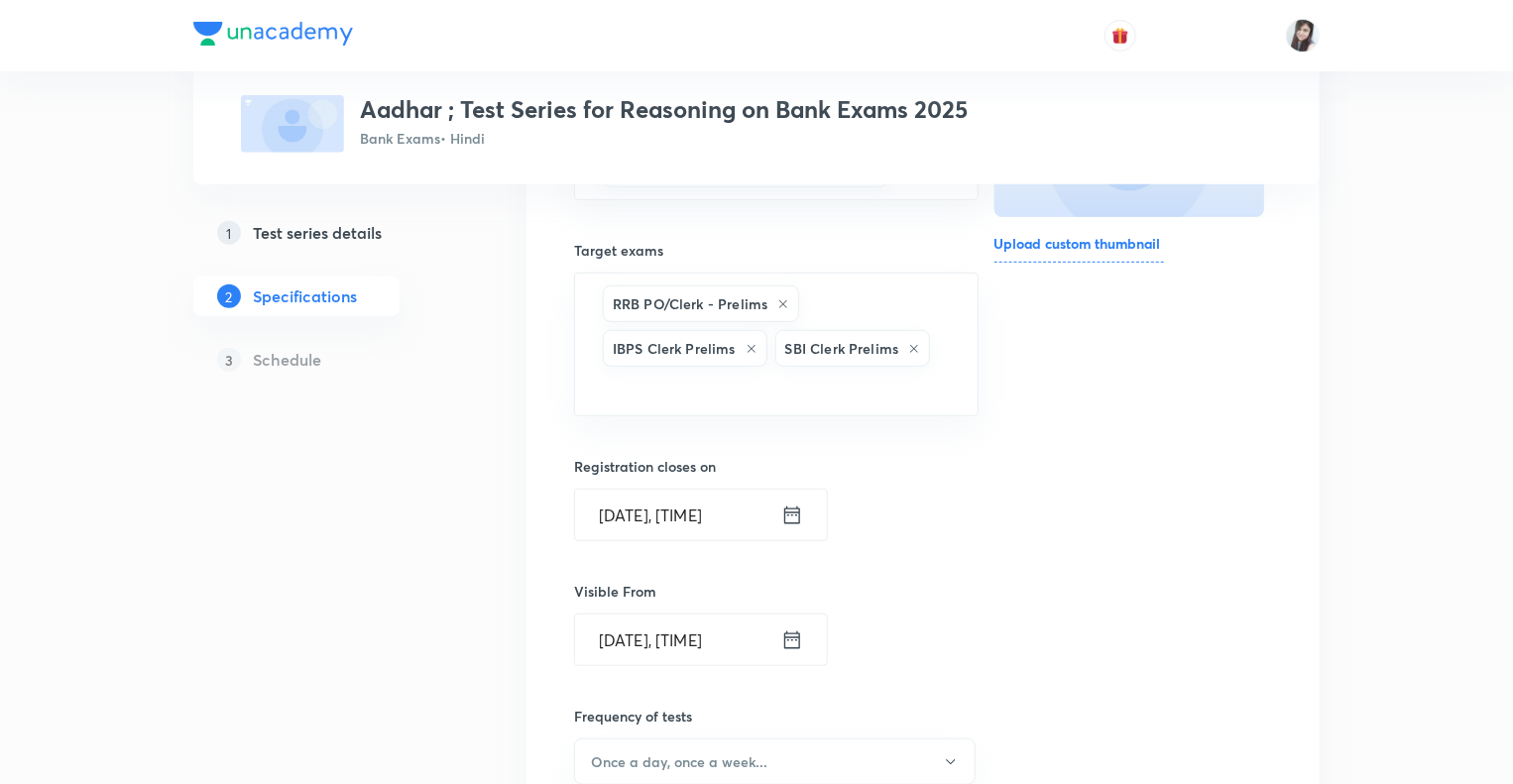 scroll, scrollTop: 396, scrollLeft: 0, axis: vertical 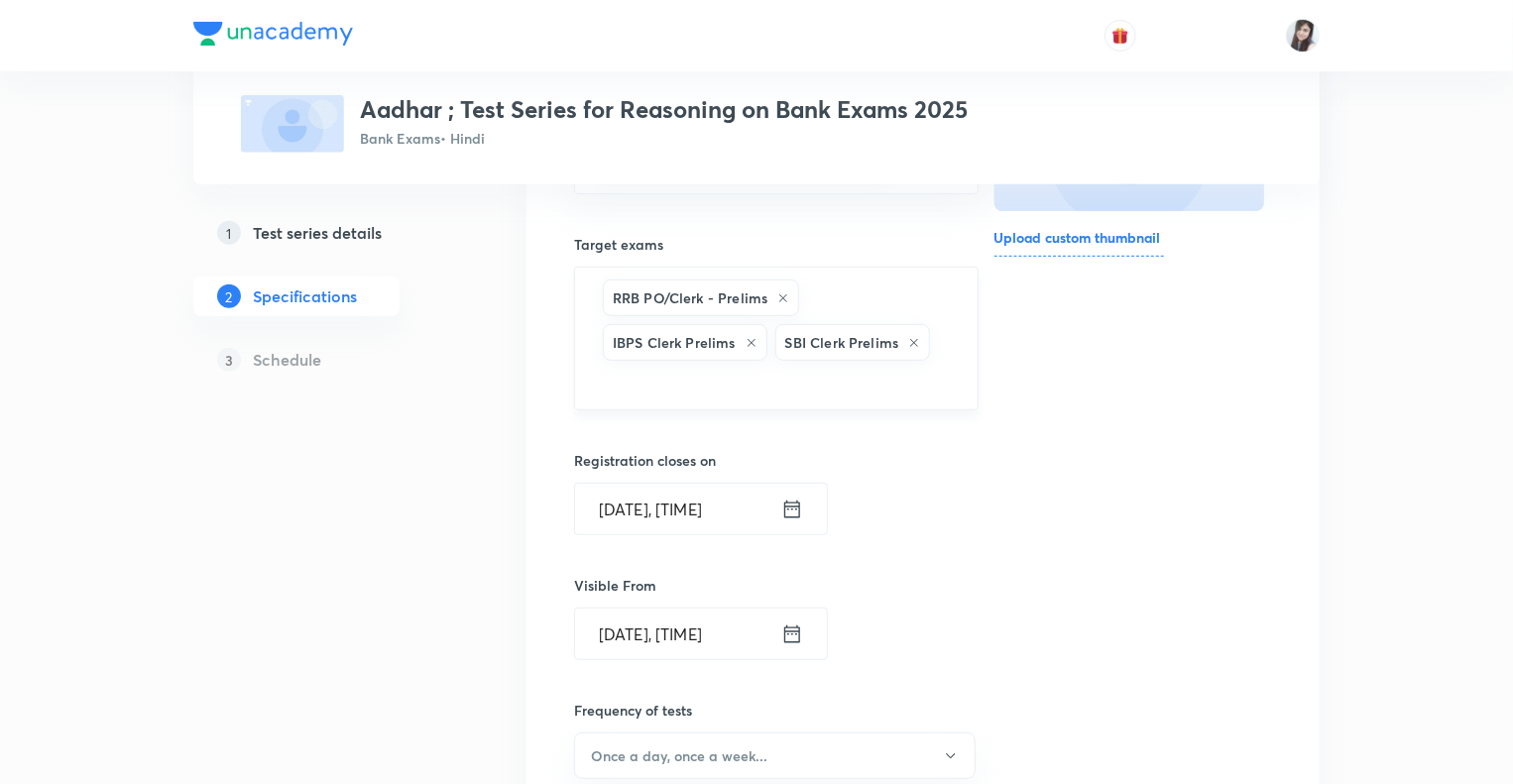 click on "RRB PO/Clerk - Prelims IBPS Clerk Prelims SBI Clerk Prelims" at bounding box center (776, 338) 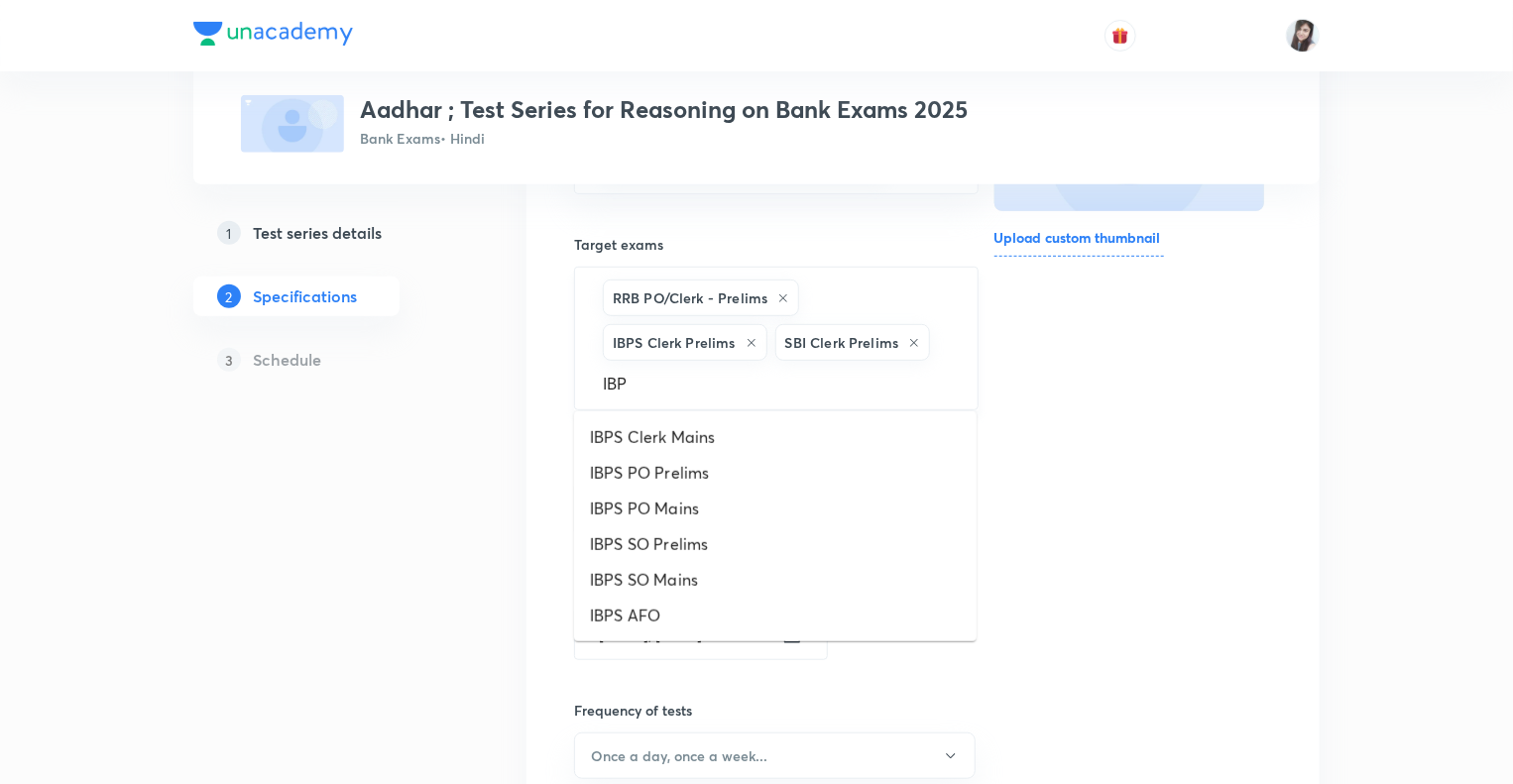 type on "IBPS" 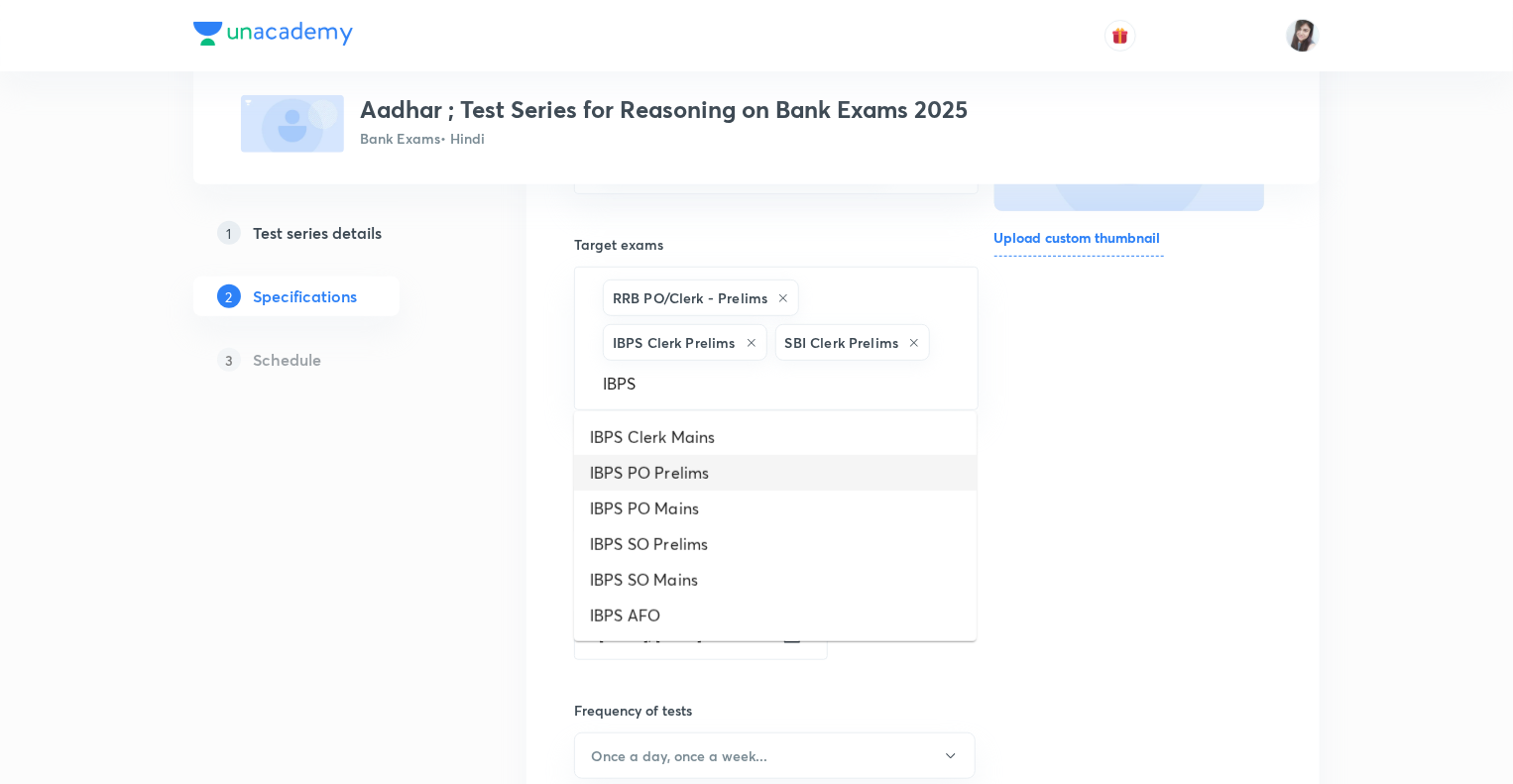 click on "IBPS PO Prelims" at bounding box center [775, 473] 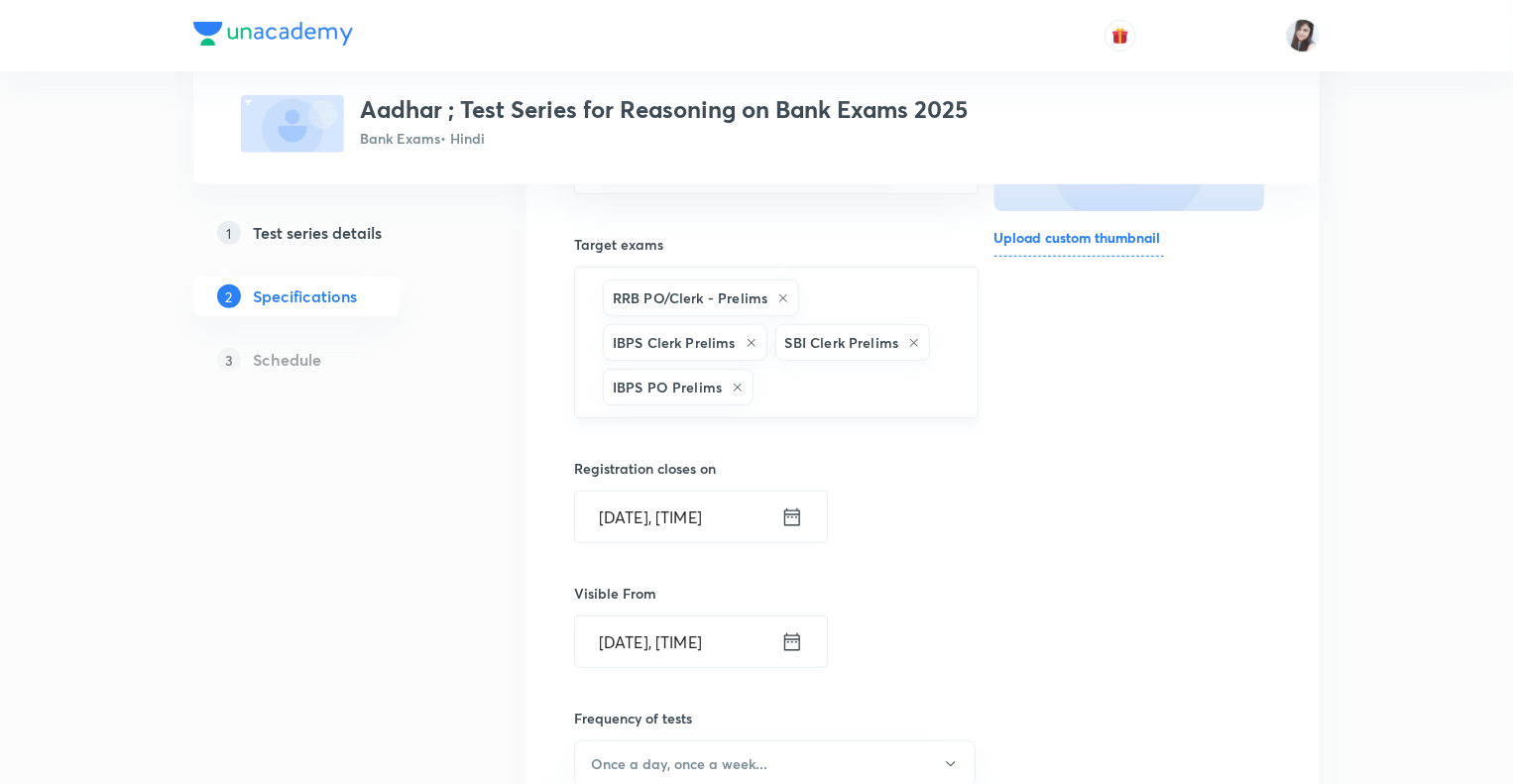 click at bounding box center [855, 387] 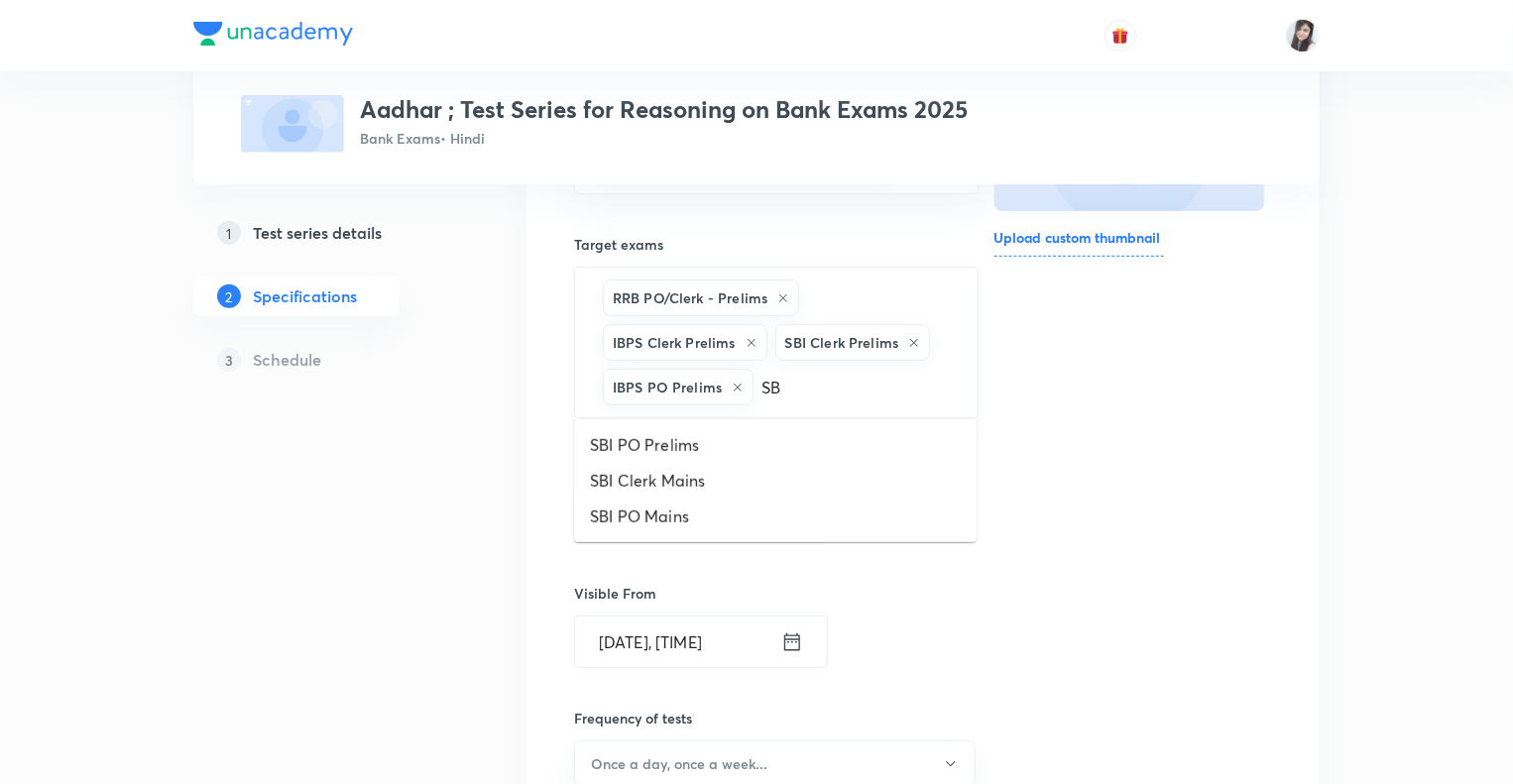 type on "SBI" 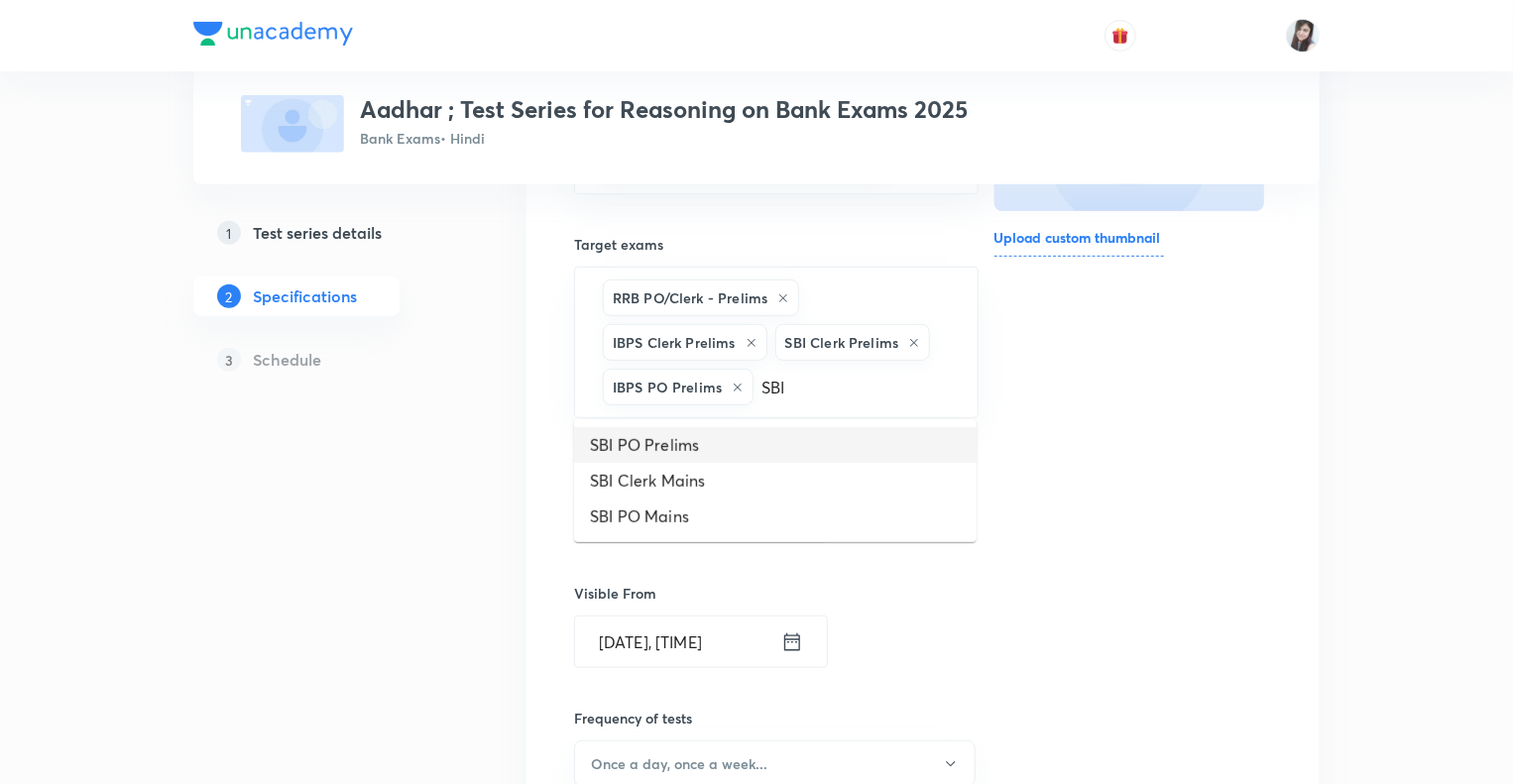 click on "SBI PO Prelims" at bounding box center [775, 445] 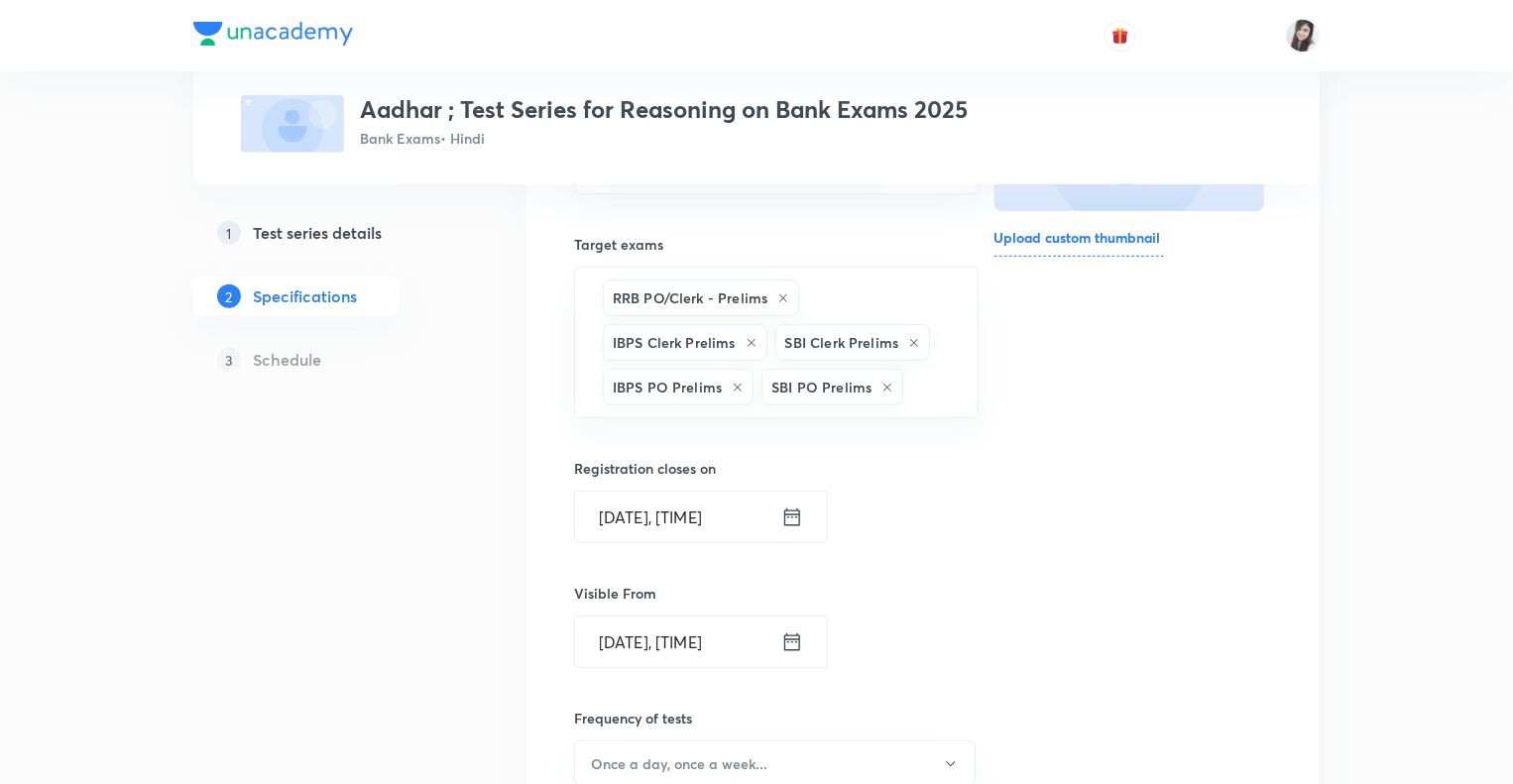 click on "Topics Reasoning ->  Verbal Reasoning Reasoning ->  Logical Reasoning Reasoning ->  Non-Verbal Reasoning ​ Target exams RRB PO/Clerk - Prelims IBPS Clerk Prelims SBI Clerk Prelims IBPS PO Prelims SBI PO Prelims ​ Registration closes on [DATE], [TIME] ​ Visible From [DATE], [TIME] ​ Frequency of tests Once a day, once a week... Brochure Format: PDF • Max size: 5MB Upload Preview video ​ Save & continue Thumbnail Format: 500x300 · Max size: 1MB Upload custom thumbnail" at bounding box center (923, 547) 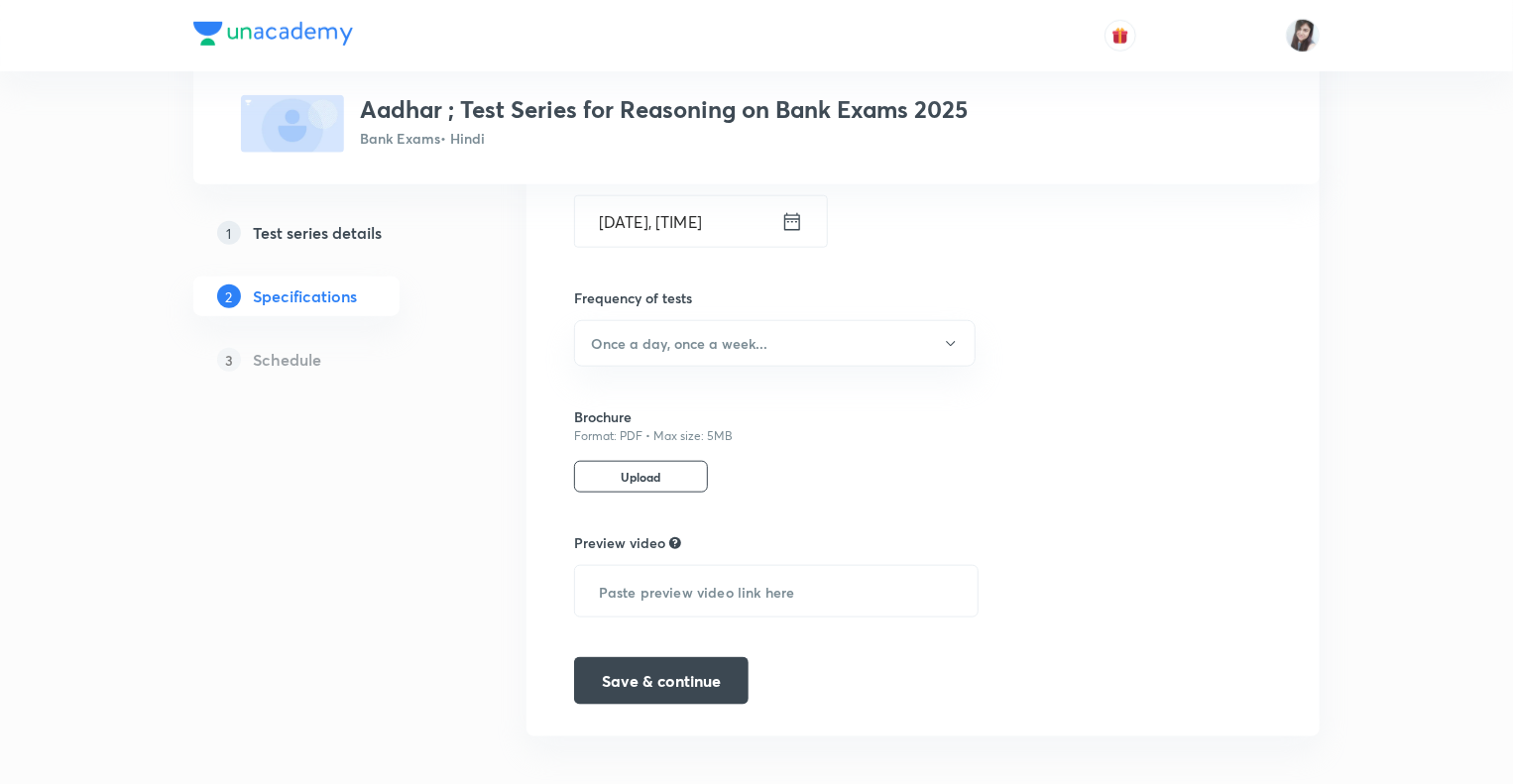 scroll, scrollTop: 828, scrollLeft: 0, axis: vertical 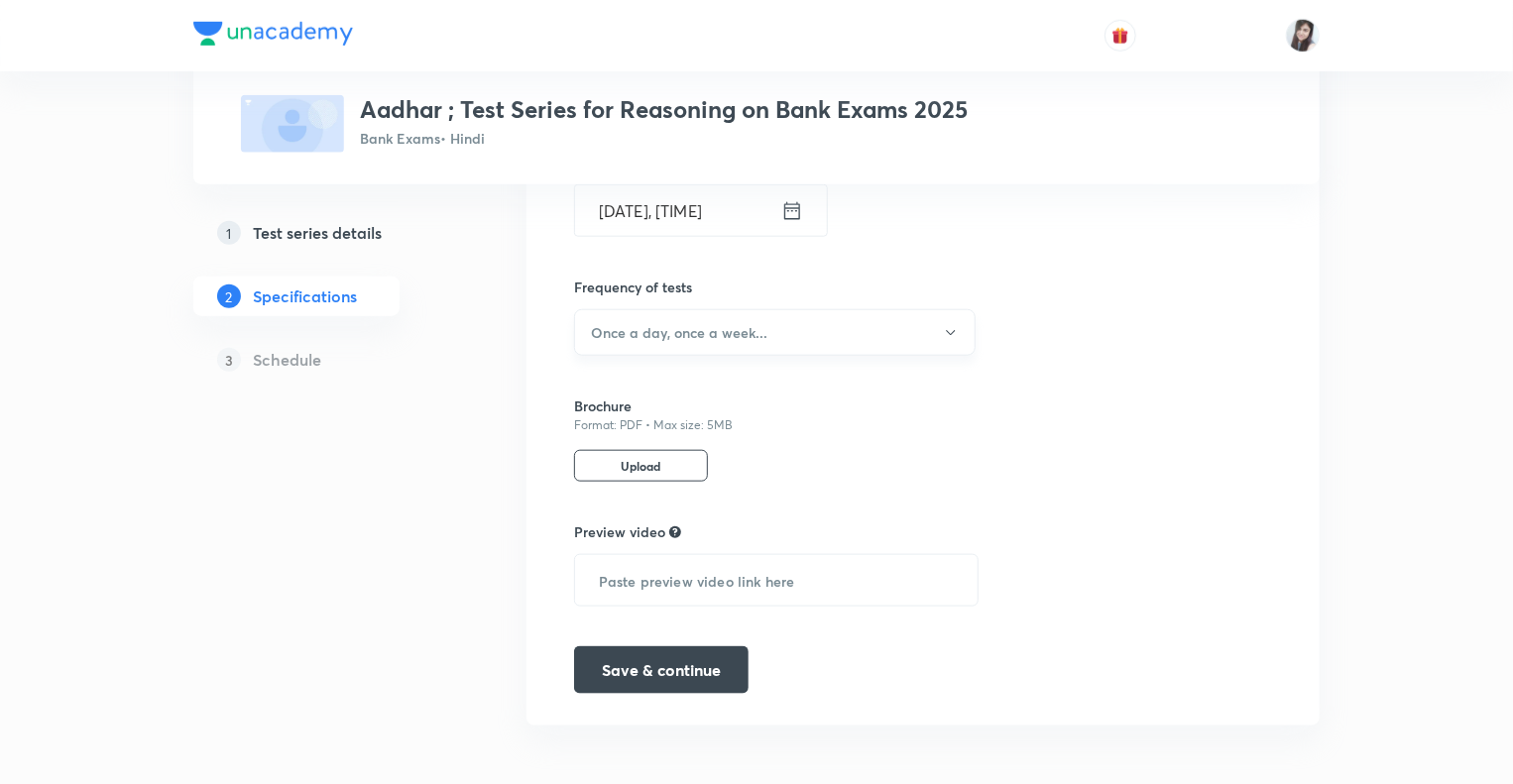 click on "Once a day, once a week..." at bounding box center [774, 332] 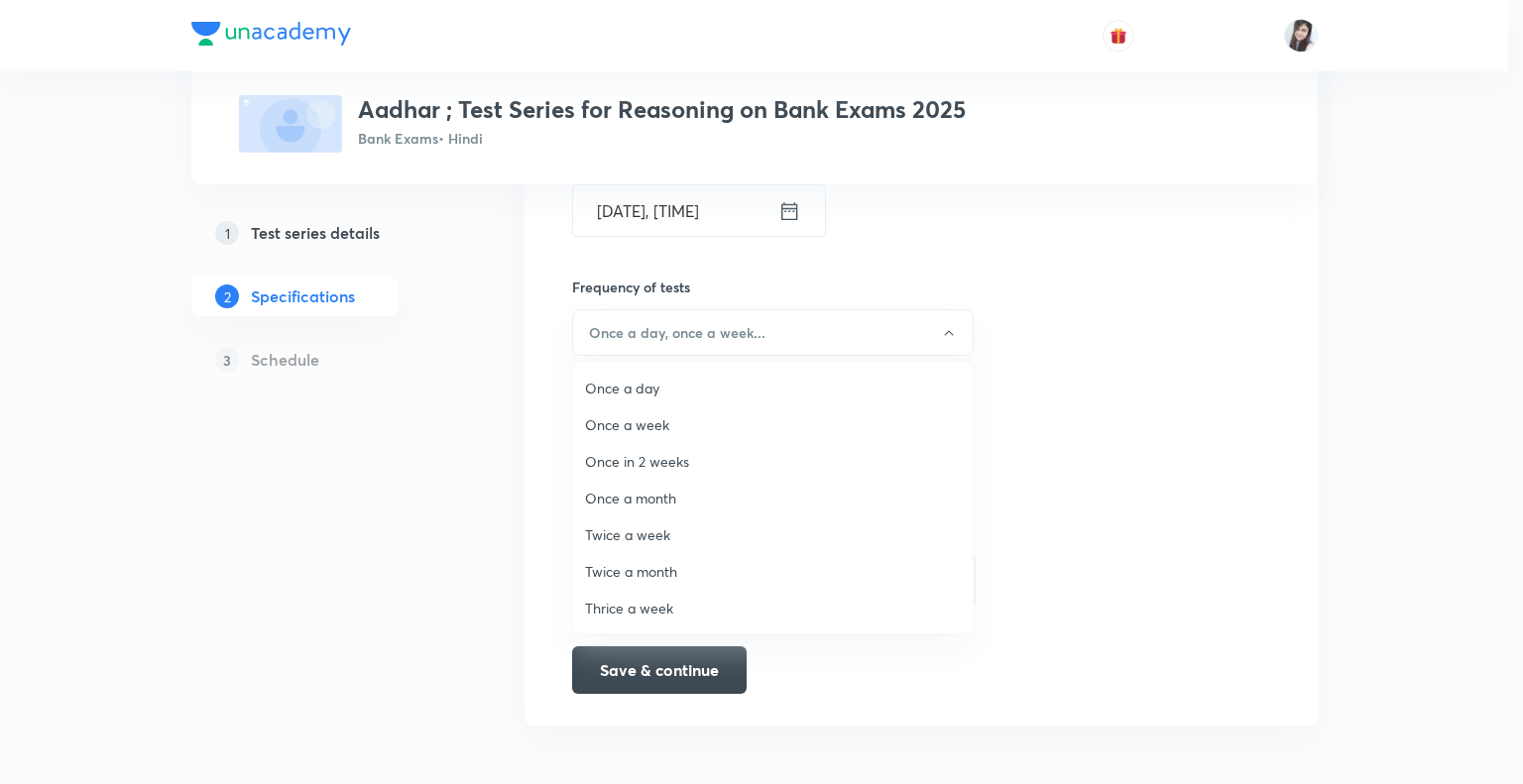 click on "Once a day" at bounding box center (772, 388) 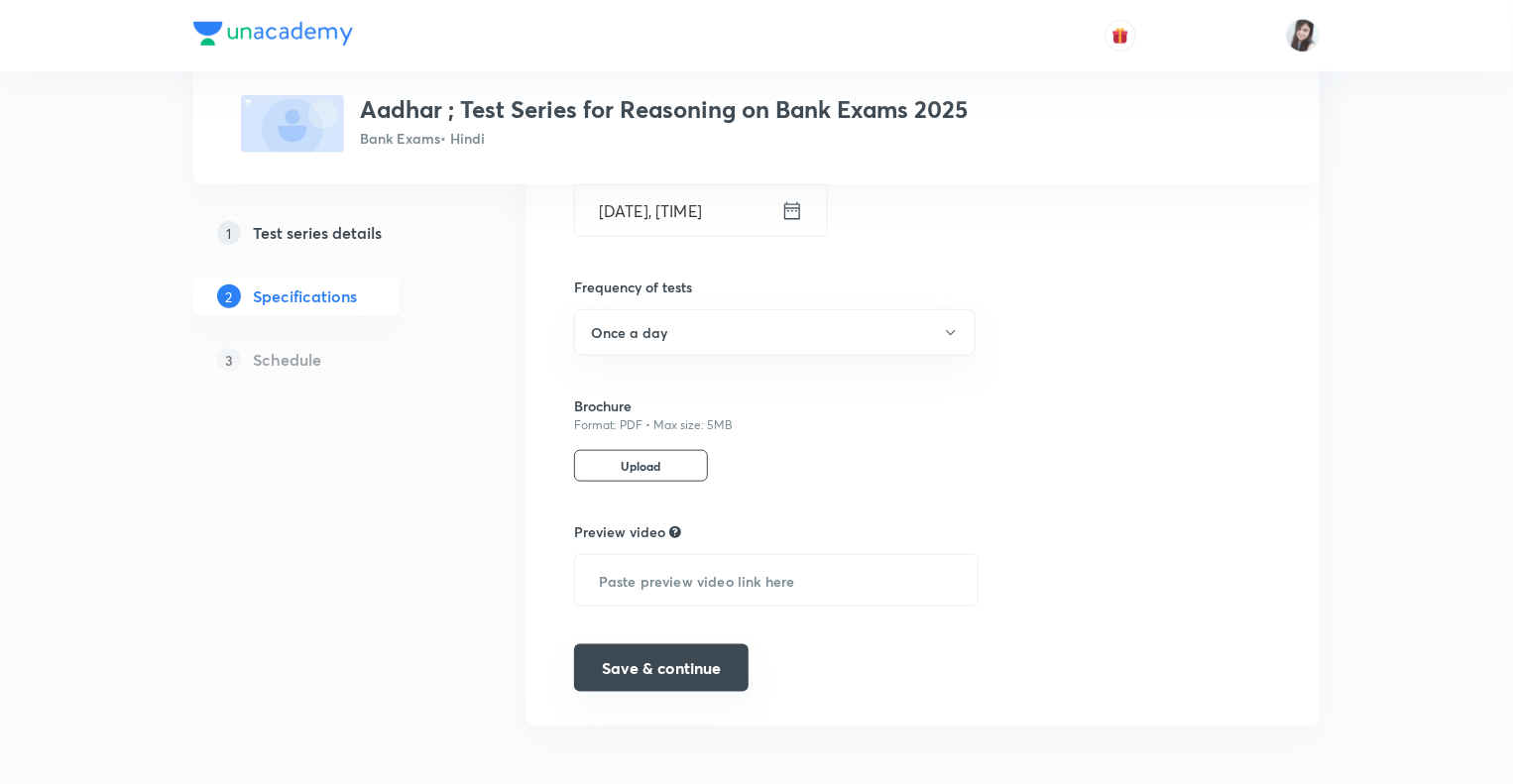 click on "Save & continue" at bounding box center (661, 668) 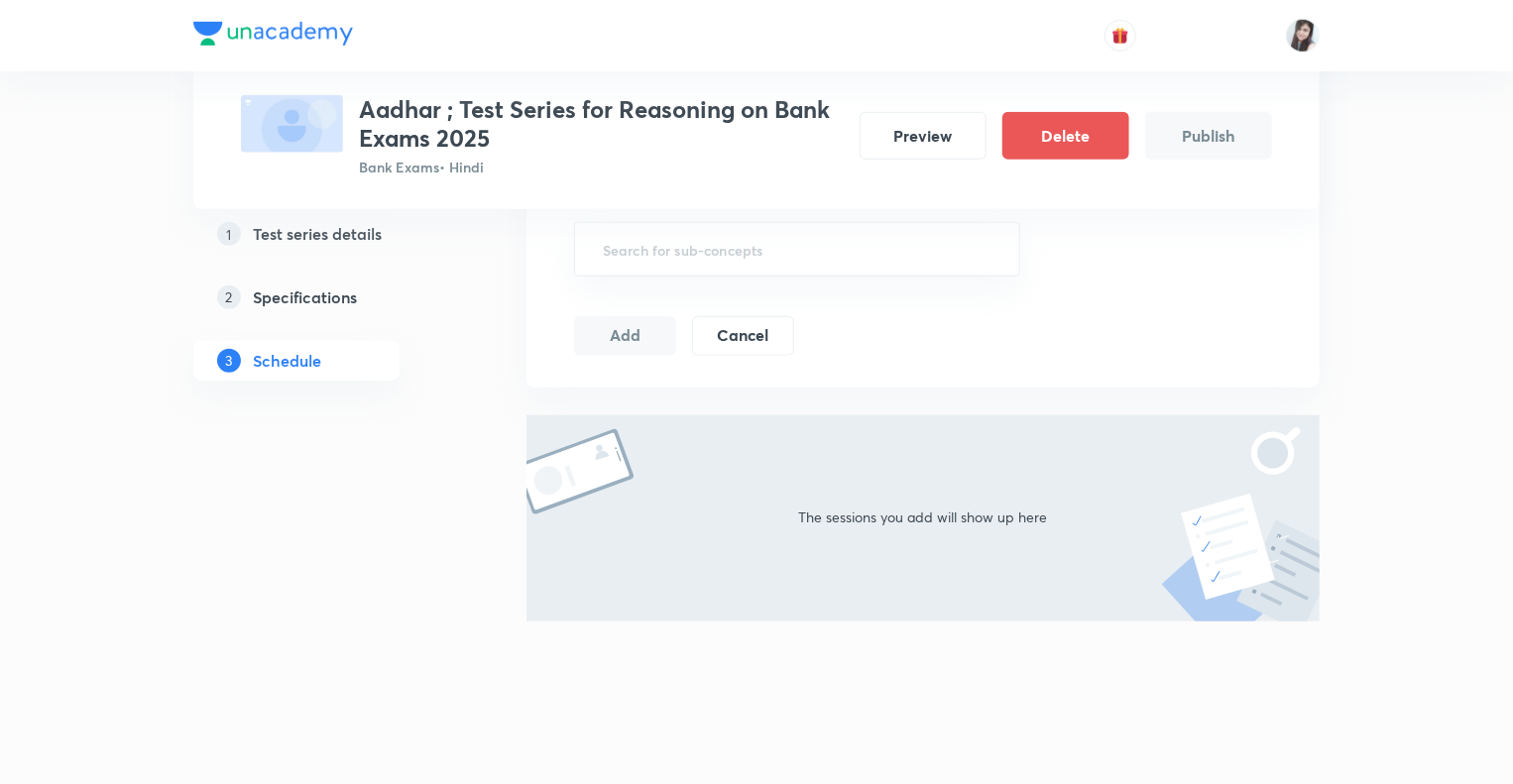 scroll, scrollTop: 0, scrollLeft: 0, axis: both 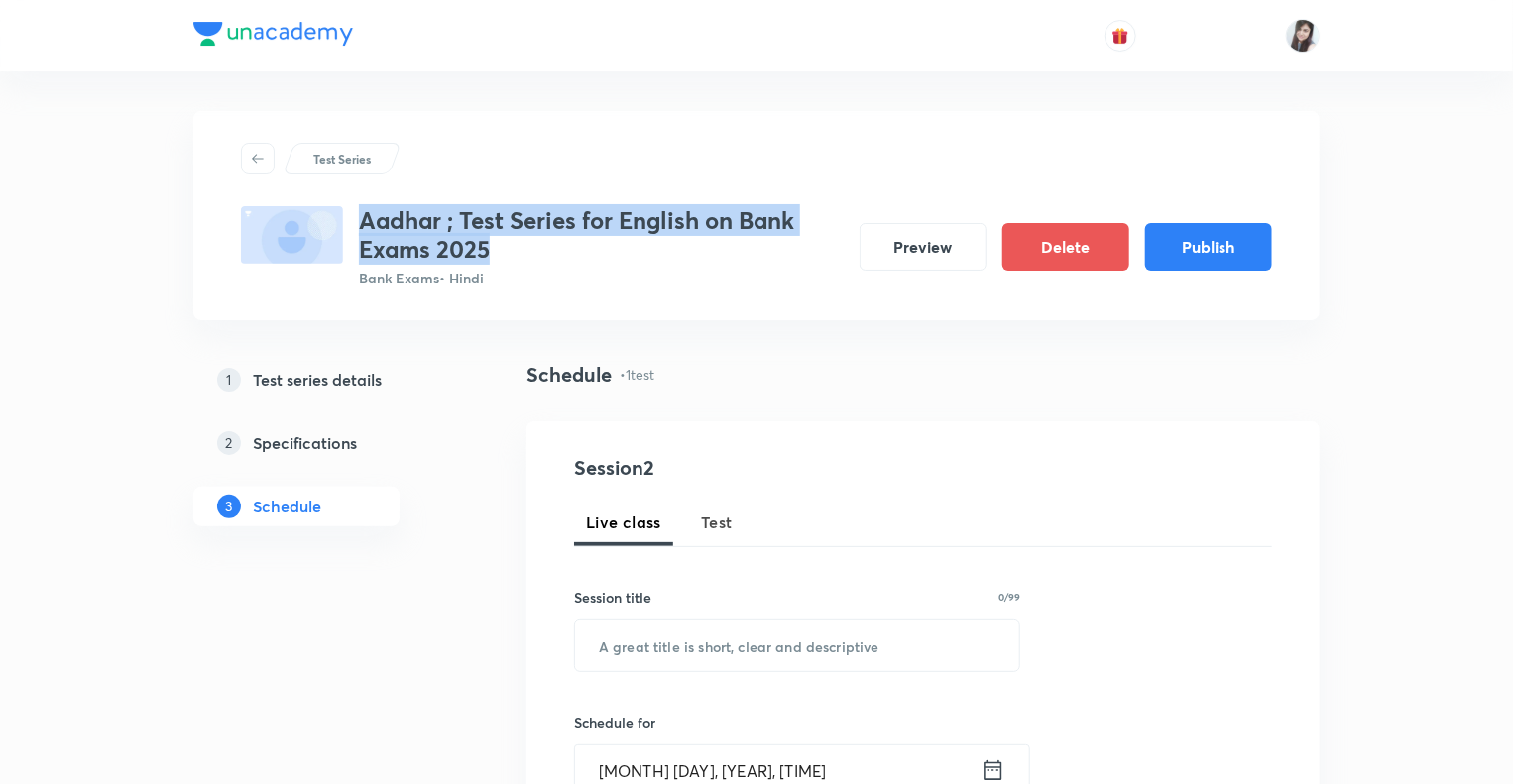 drag, startPoint x: 508, startPoint y: 249, endPoint x: 360, endPoint y: 225, distance: 149.9333 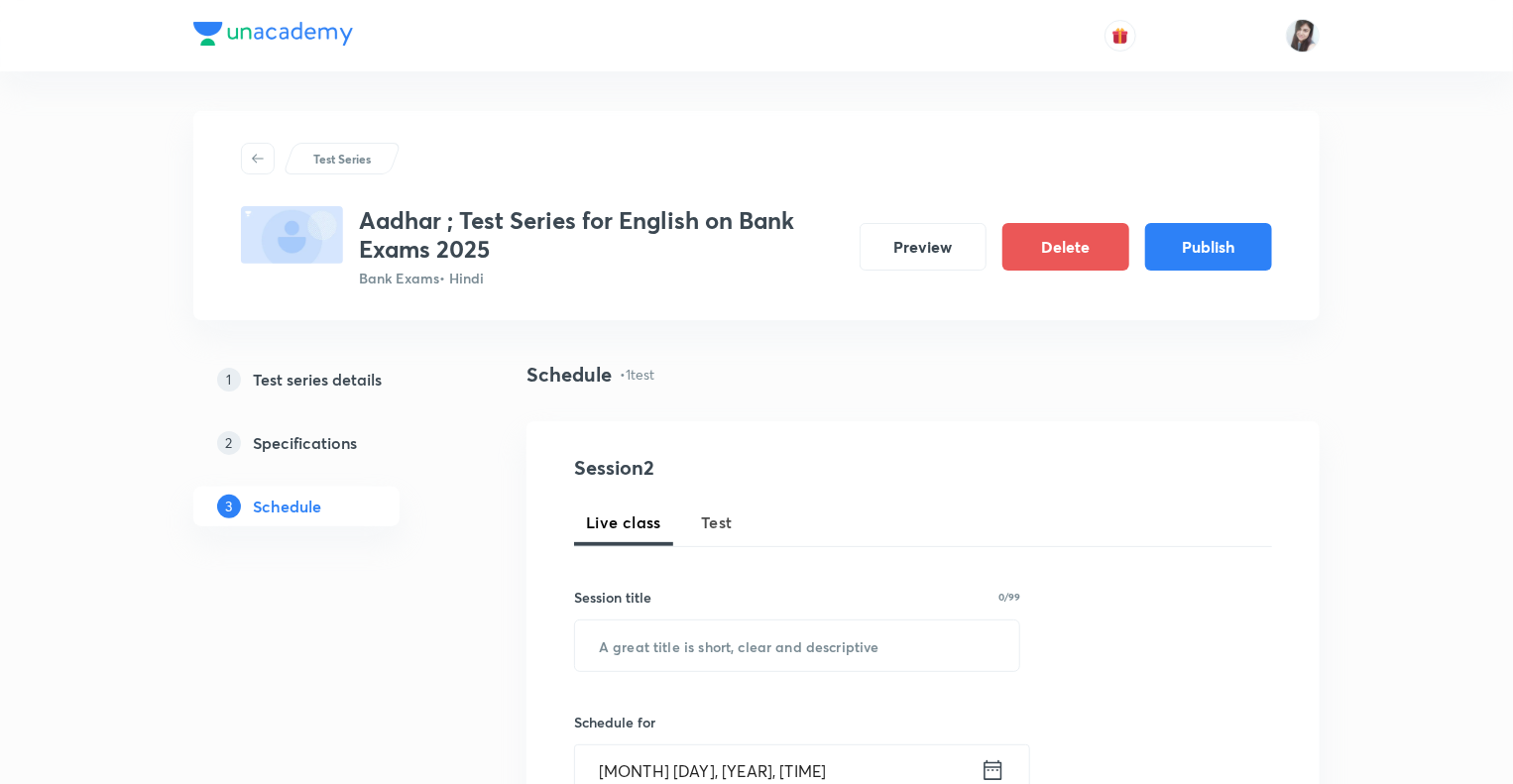 click on "1 Test series details 2 Specifications 3 Schedule" at bounding box center (328, 942) 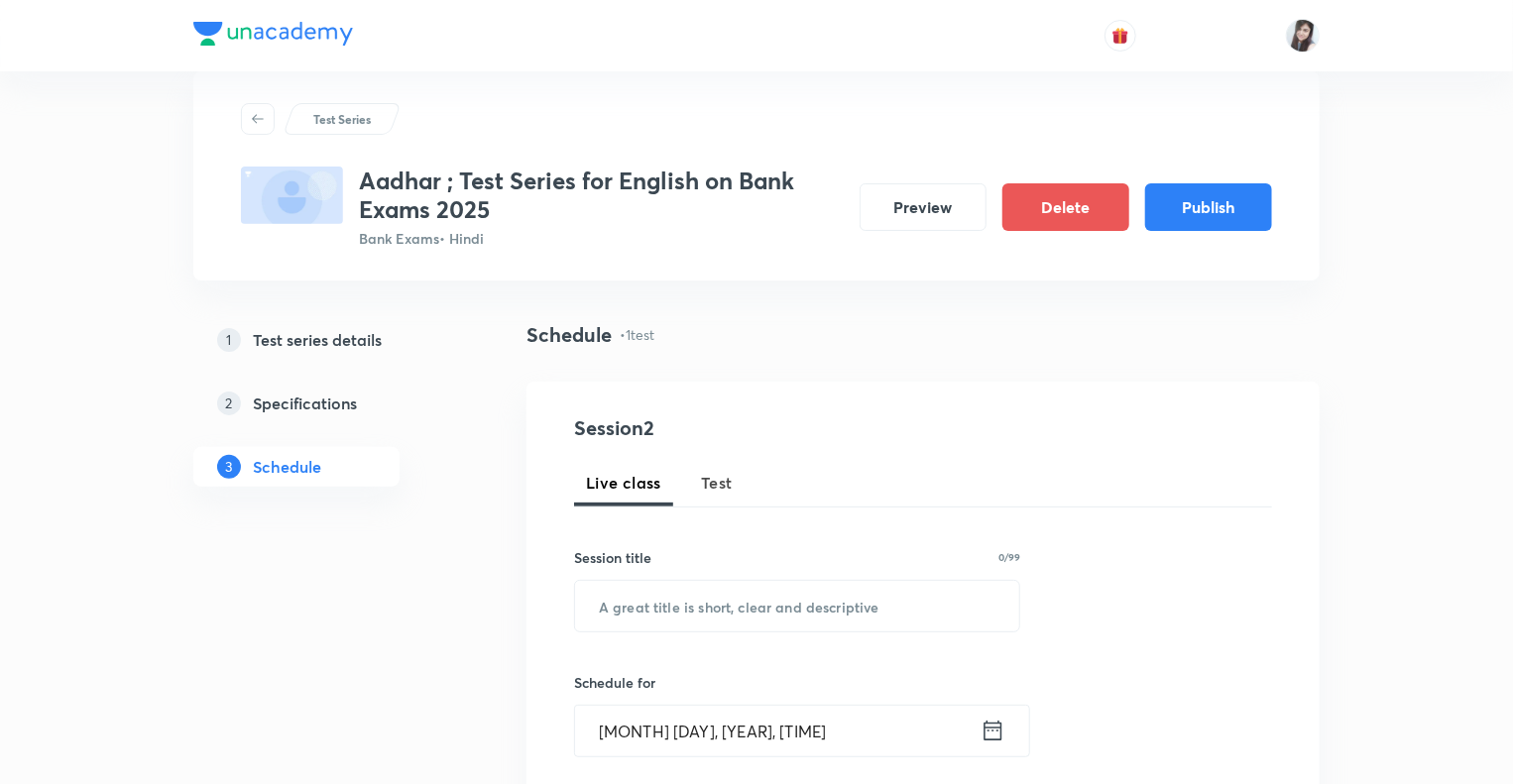 click on "Test series details" at bounding box center (317, 340) 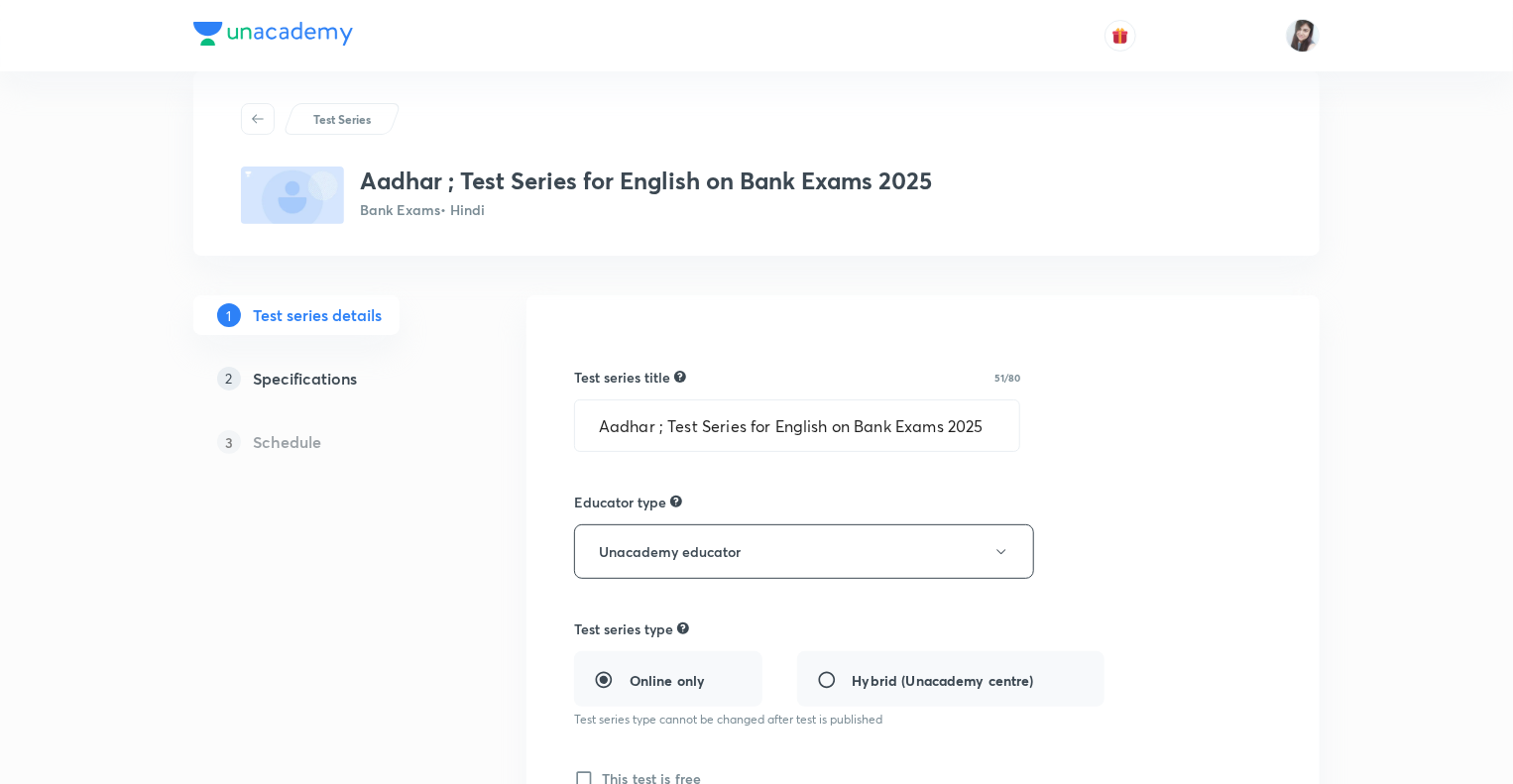 scroll, scrollTop: 0, scrollLeft: 0, axis: both 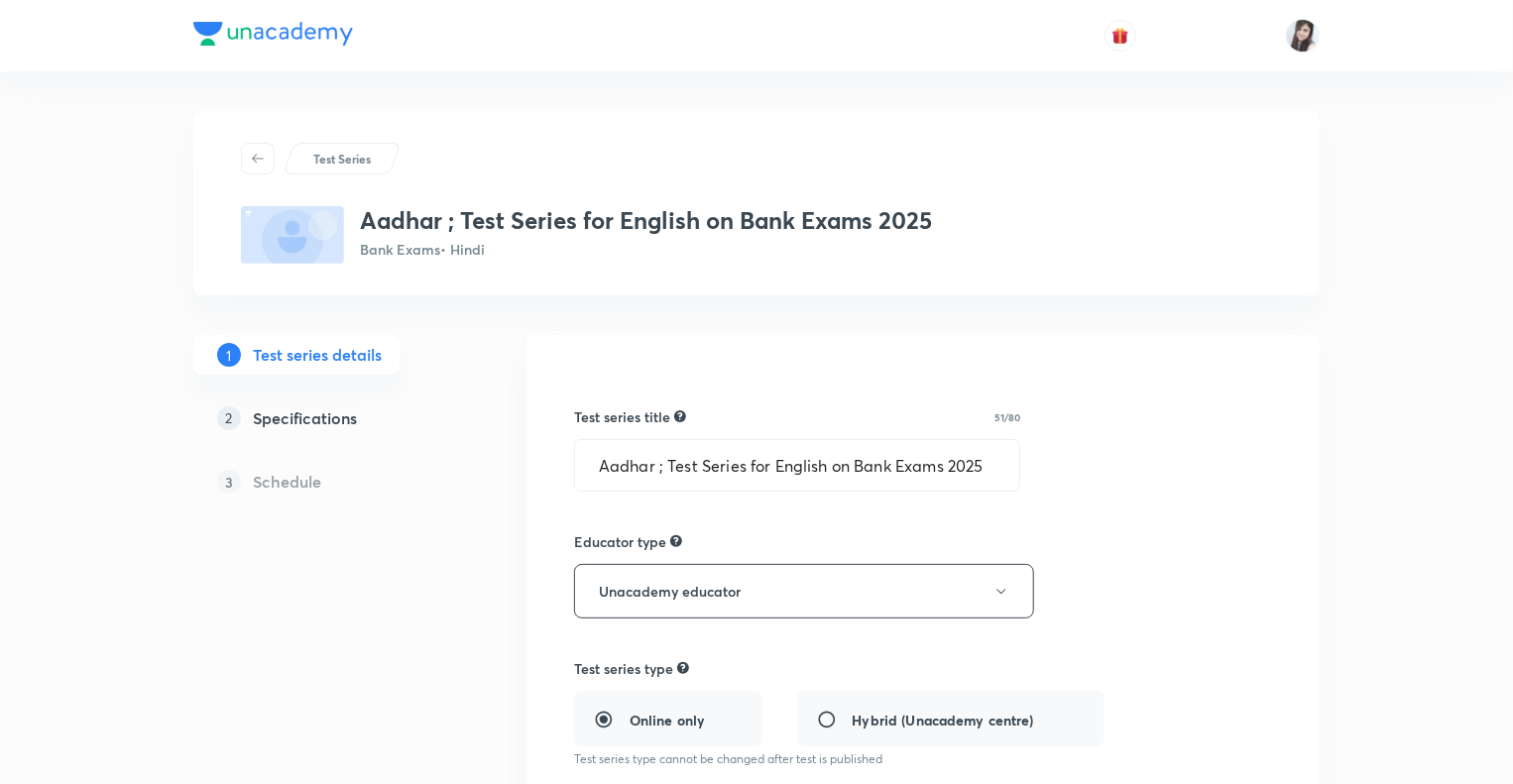 click on "1 Test series details 2 Specifications 3 Schedule" at bounding box center [328, 1121] 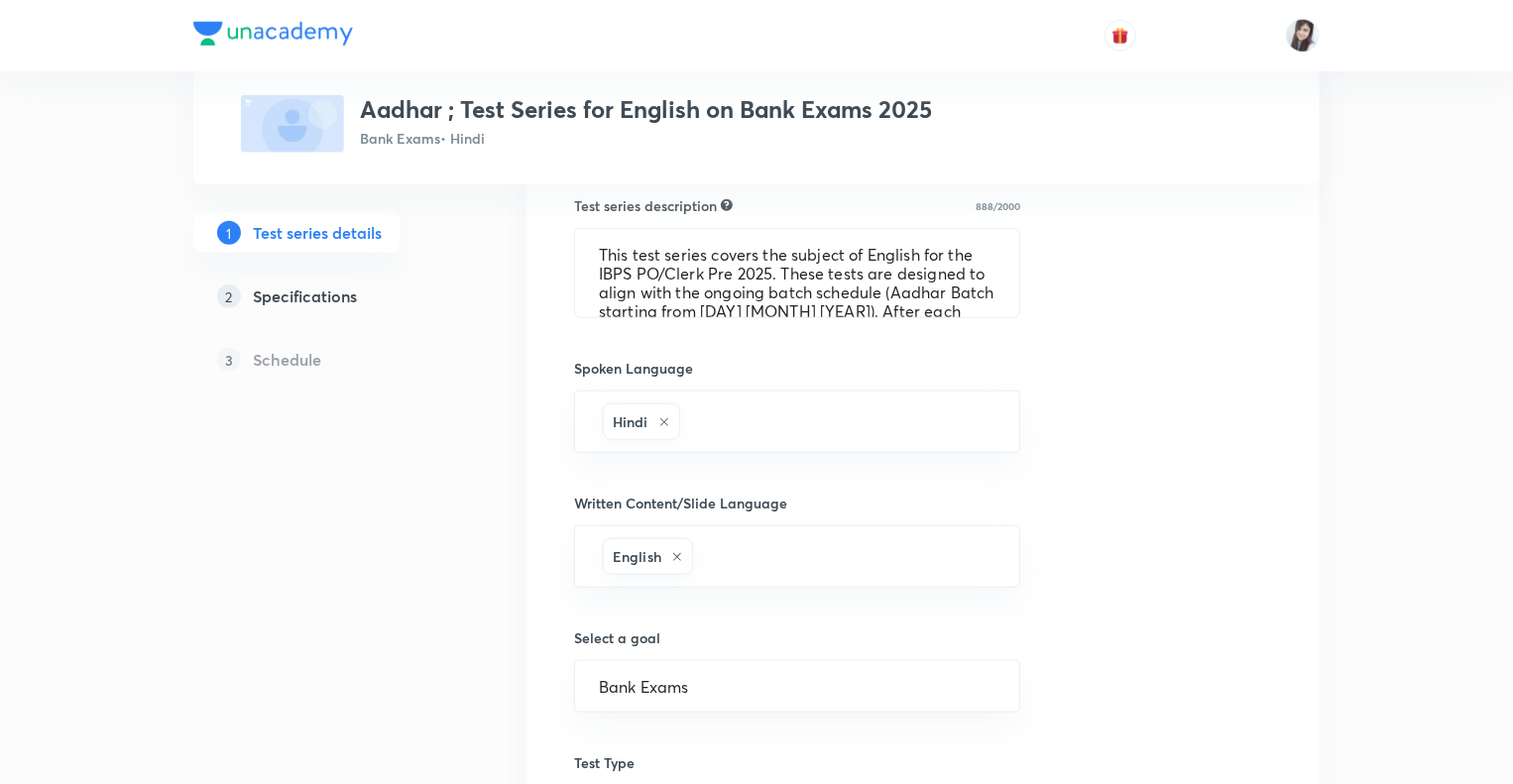 scroll, scrollTop: 793, scrollLeft: 0, axis: vertical 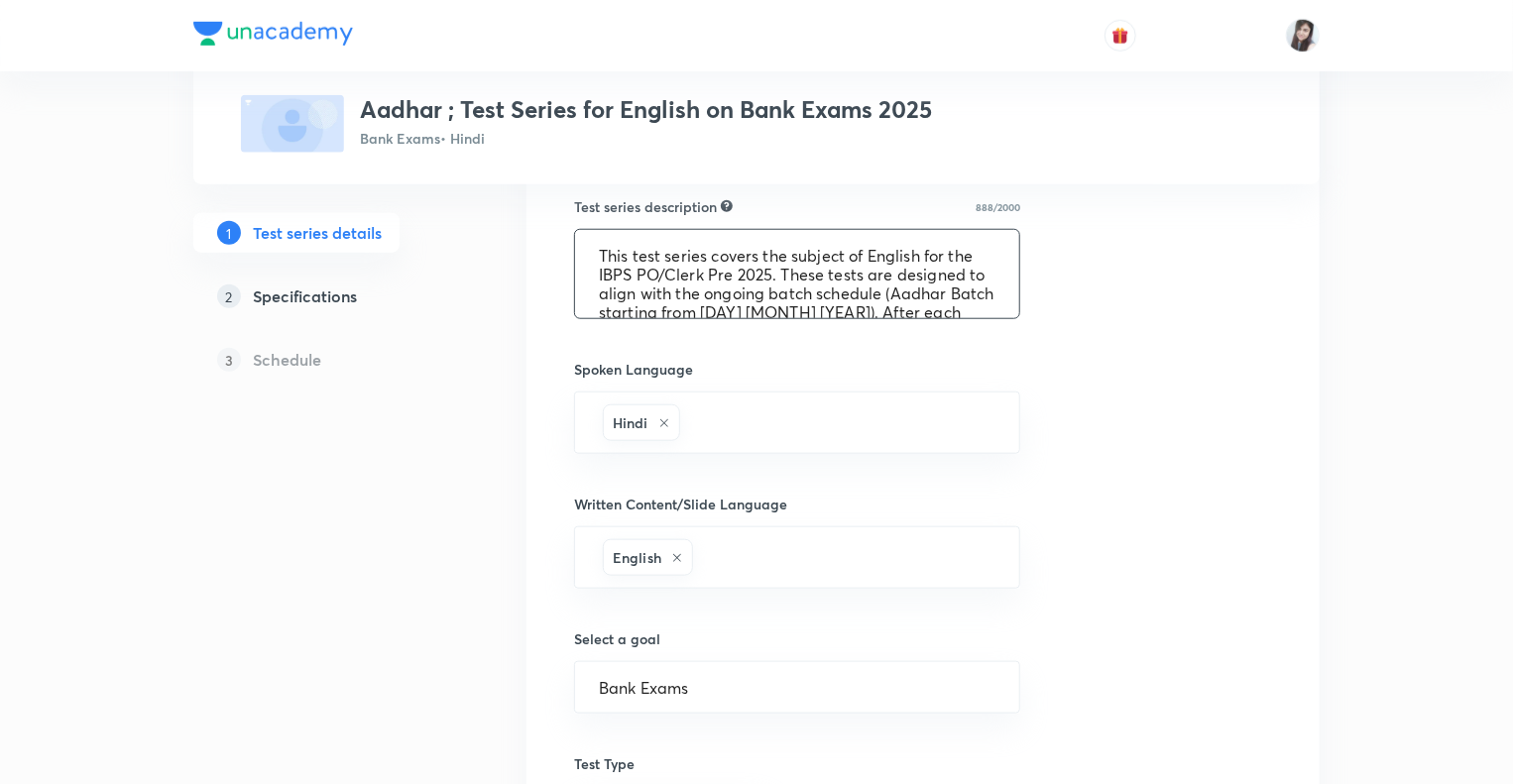 click on "This test series covers the subject of English for the IBPS PO/Clerk Pre 2025. These tests are designed to align with the ongoing batch schedule (Aadhar Batch starting from 6th August 2025). After each day’s class, you can attempt a corresponding test, carefully curated to cover the topics taught on that particular day. This approach will significantly enhance your understanding and help you score better in the actual exam. Test questions have been curated by [PERSON] and his team. The level of questions asked ranges from moderate to difficult.
The content of this test series is licensed to Unacademy and is created and owned by a third party. Any claims arising in connection with the content provided herein are the responsibility of the third party, and Unacademy shall not be held responsible for any claims or issues arising from this content at any point in time." at bounding box center (797, 274) 